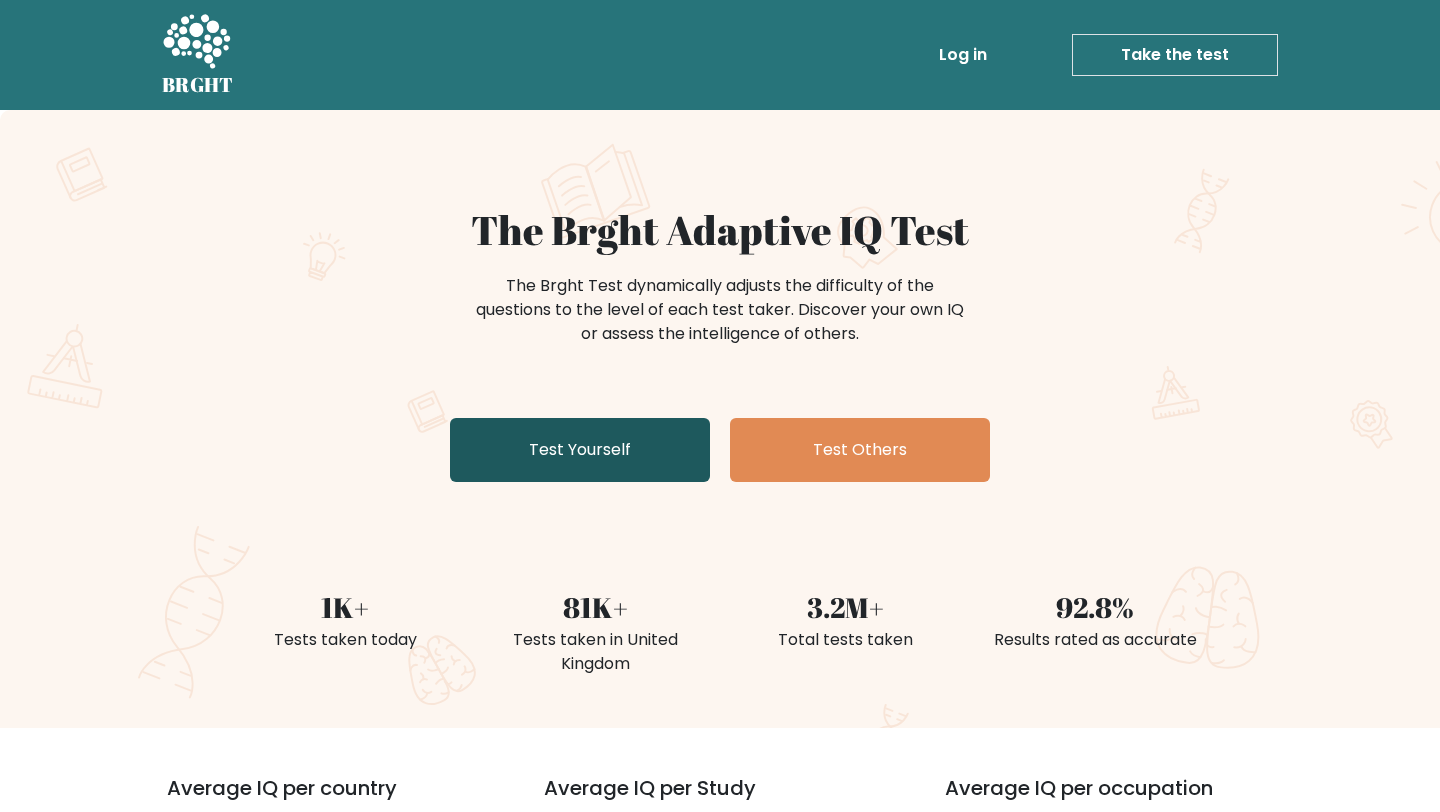 scroll, scrollTop: 0, scrollLeft: 0, axis: both 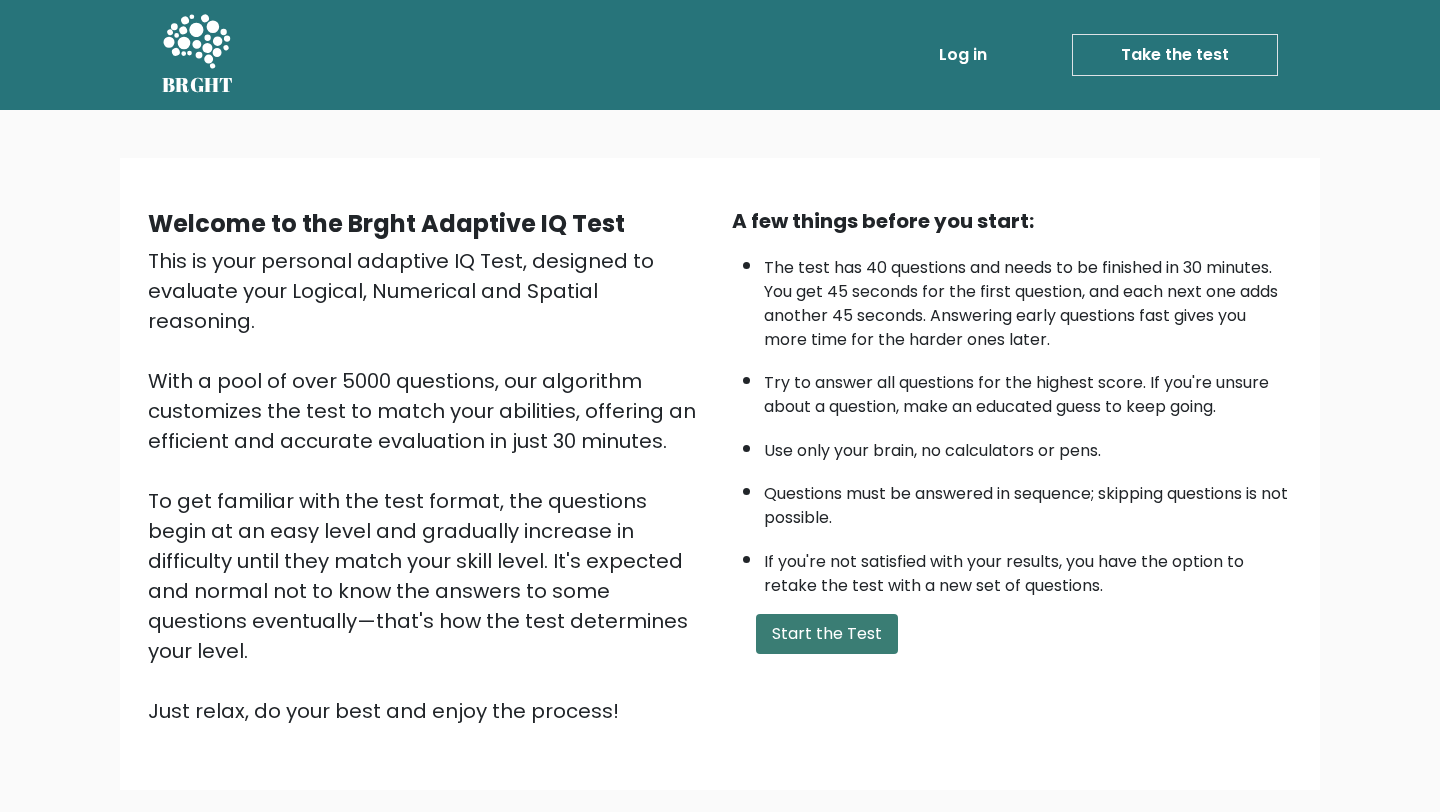 click on "Start the Test" at bounding box center (827, 634) 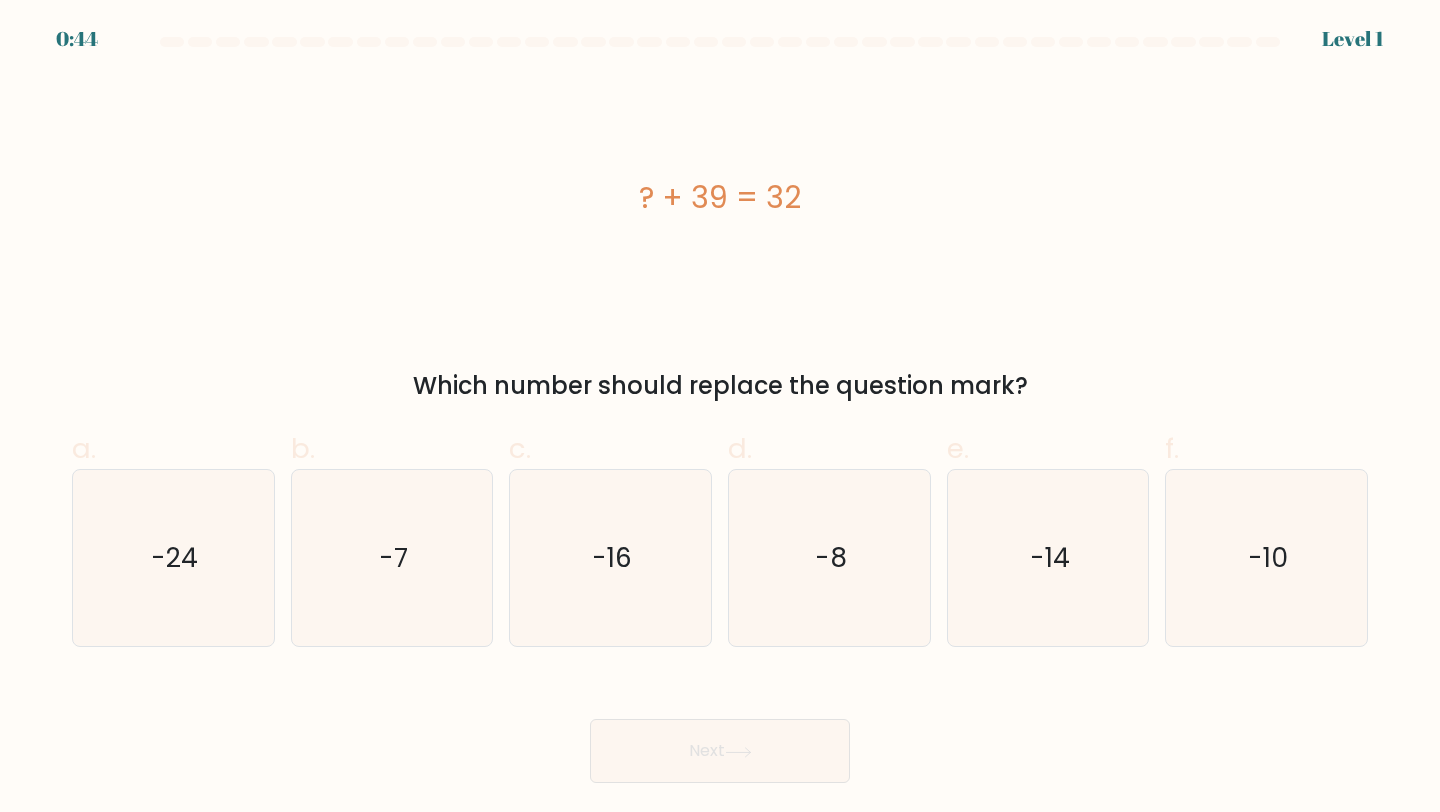 scroll, scrollTop: 0, scrollLeft: 0, axis: both 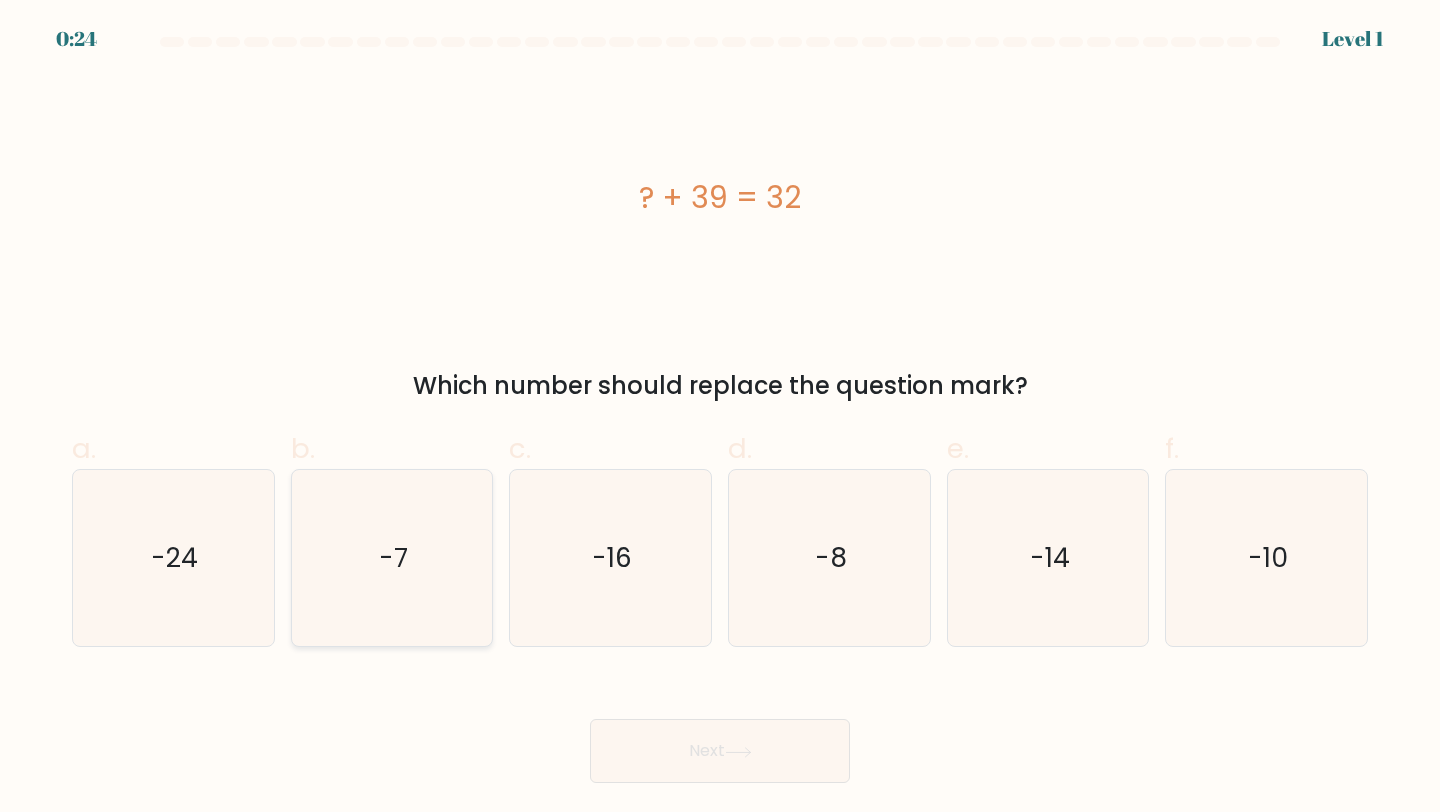 click on "-7" 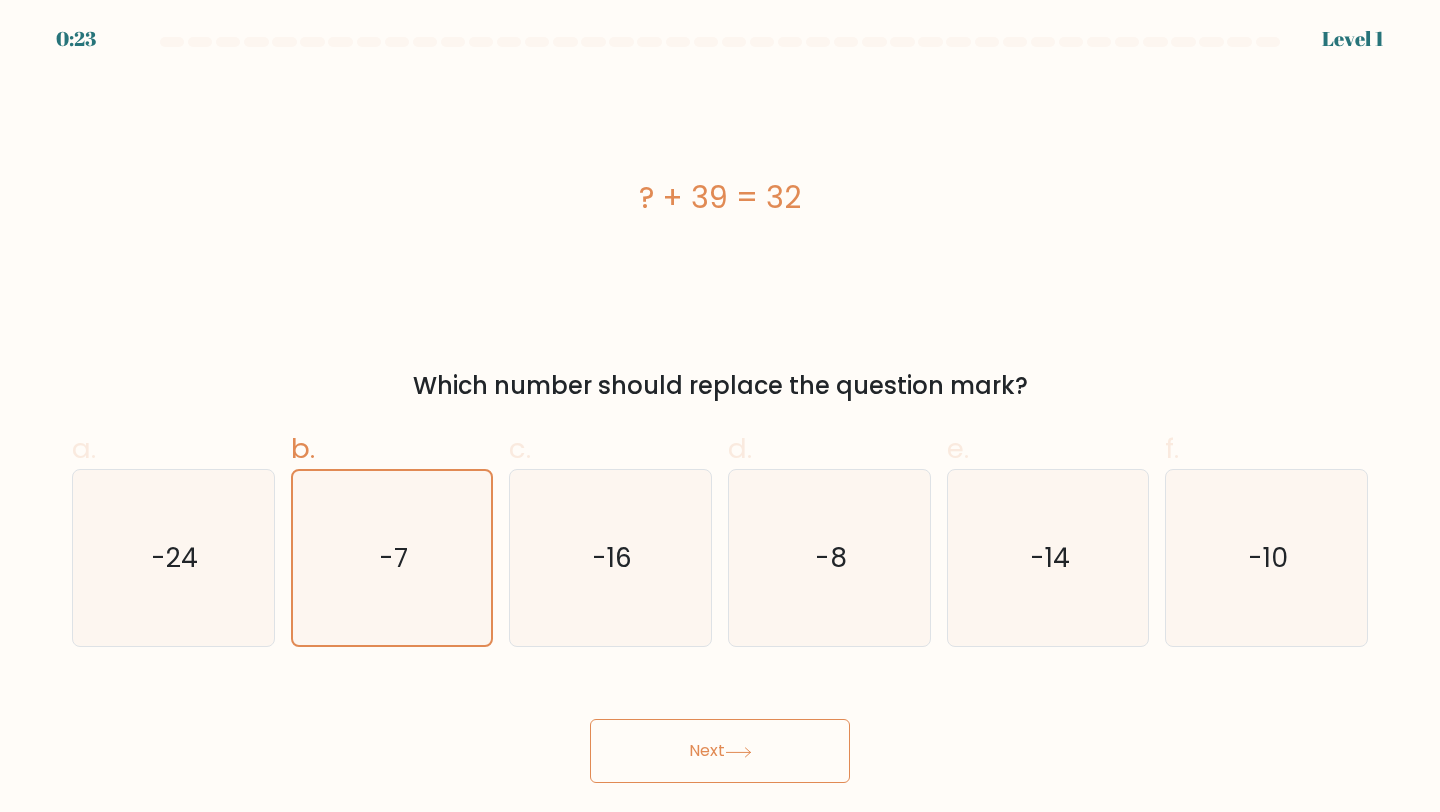 click on "Next" at bounding box center [720, 751] 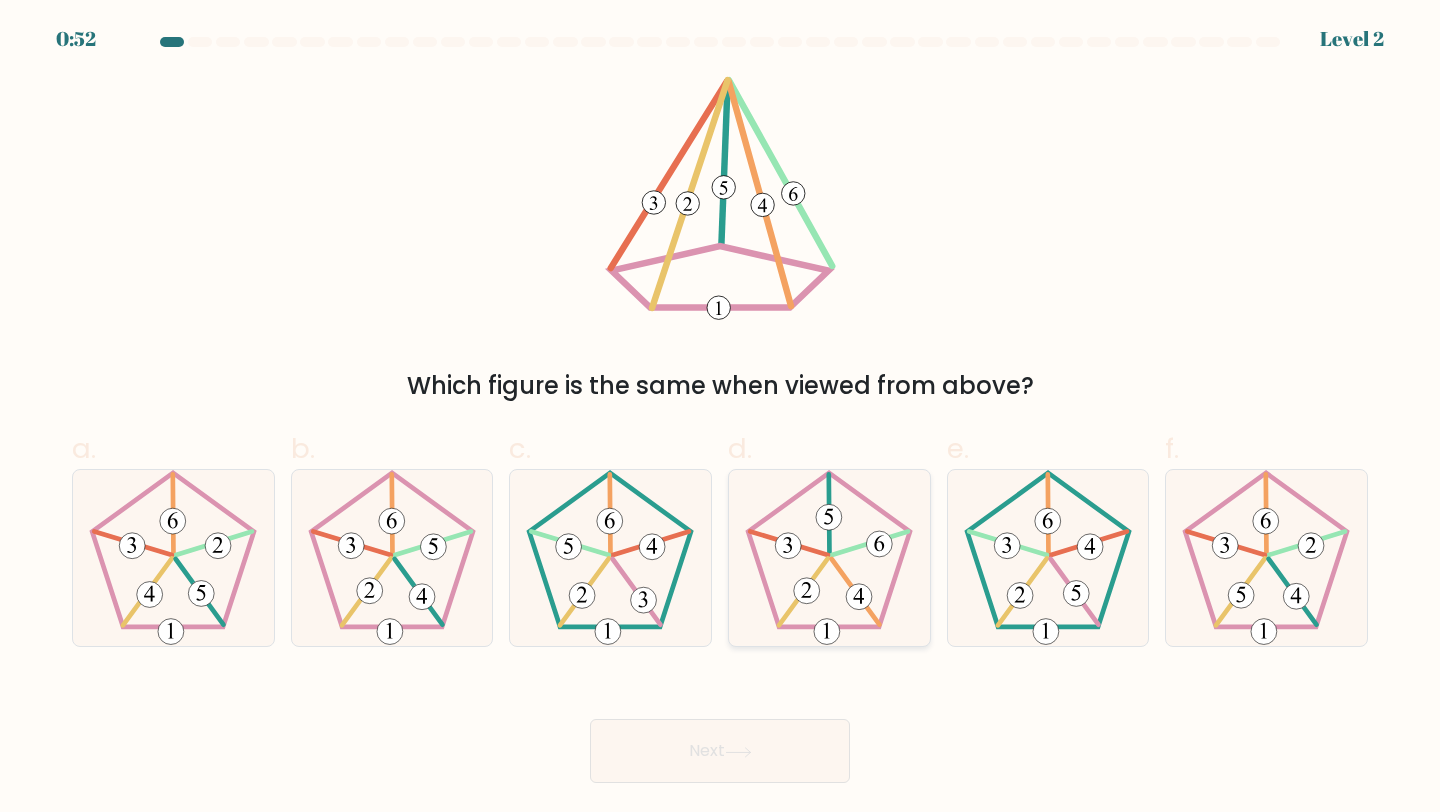 click 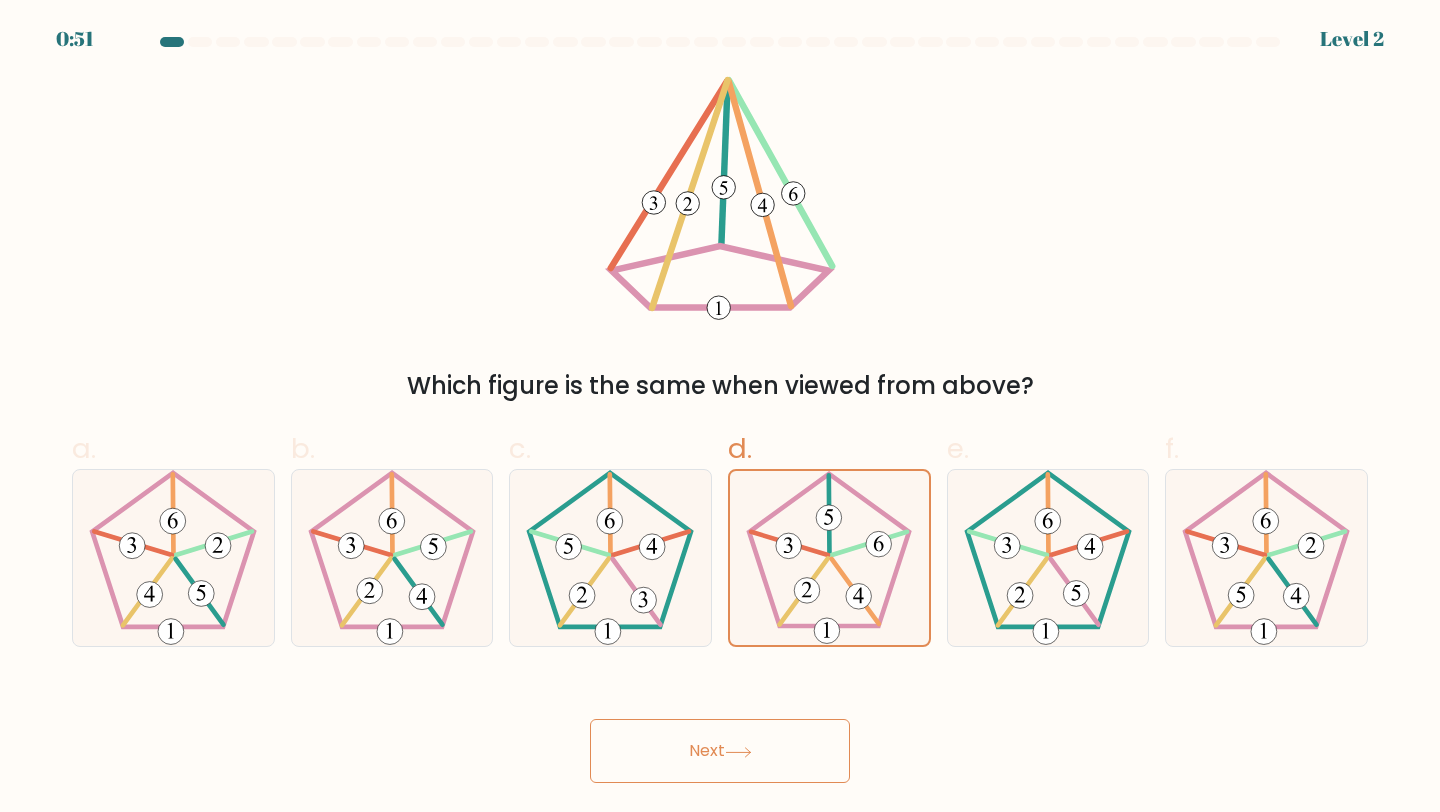 click on "Next" at bounding box center (720, 751) 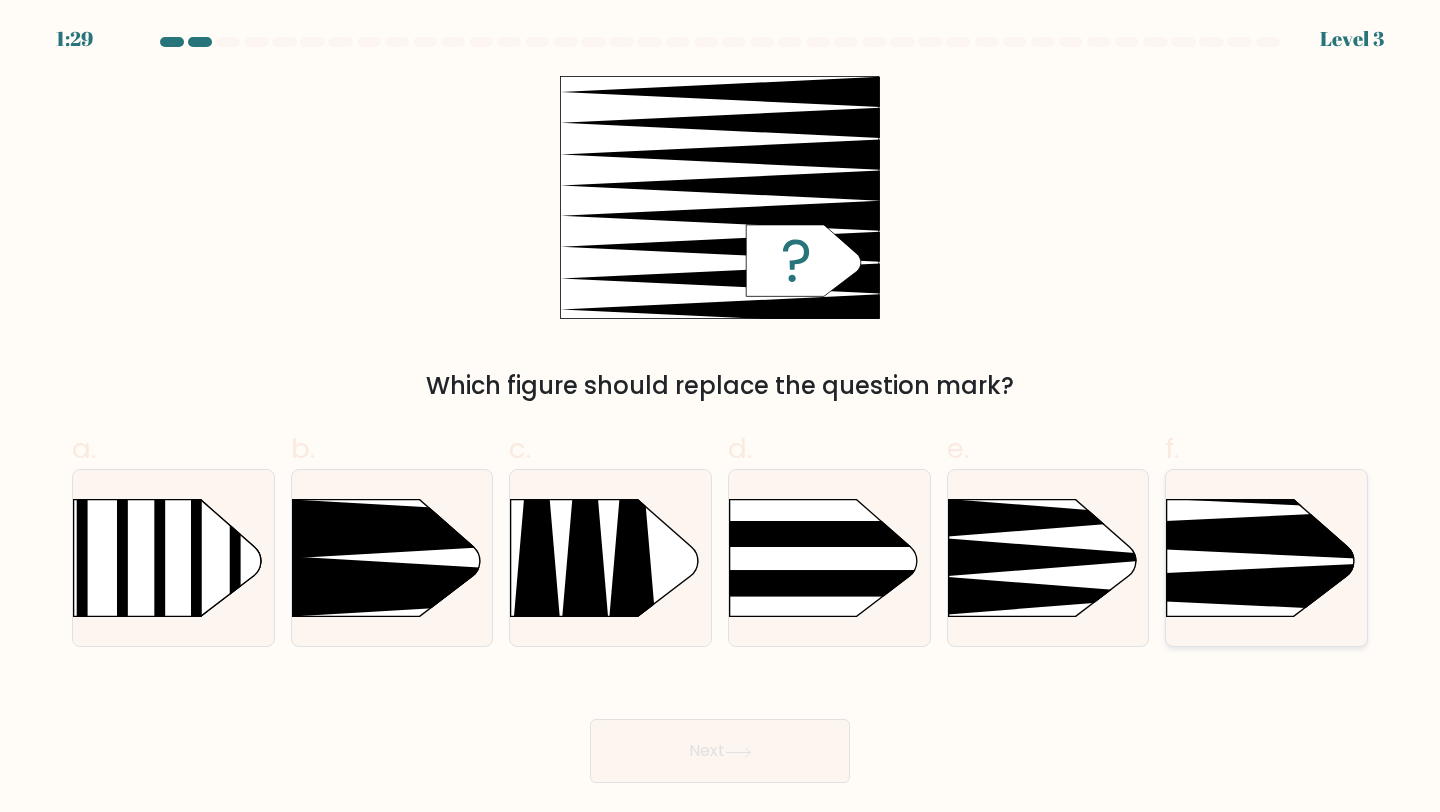 click 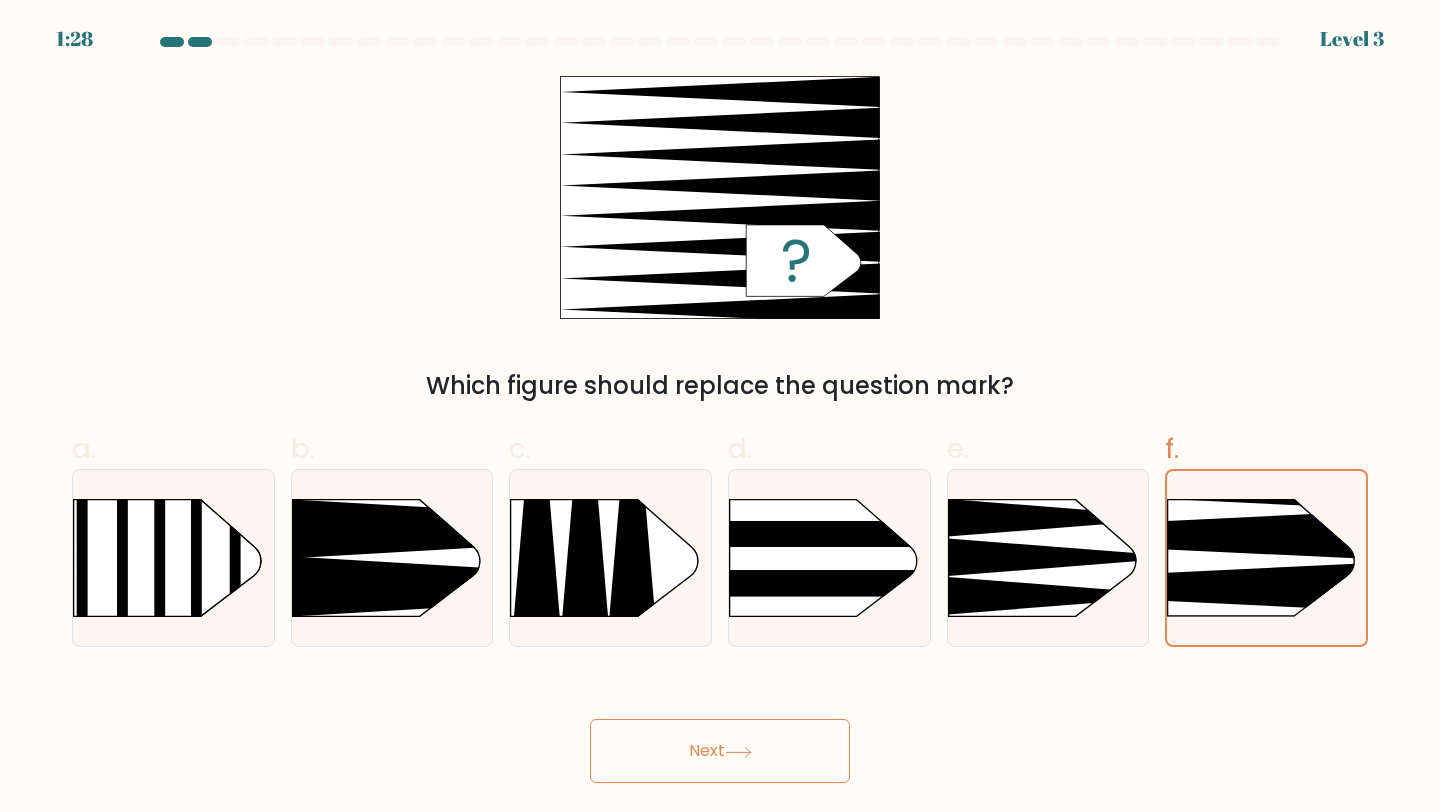 click on "Next" at bounding box center (720, 751) 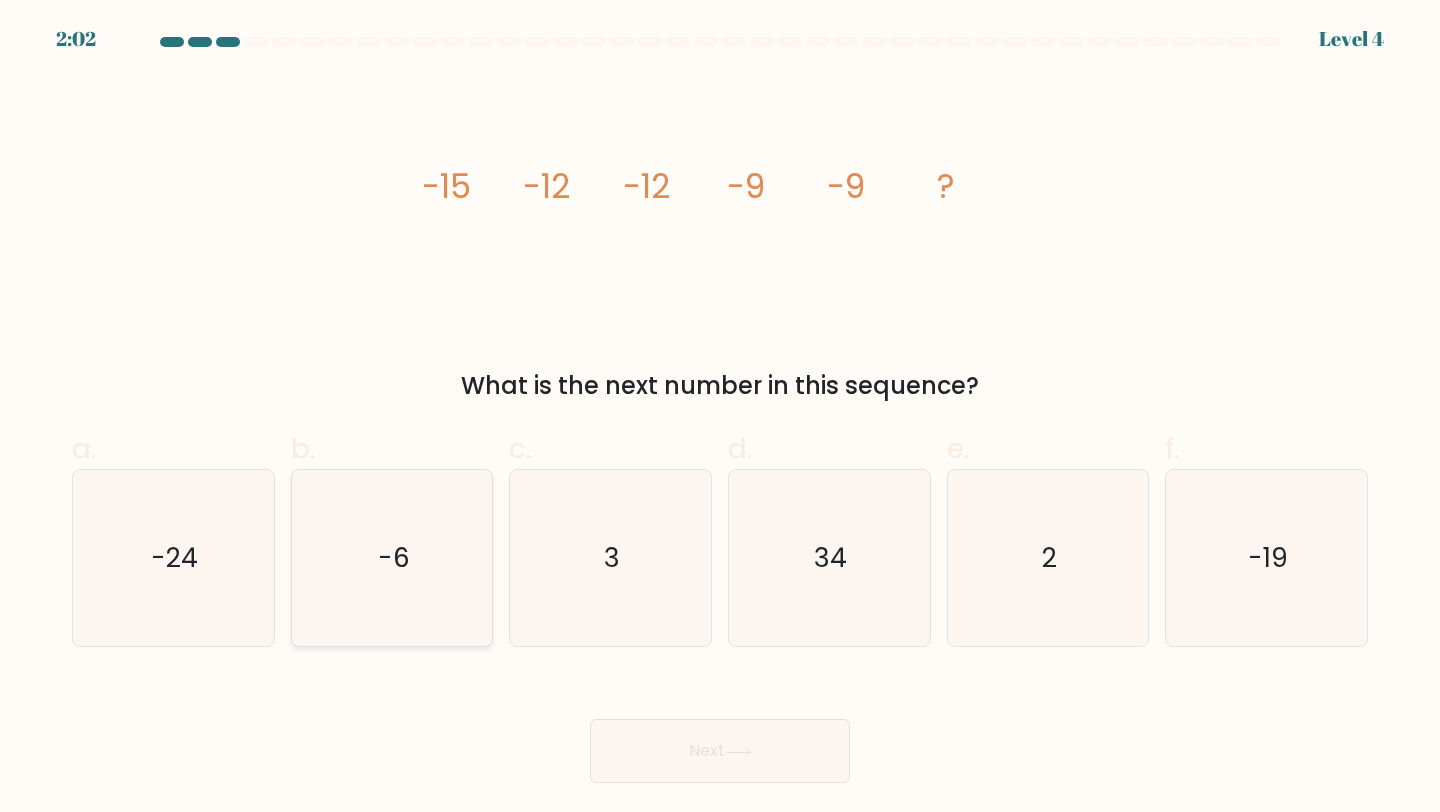 click on "-6" 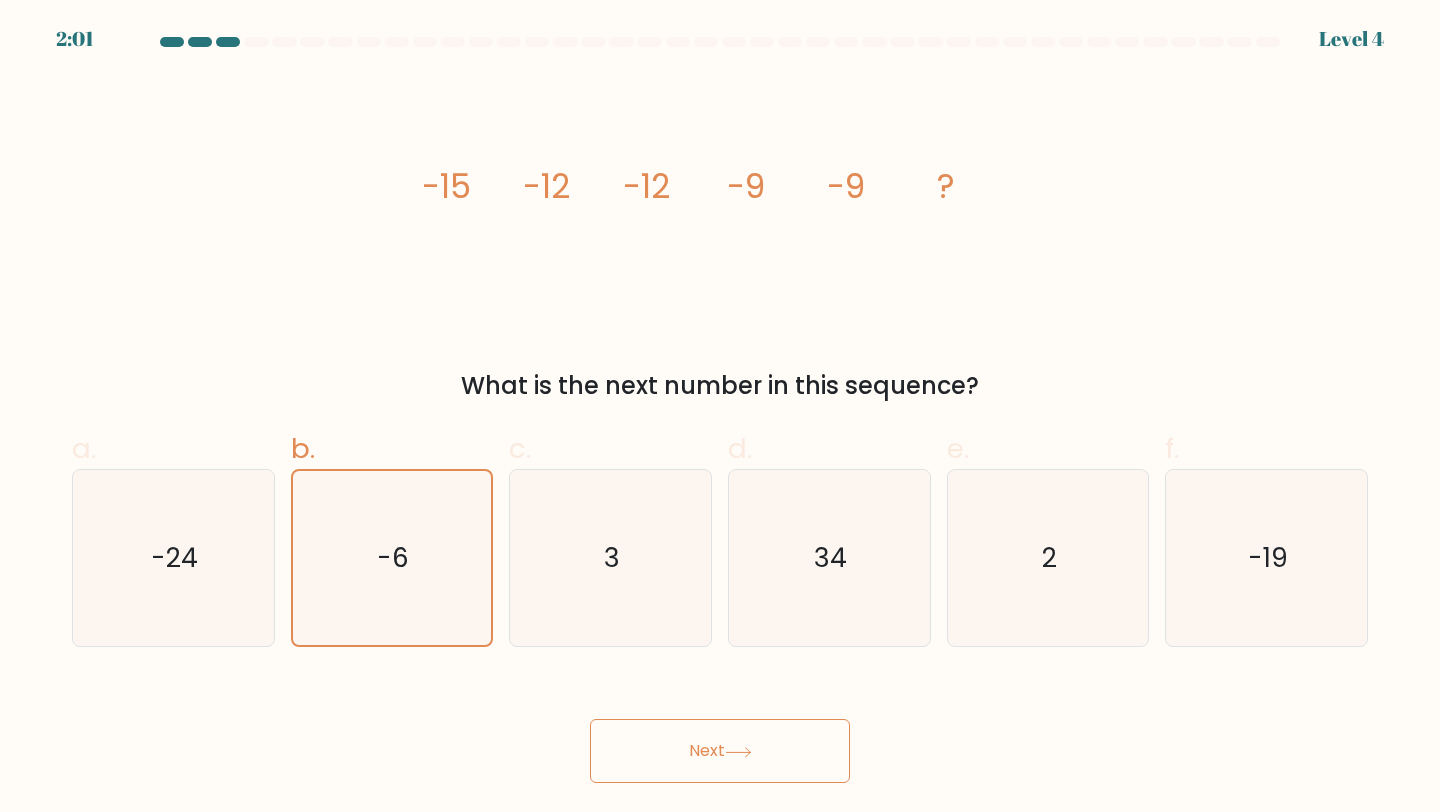 click on "Next" at bounding box center (720, 751) 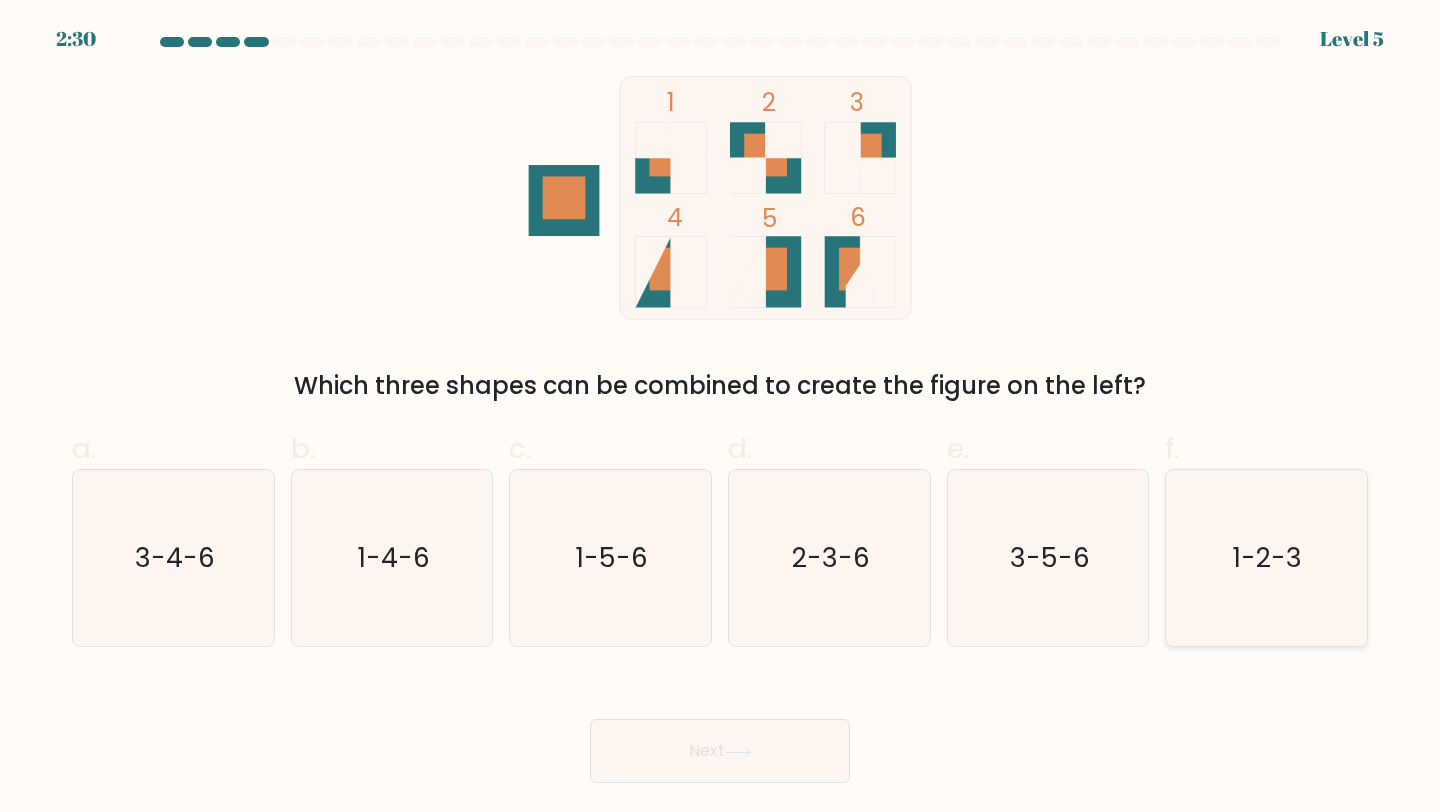 click on "1-2-3" 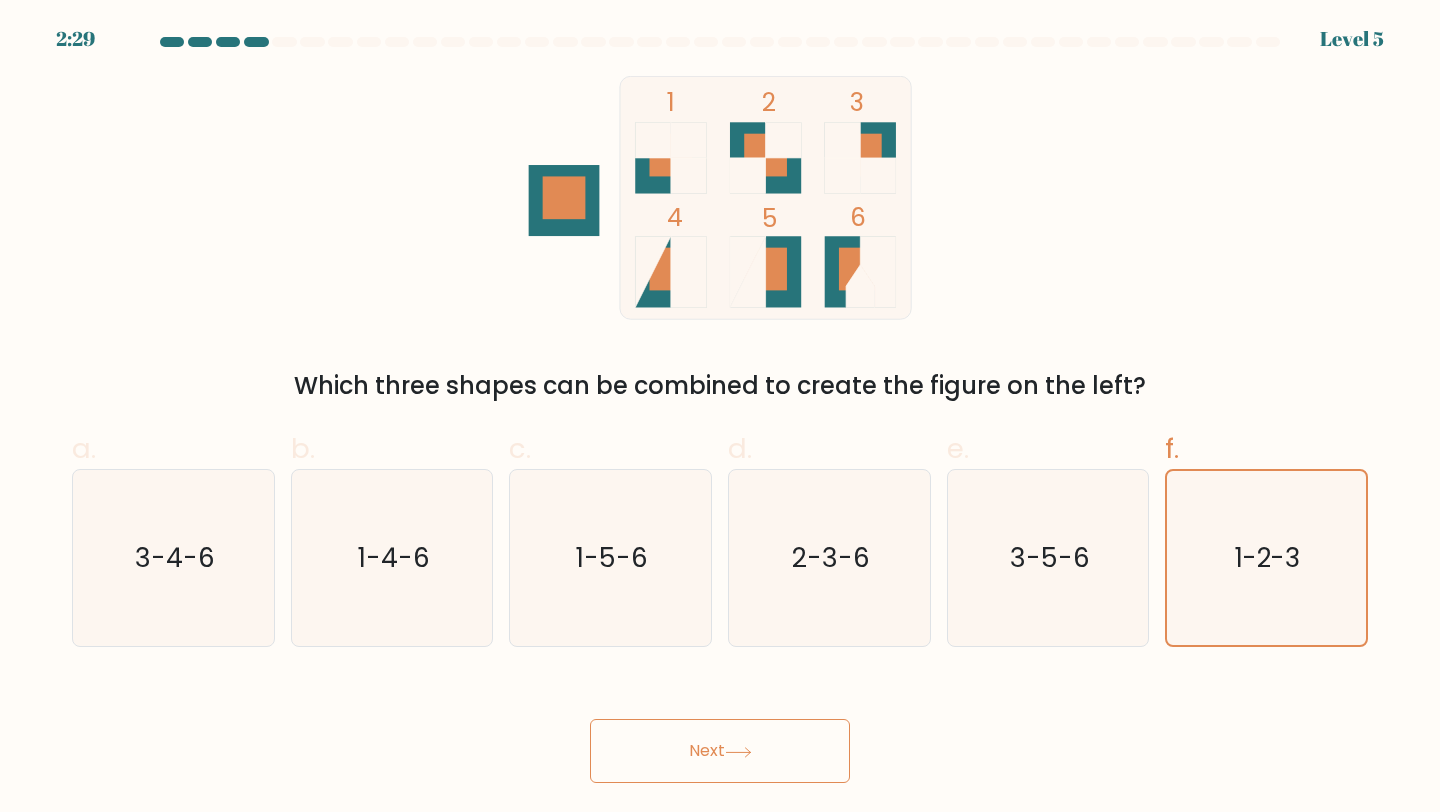 click on "Next" at bounding box center [720, 751] 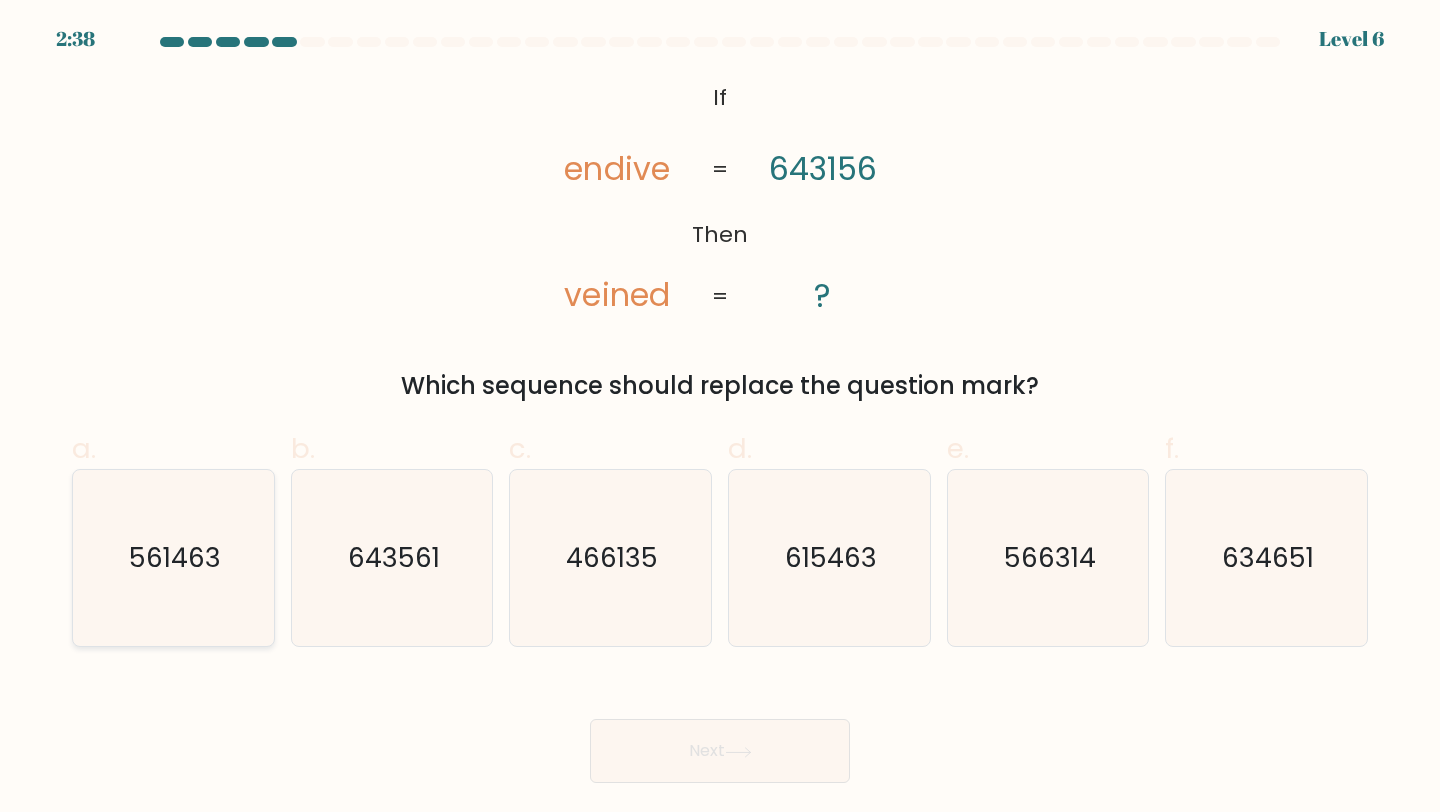 click on "561463" 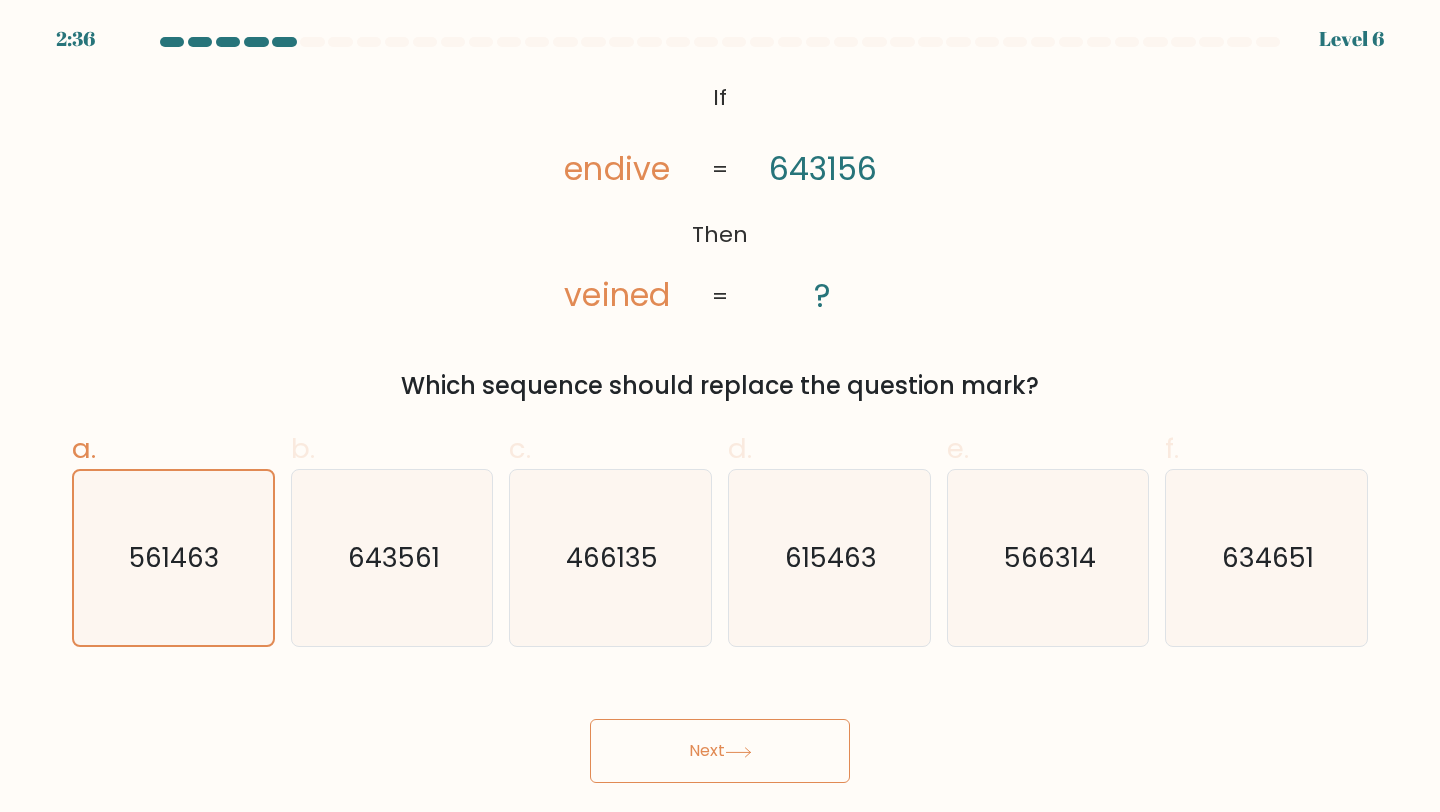 click on "Next" at bounding box center (720, 751) 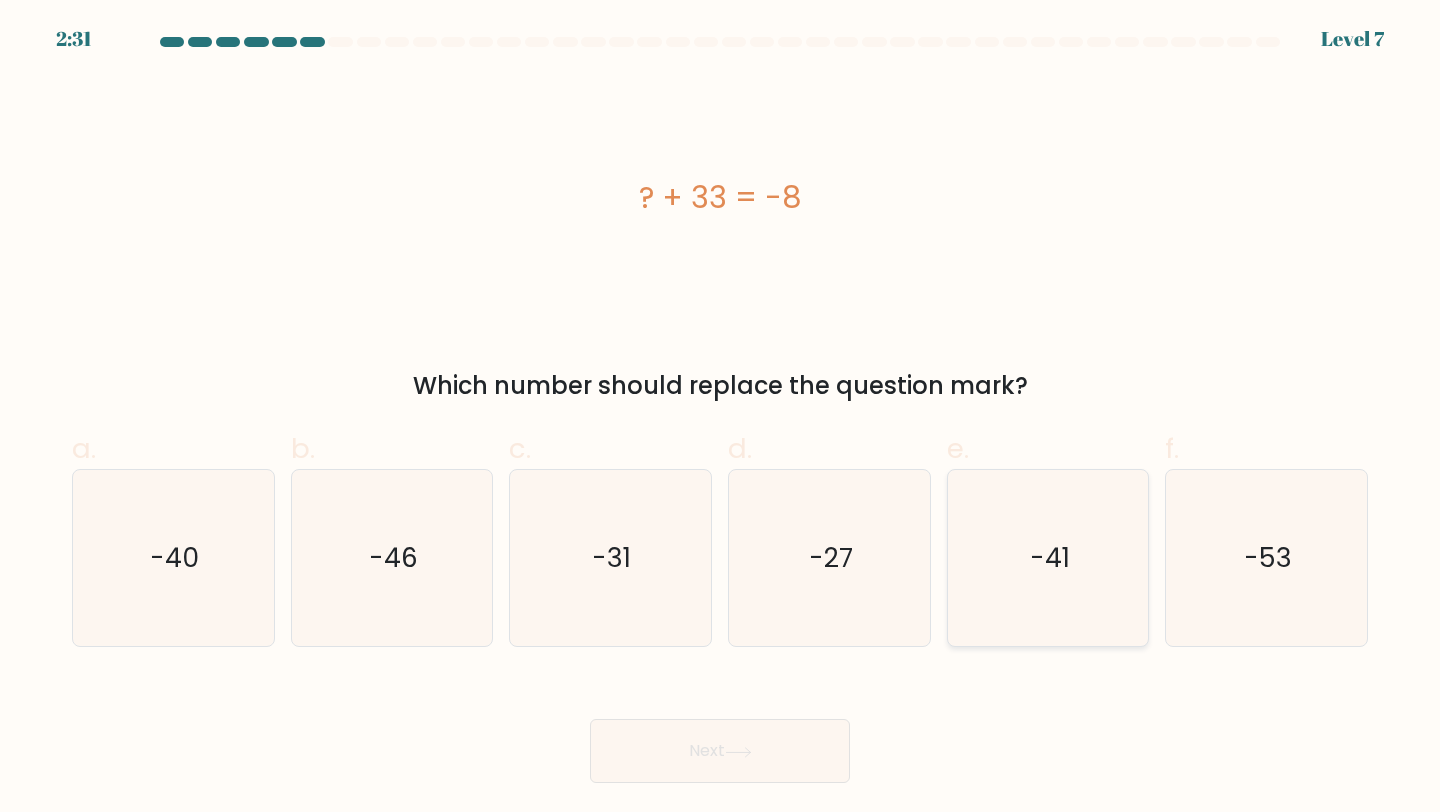 click on "-41" 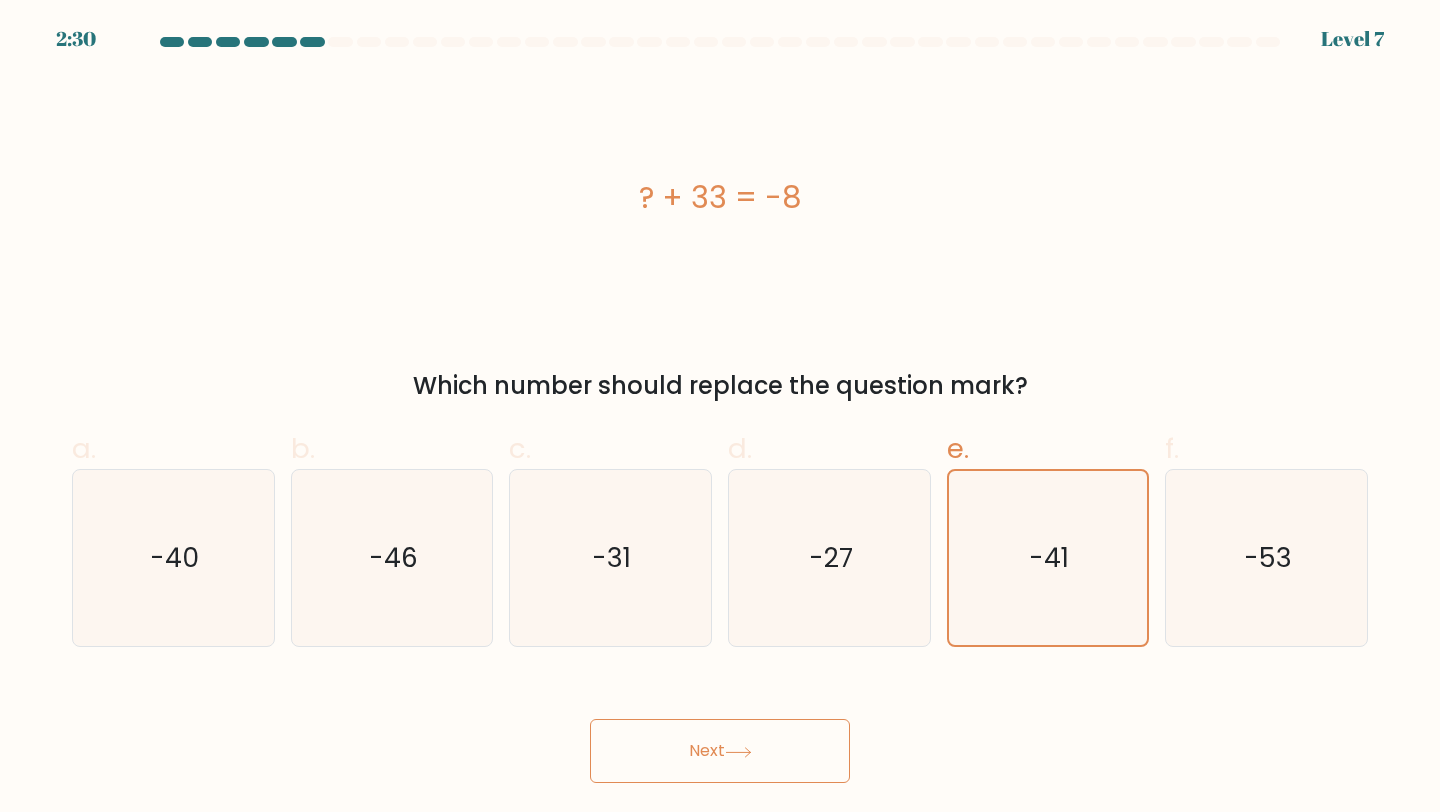 click on "Next" at bounding box center [720, 751] 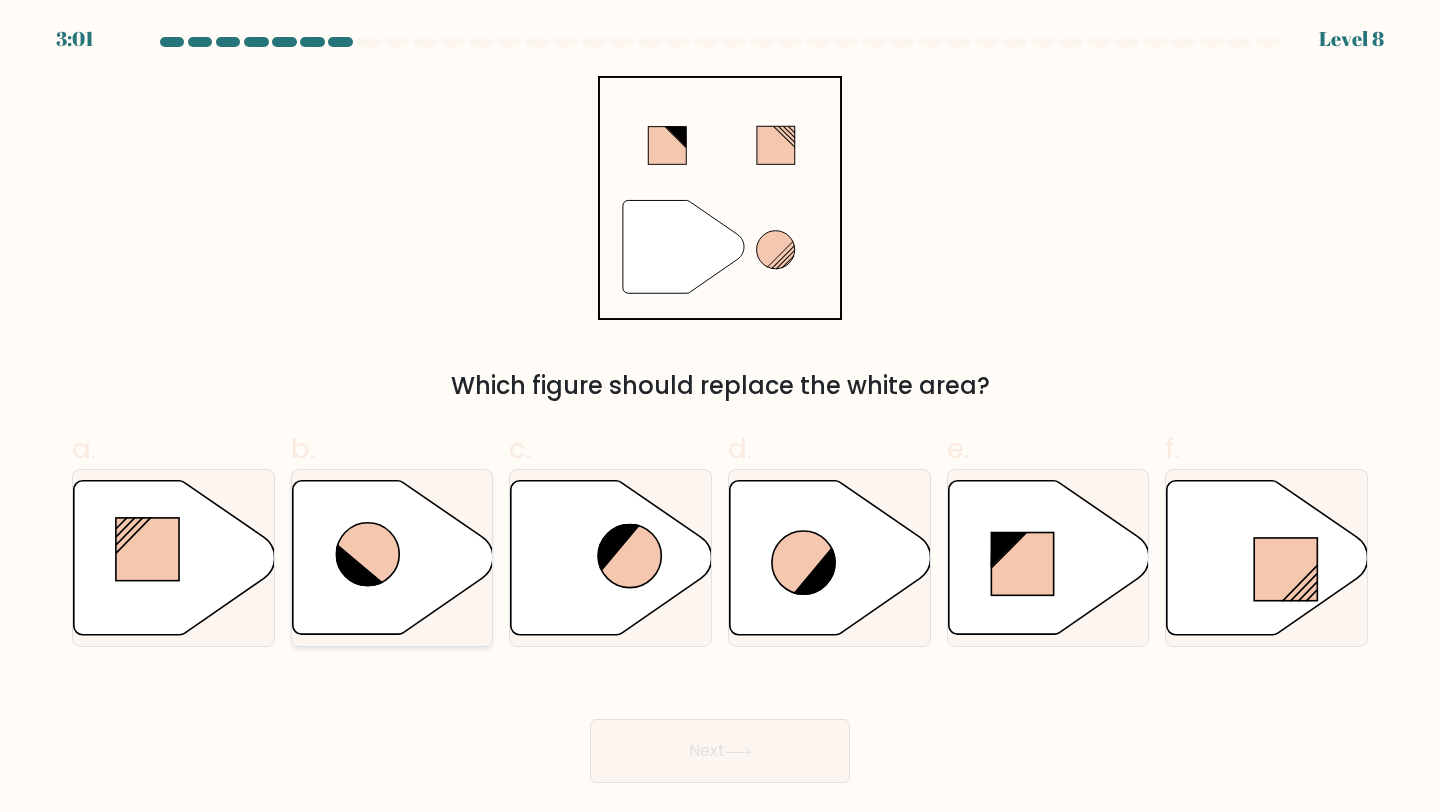 click 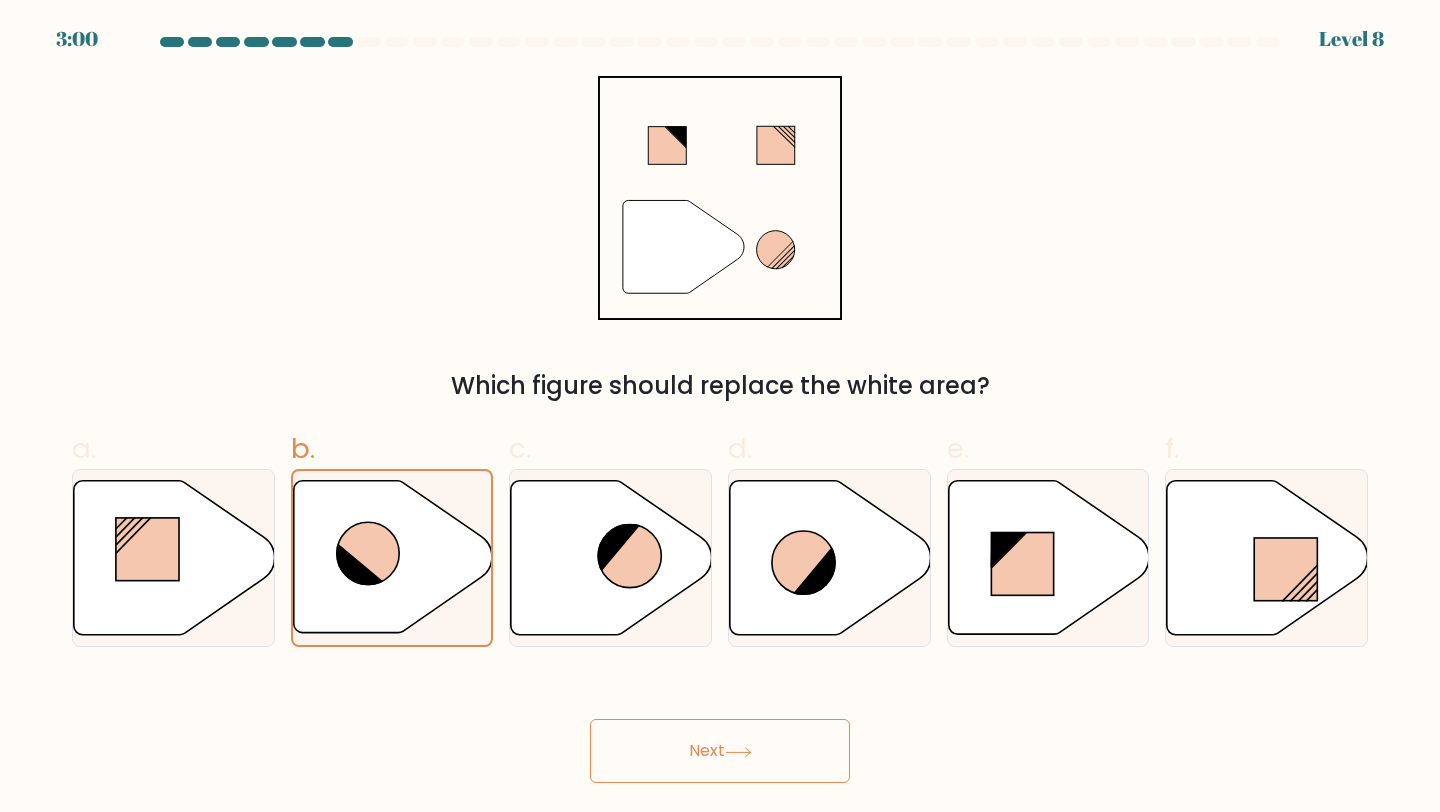 click on "Next" at bounding box center (720, 727) 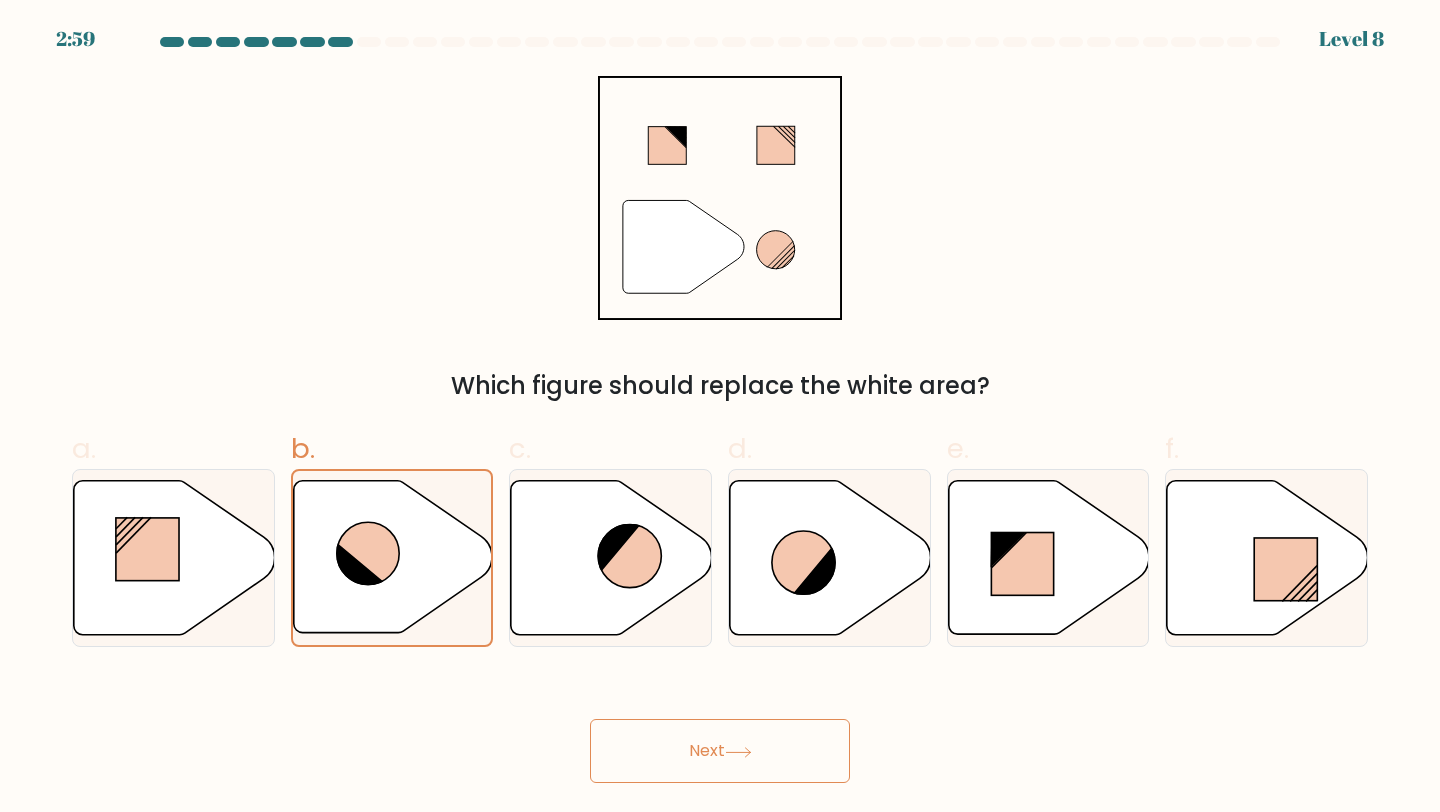 click on "Next" at bounding box center (720, 751) 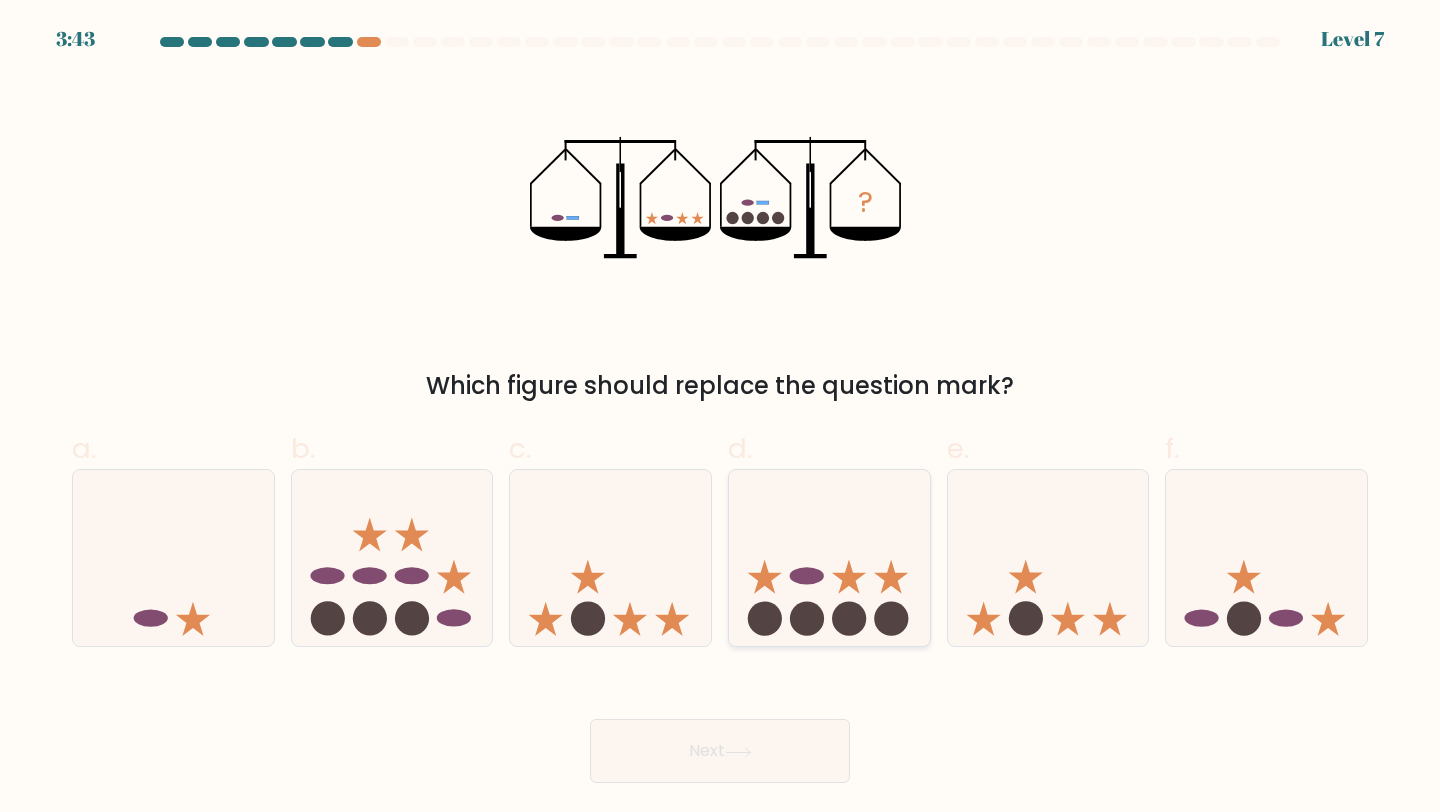 click 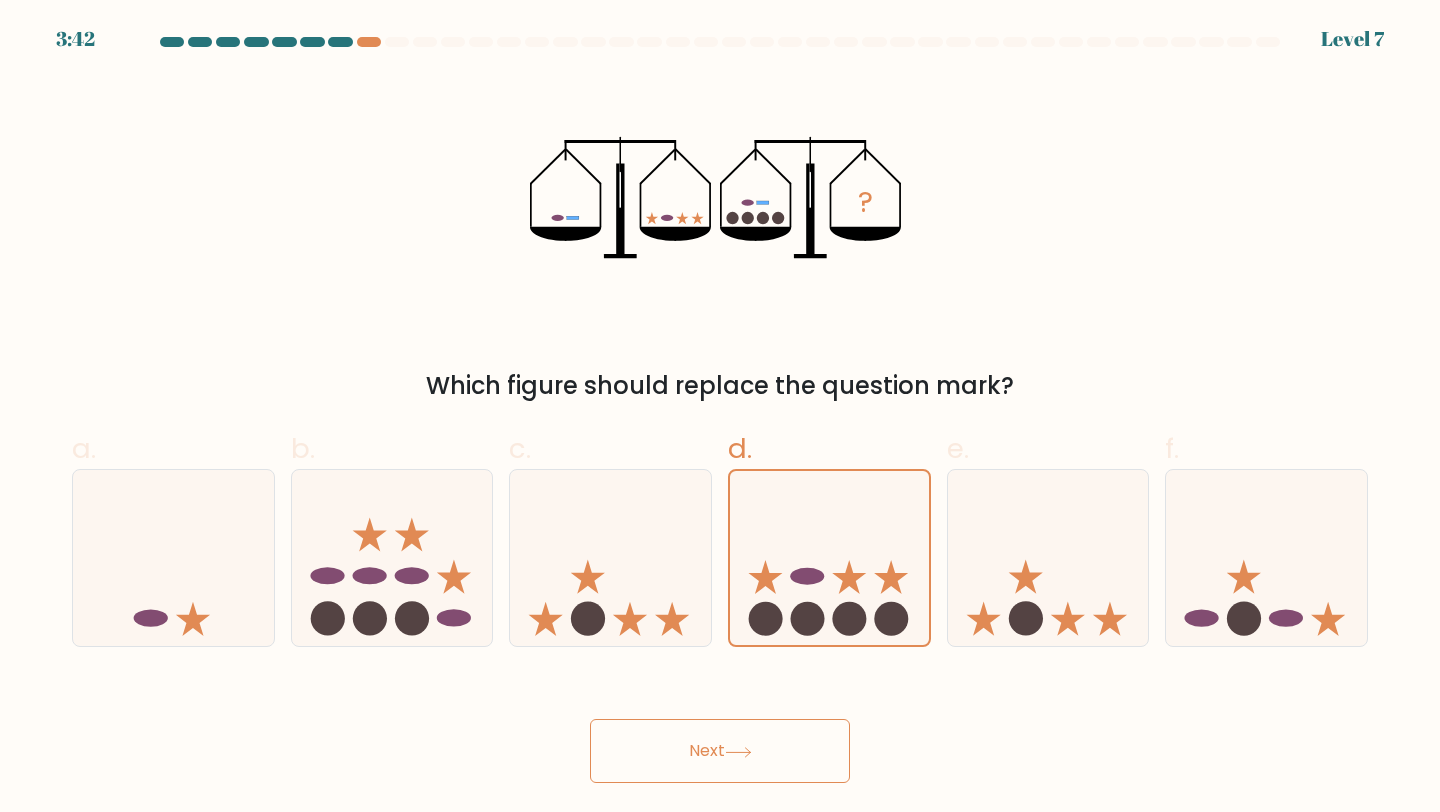 click on "3:42
Level 7" at bounding box center (720, 406) 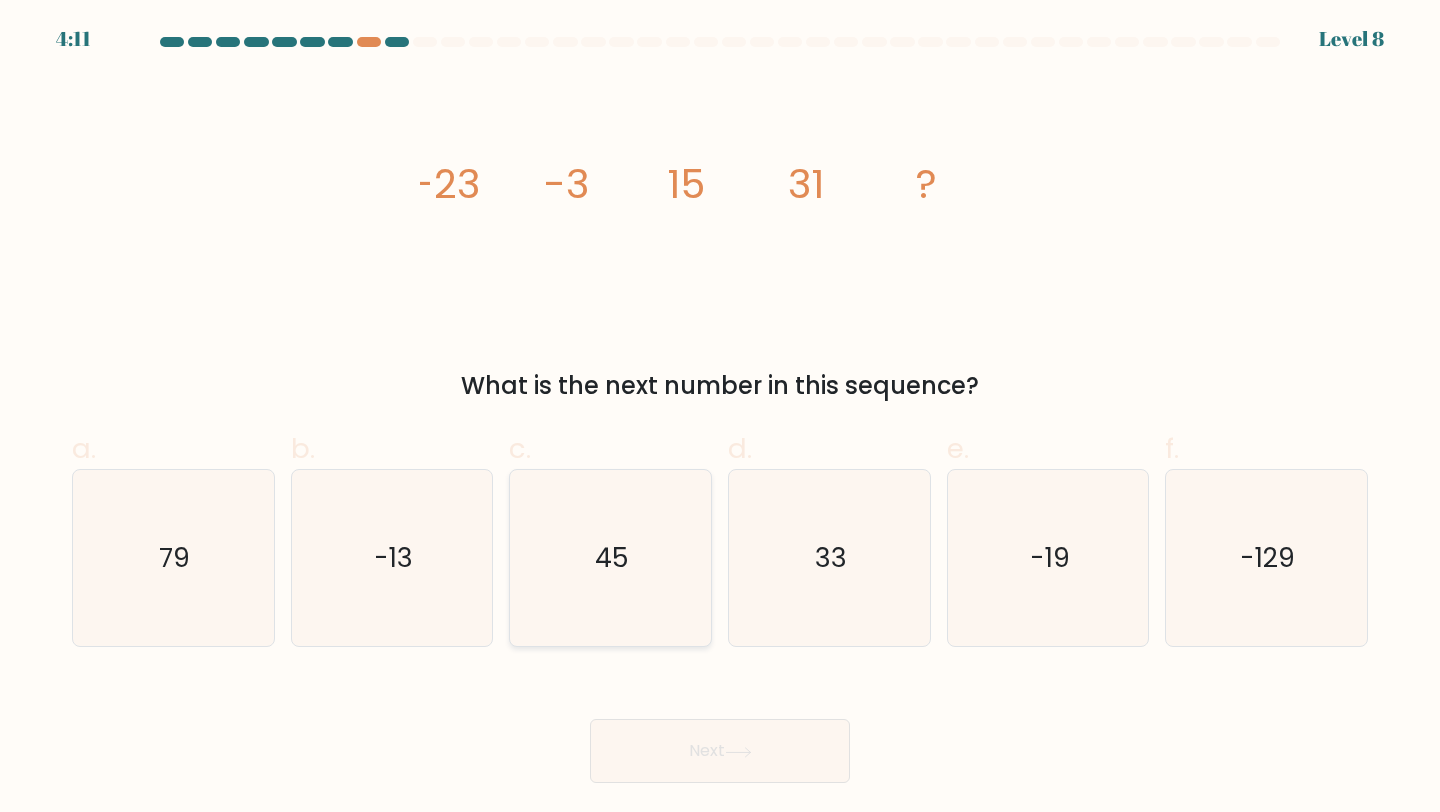 click on "45" 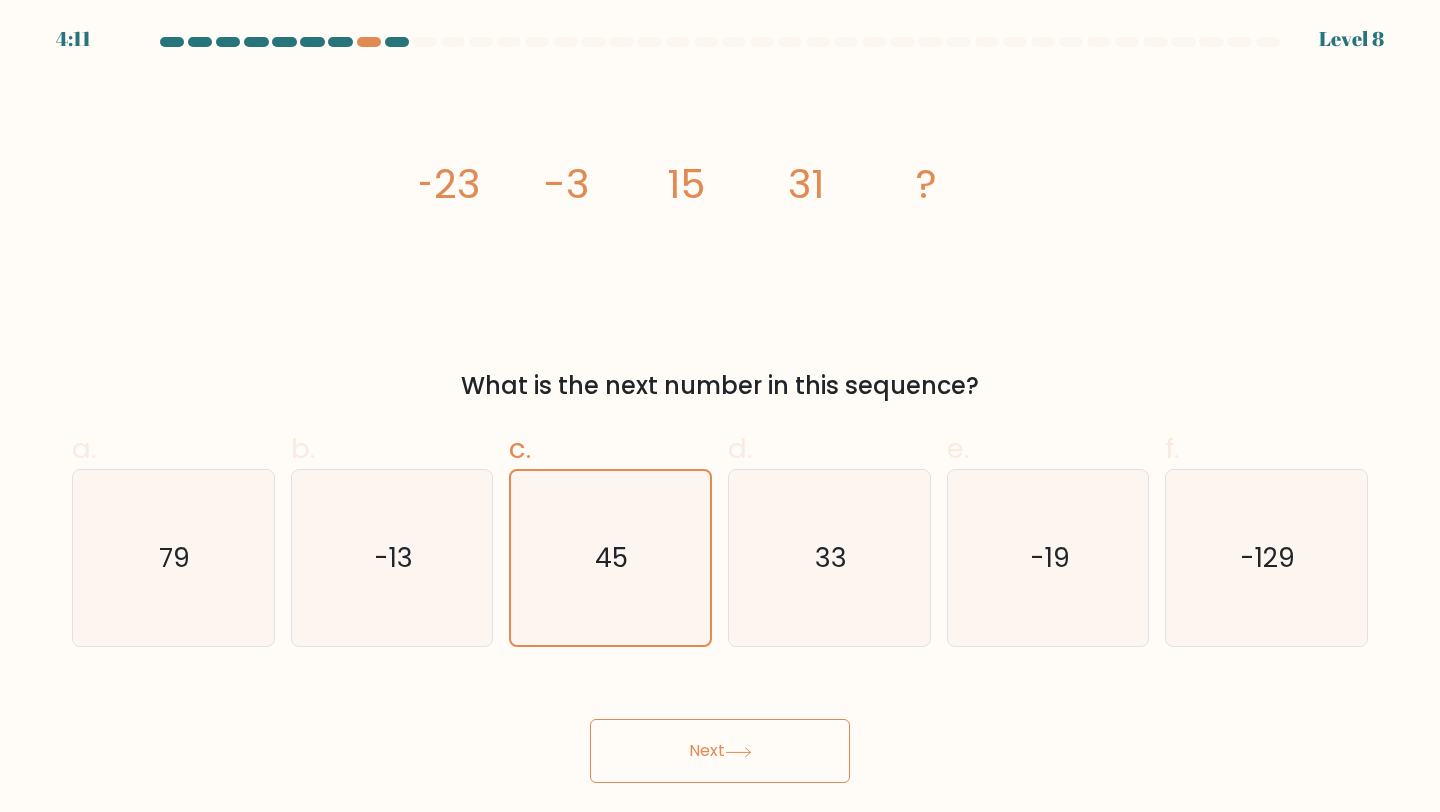 click on "Next" at bounding box center [720, 751] 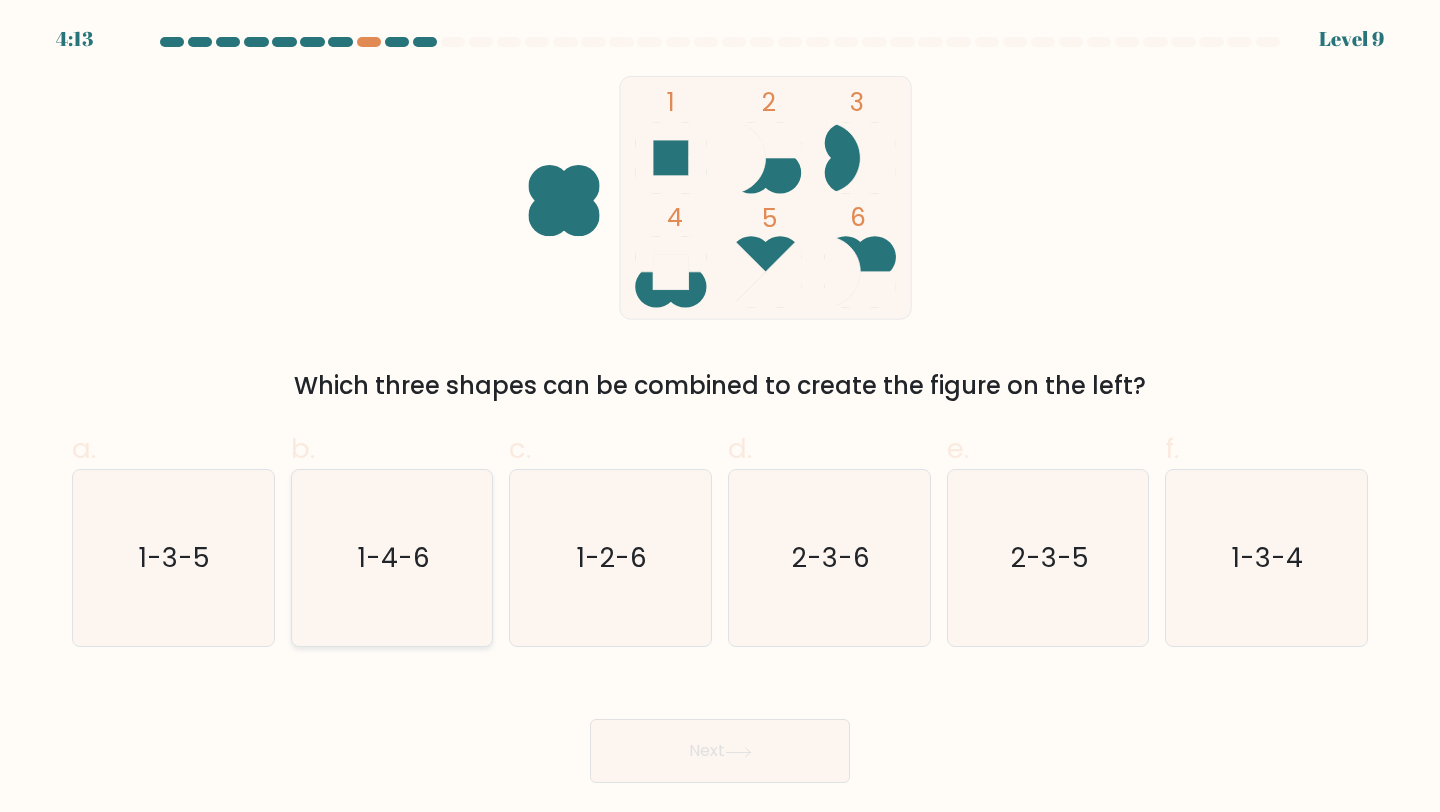 click on "1-4-6" 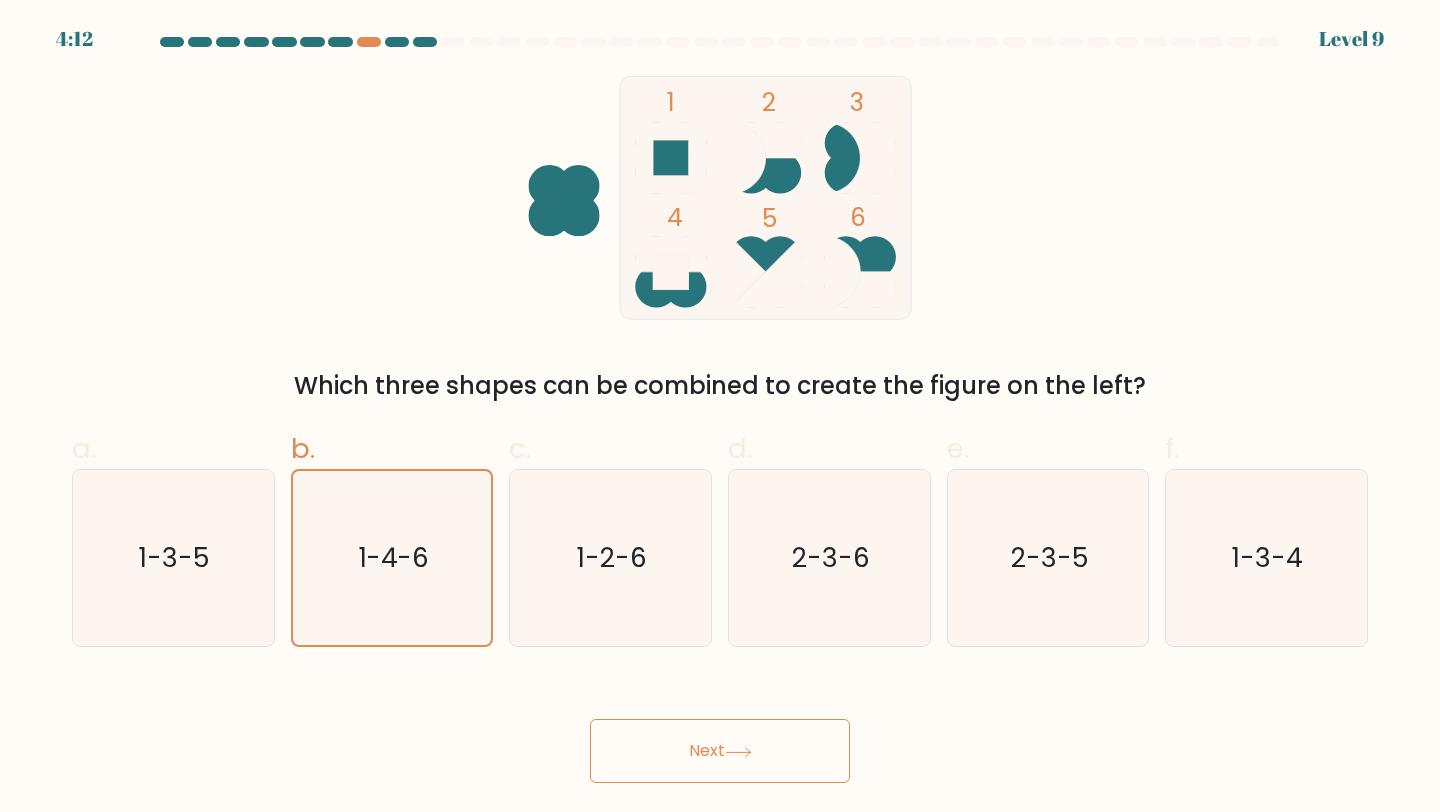 click on "Next" at bounding box center [720, 751] 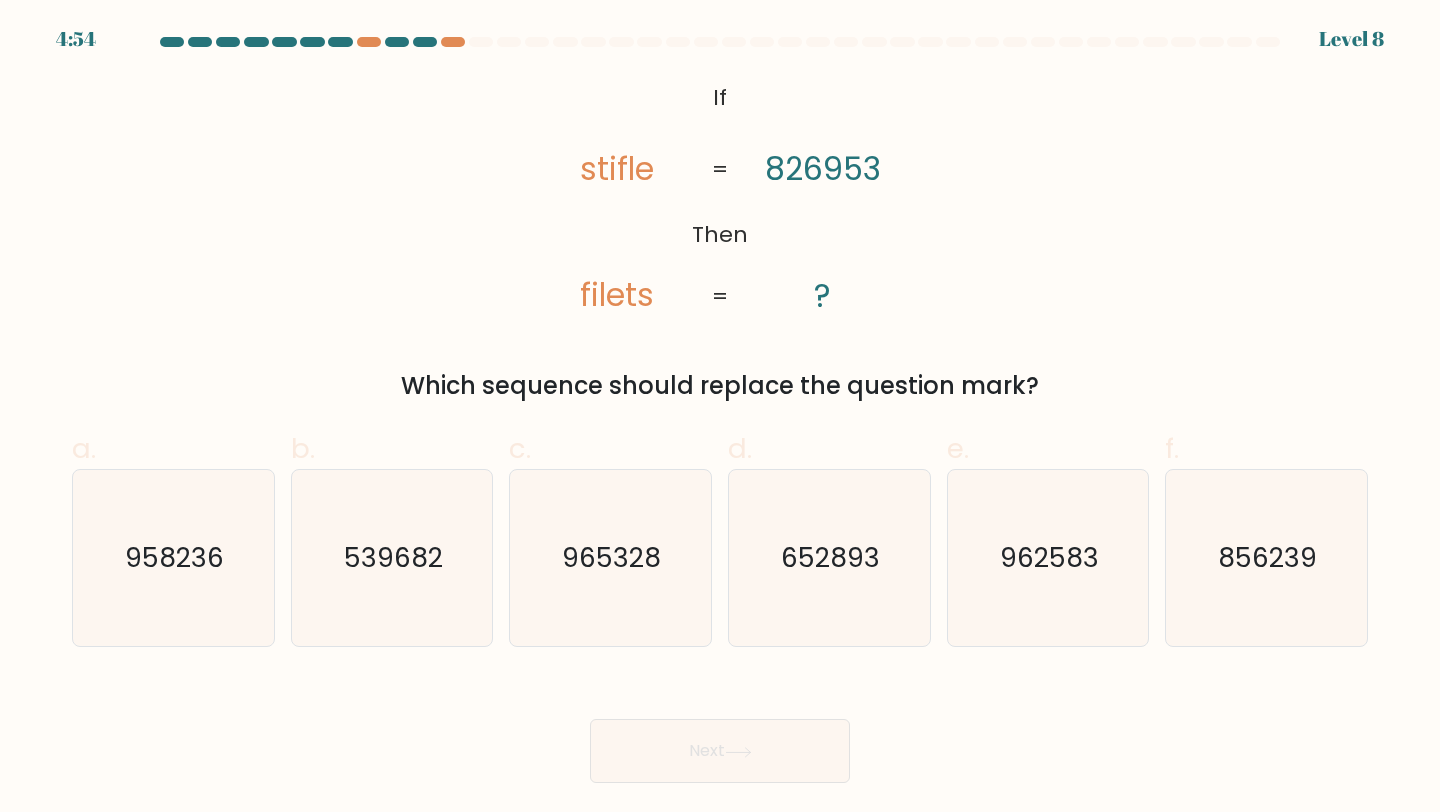 type 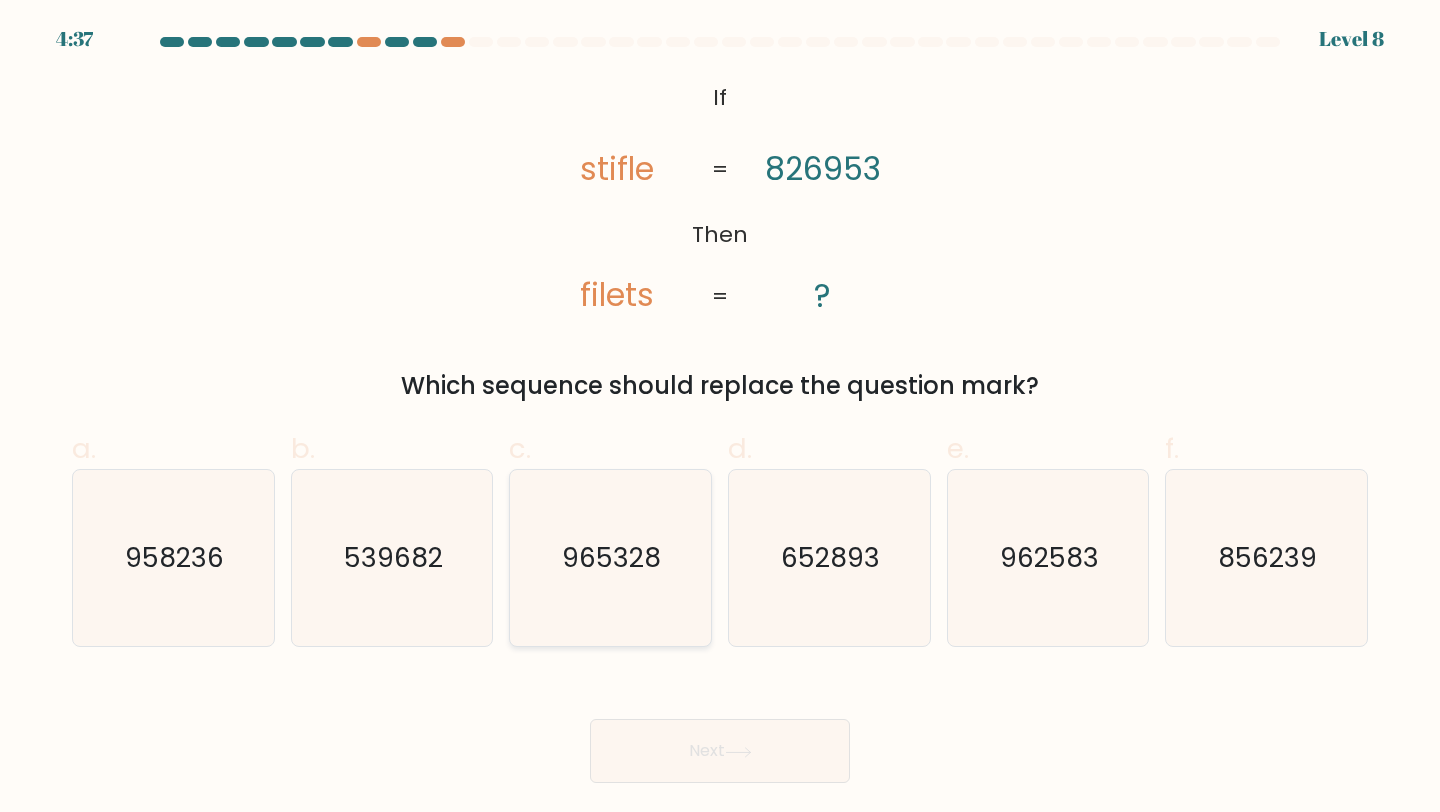 click on "965328" 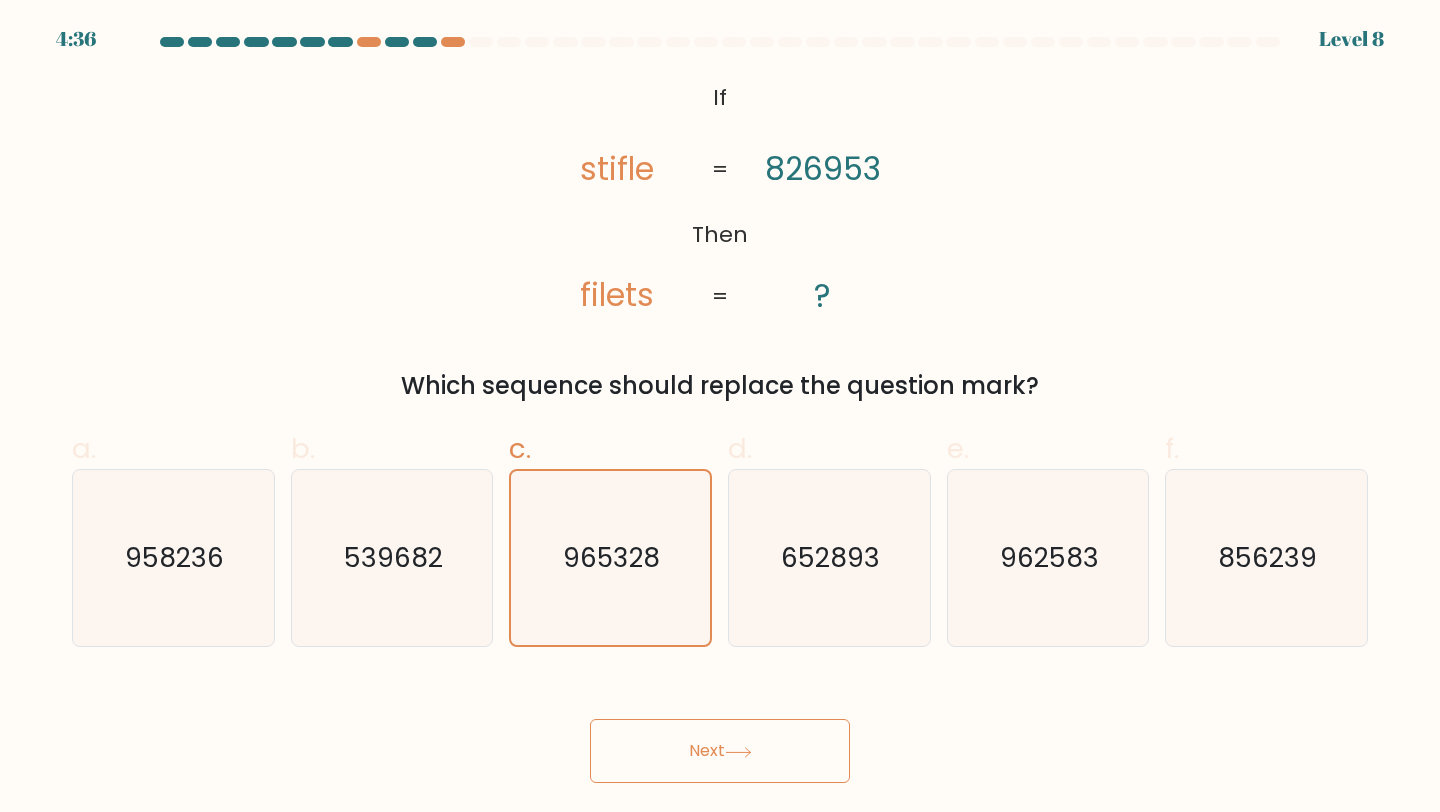 click on "Next" at bounding box center [720, 751] 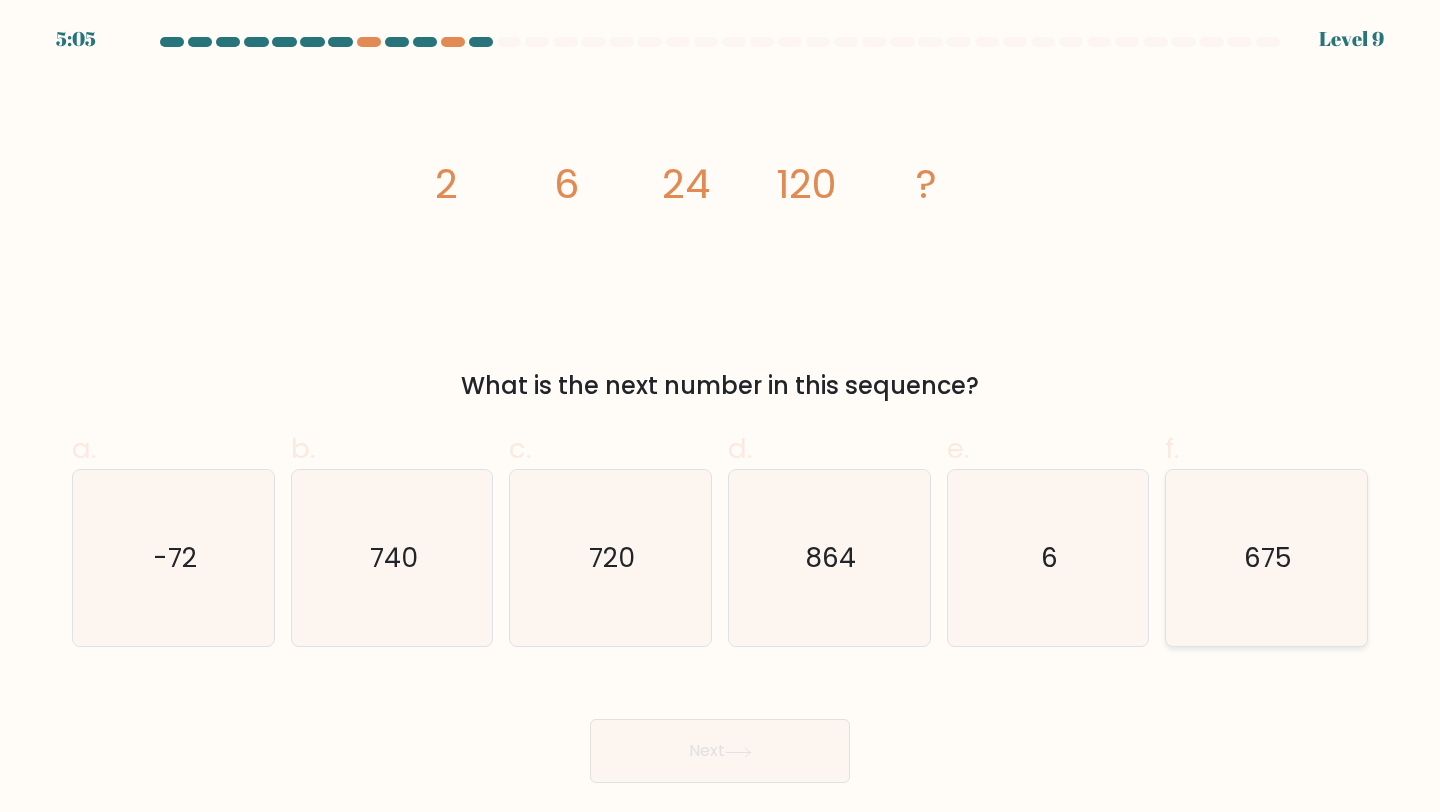 click on "675" 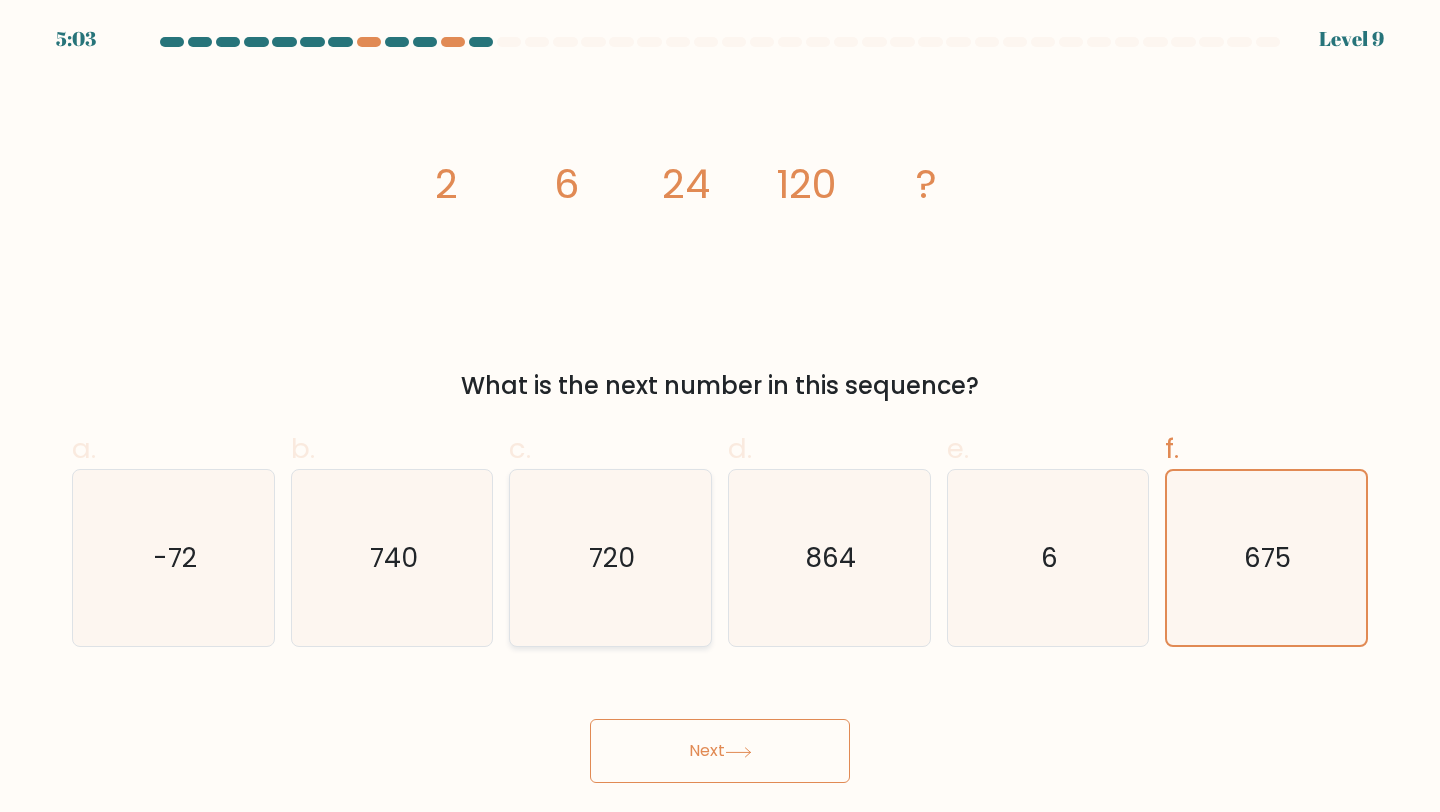 click on "720" 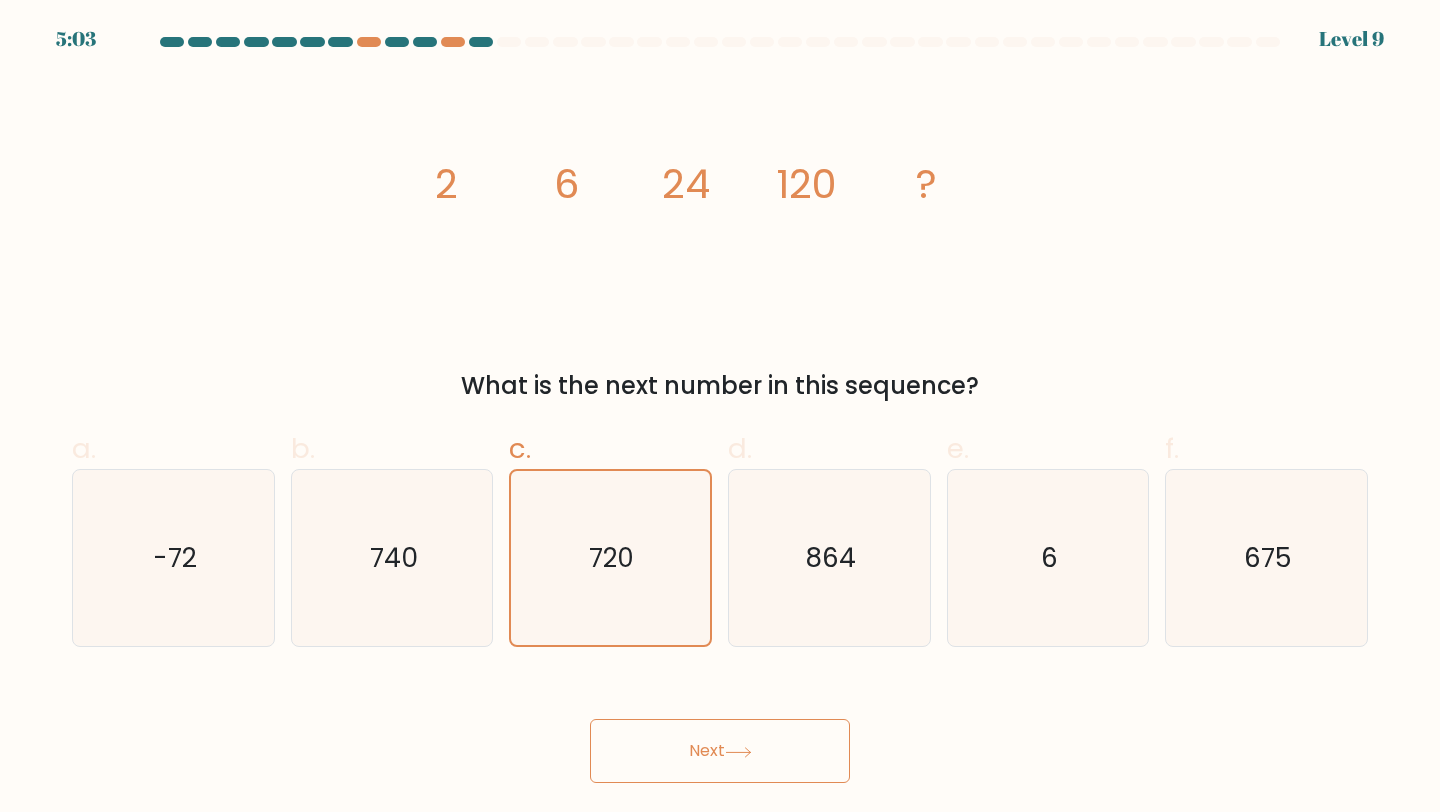 click on "Next" at bounding box center (720, 751) 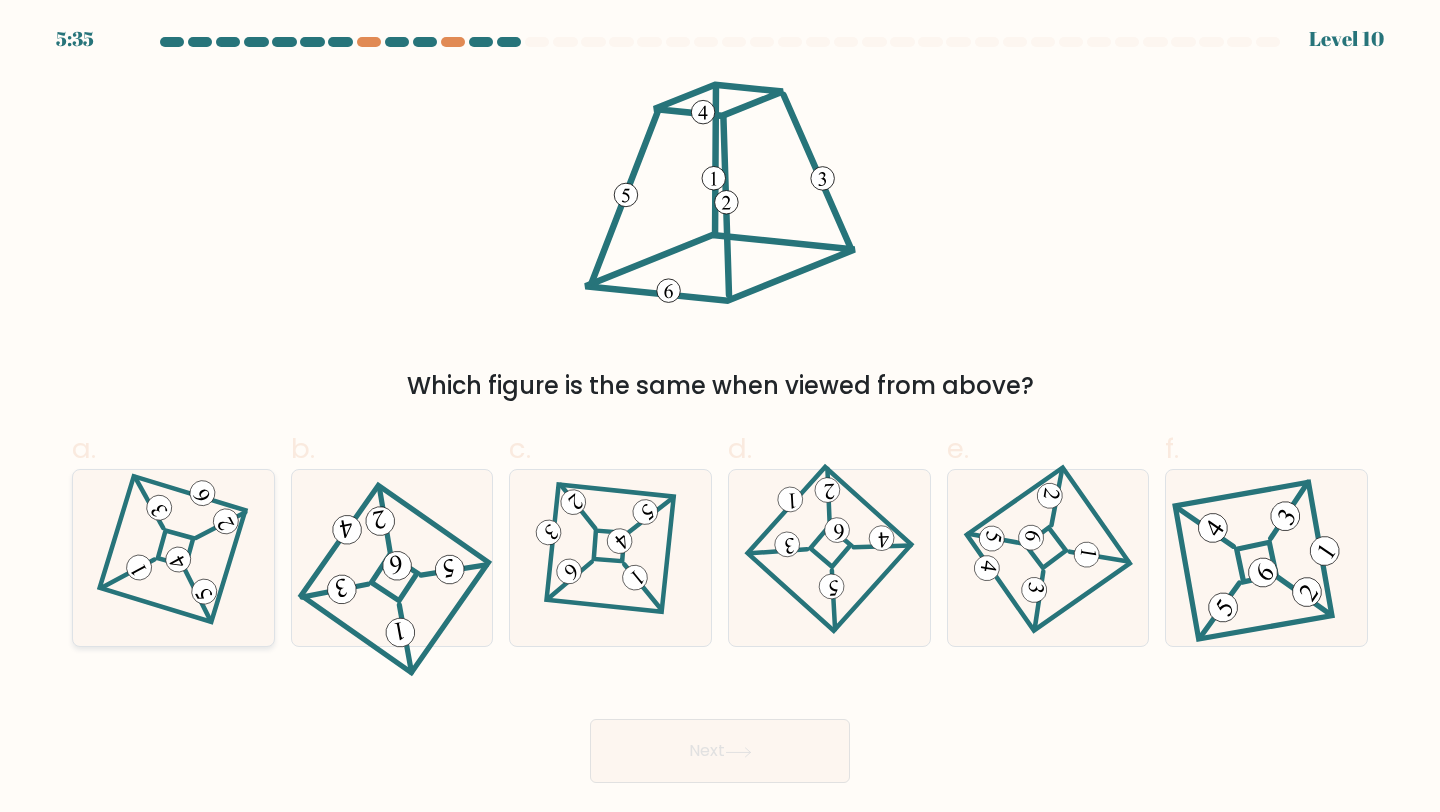 click 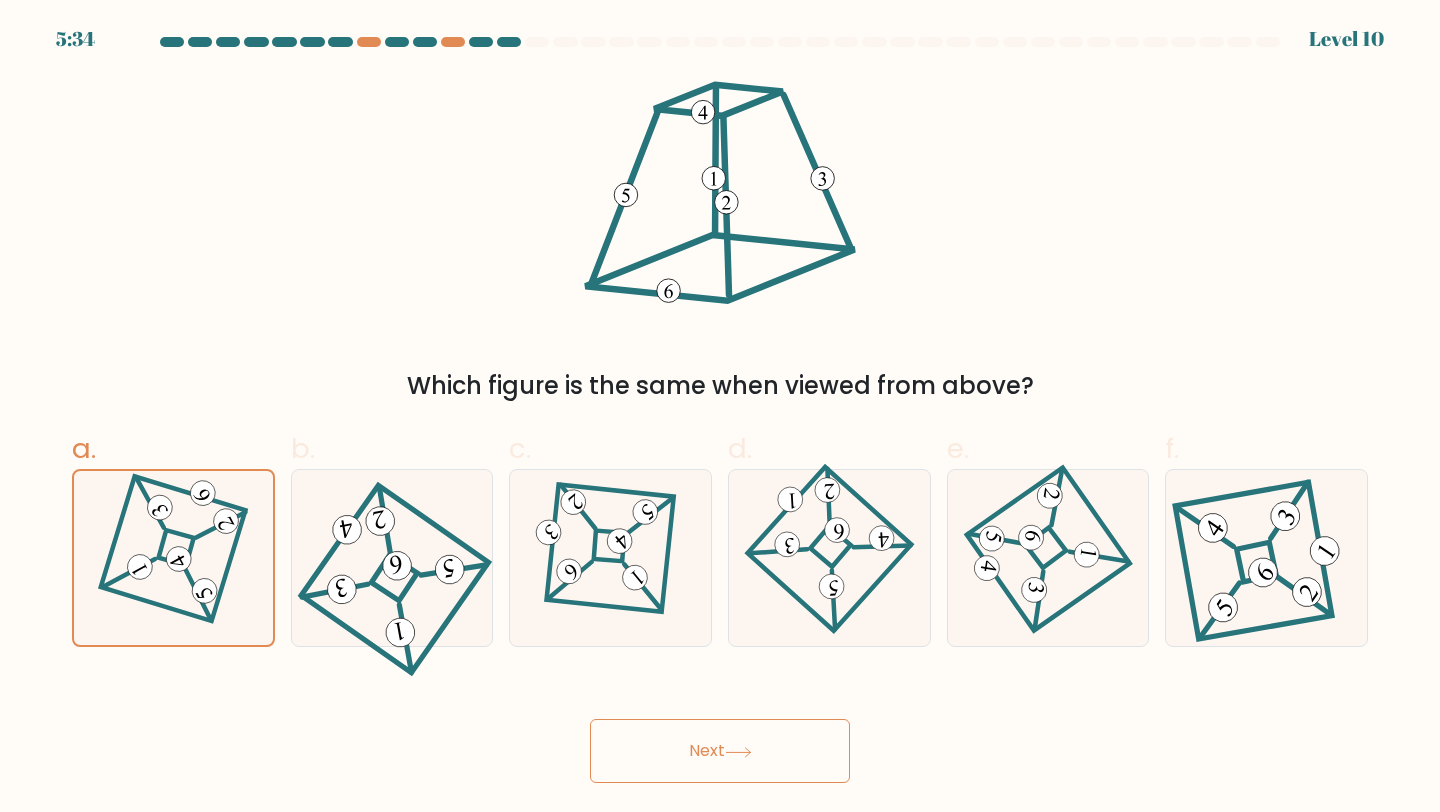 click on "Next" at bounding box center [720, 751] 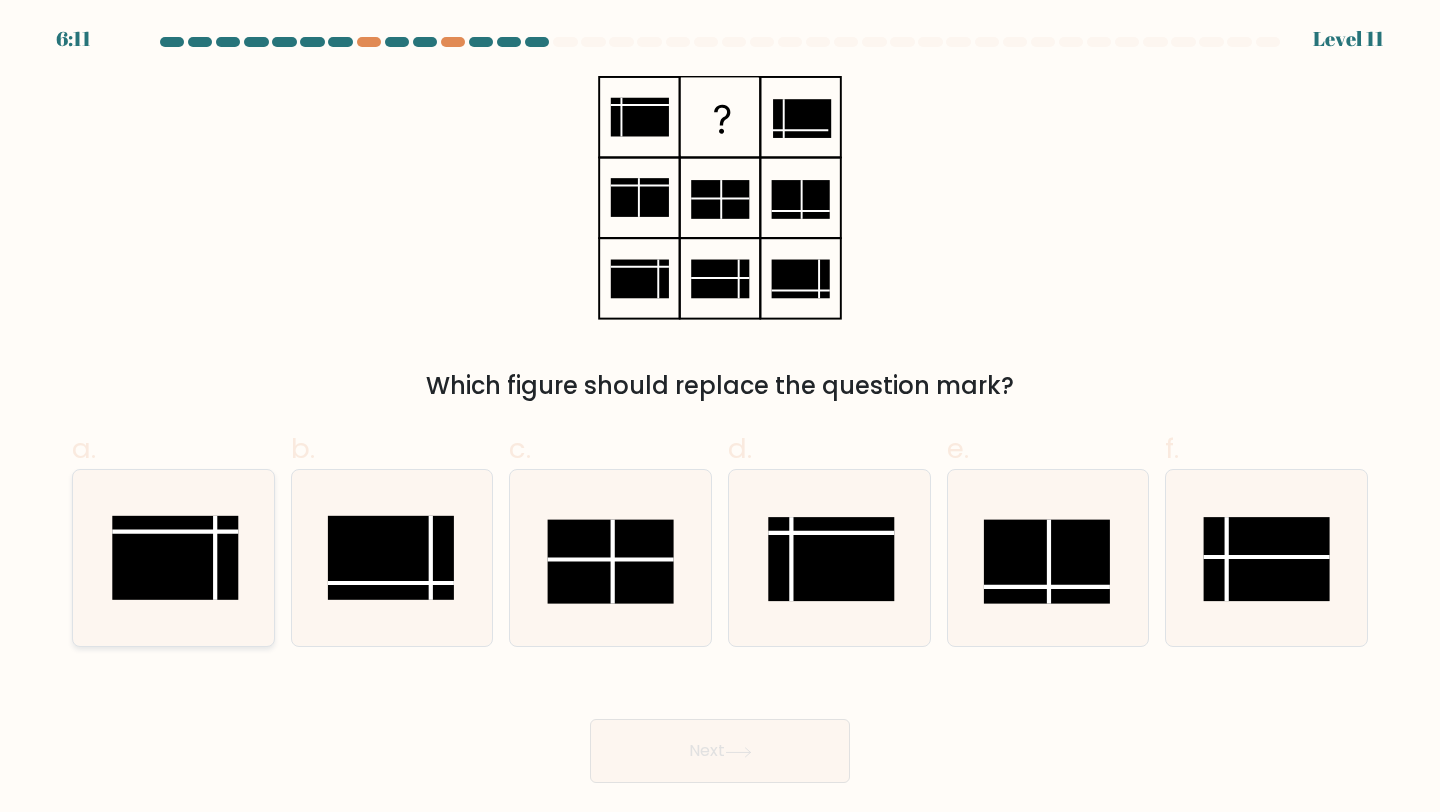 click 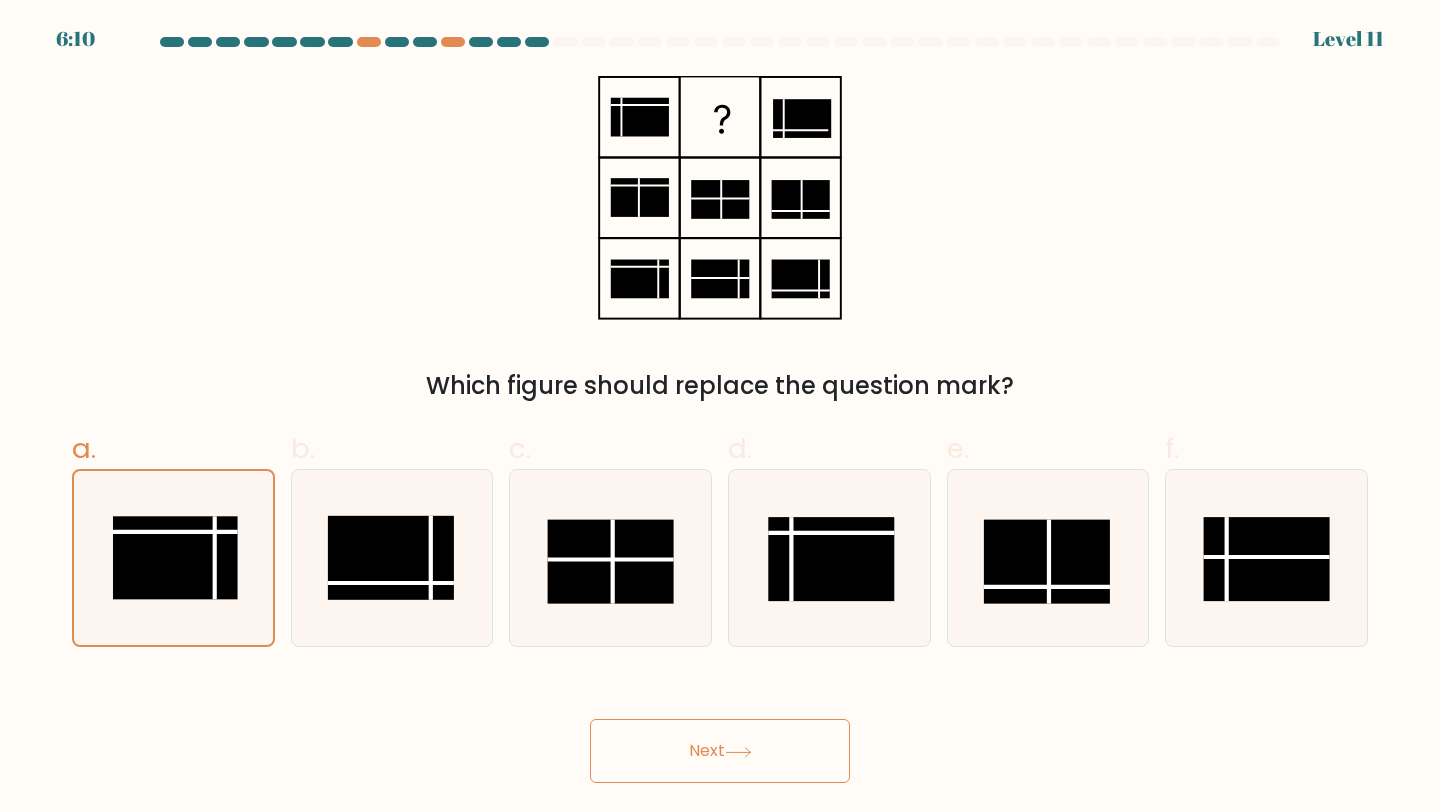 click on "Next" at bounding box center (720, 727) 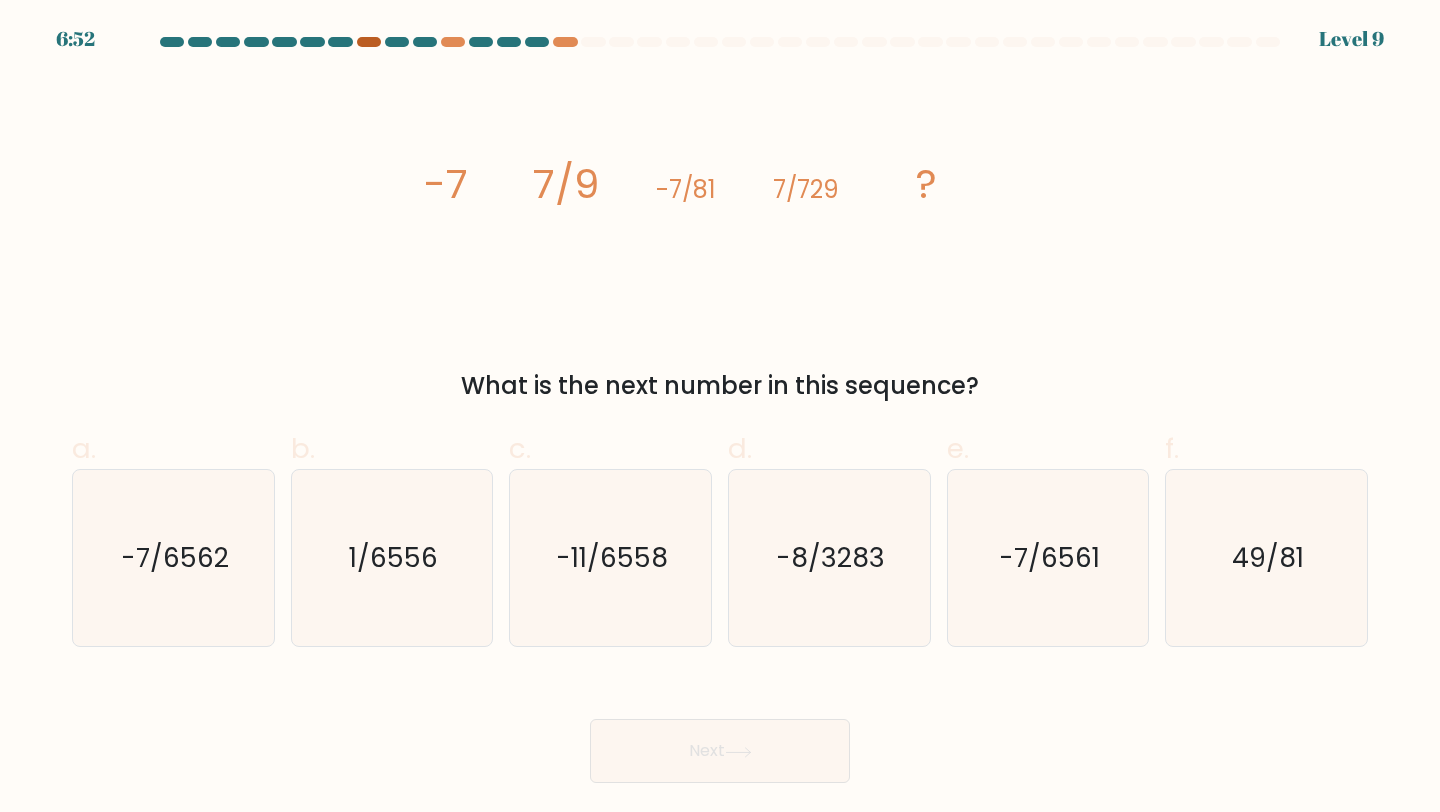 click at bounding box center [369, 42] 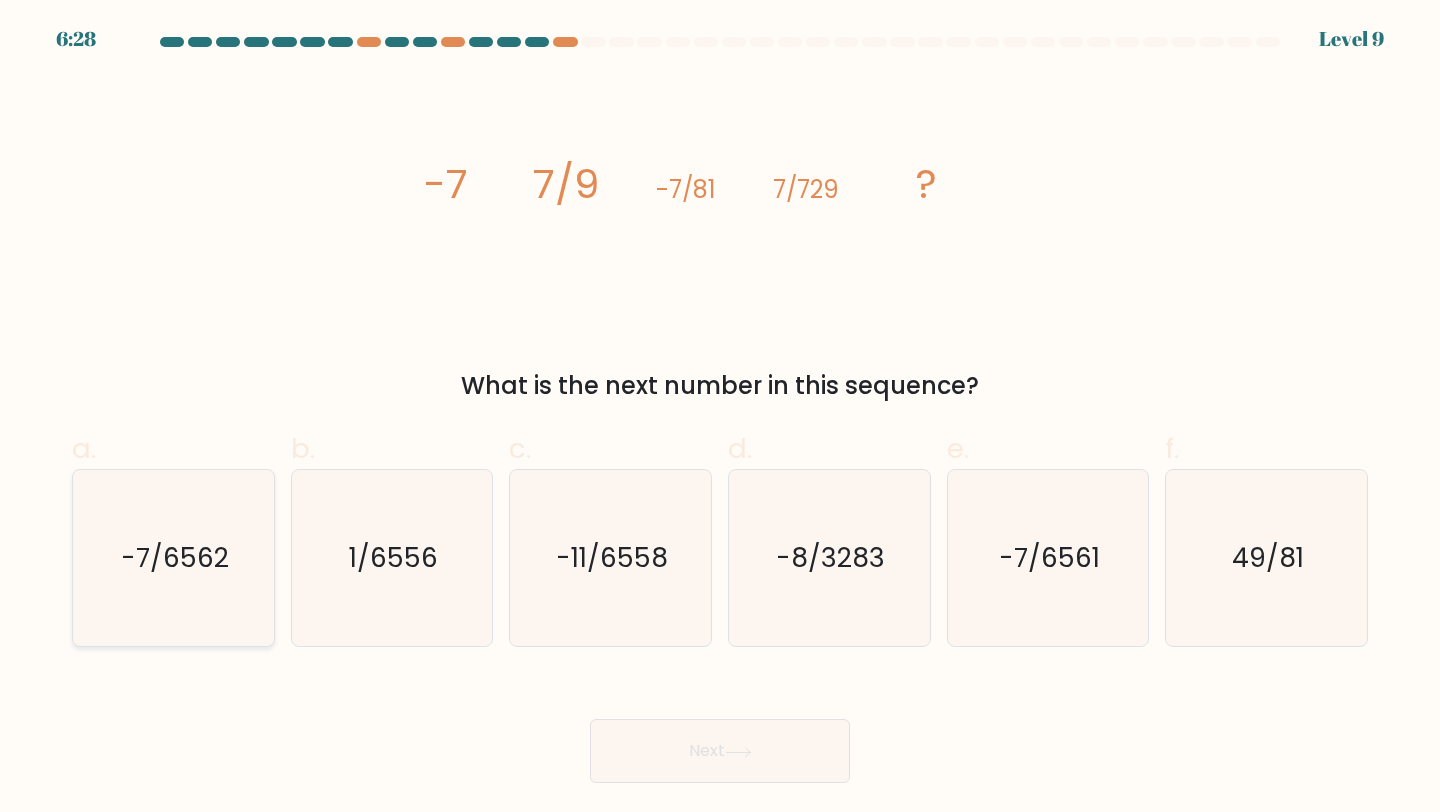 click on "-7/6562" at bounding box center (173, 558) 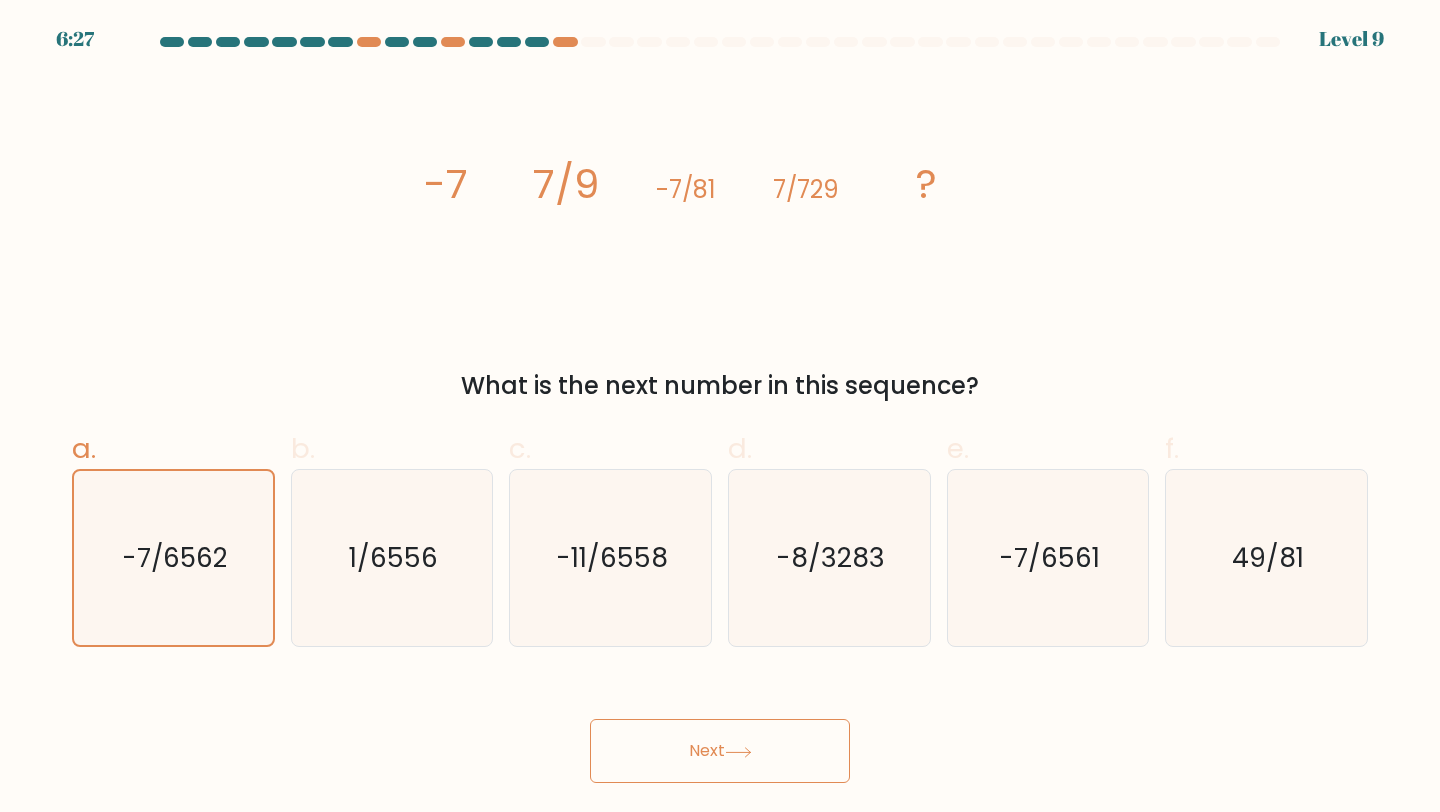 click on "Next" at bounding box center [720, 751] 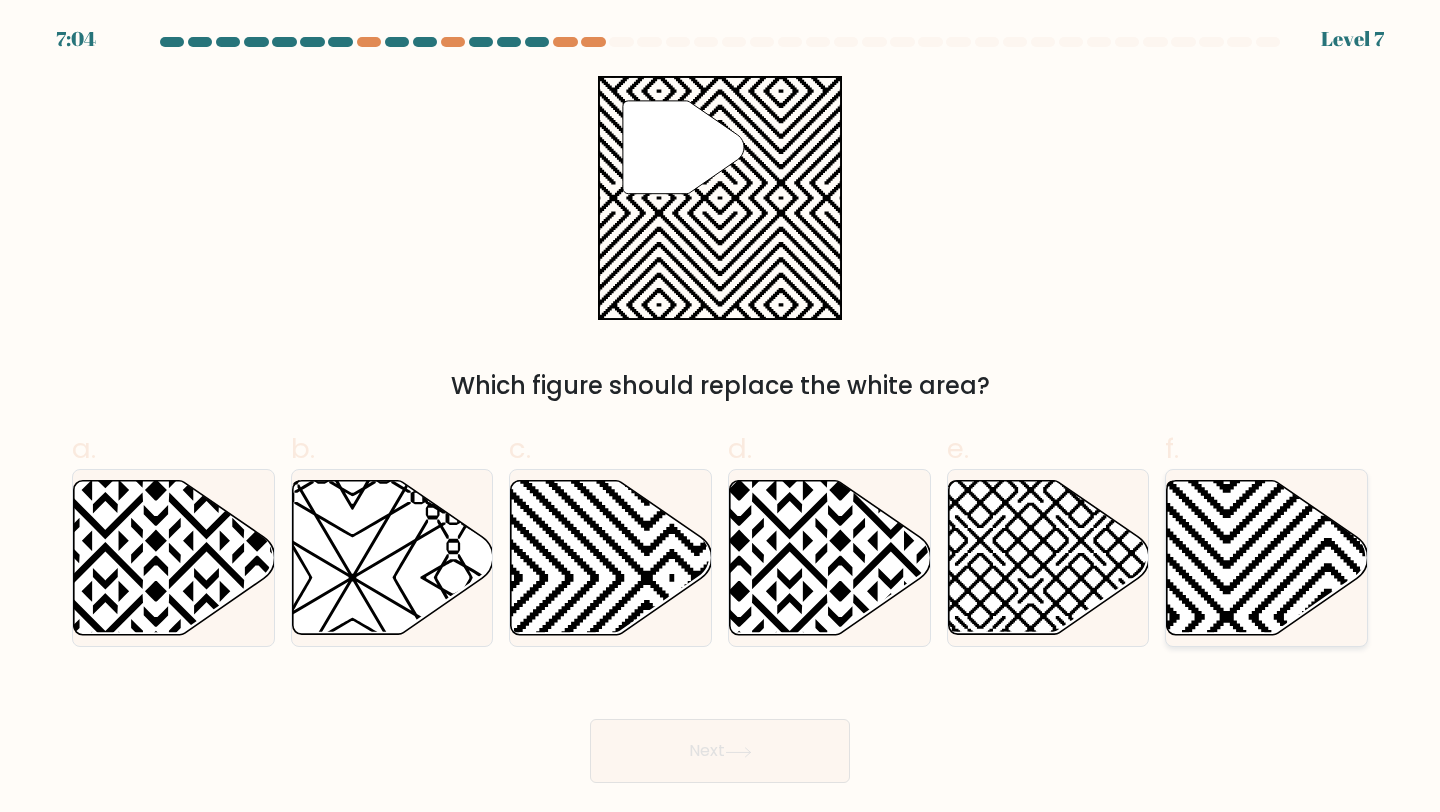 click 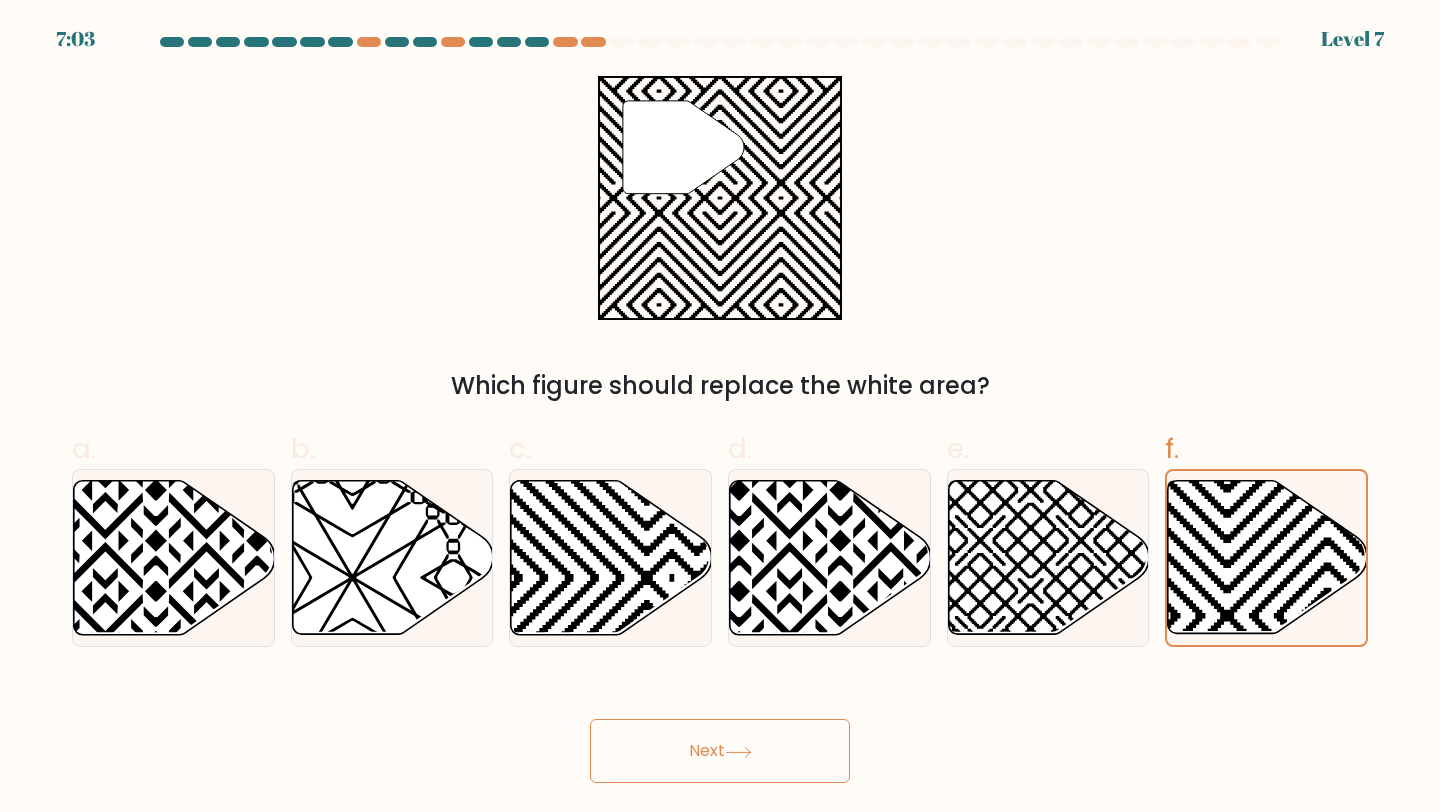 click on "Next" at bounding box center [720, 751] 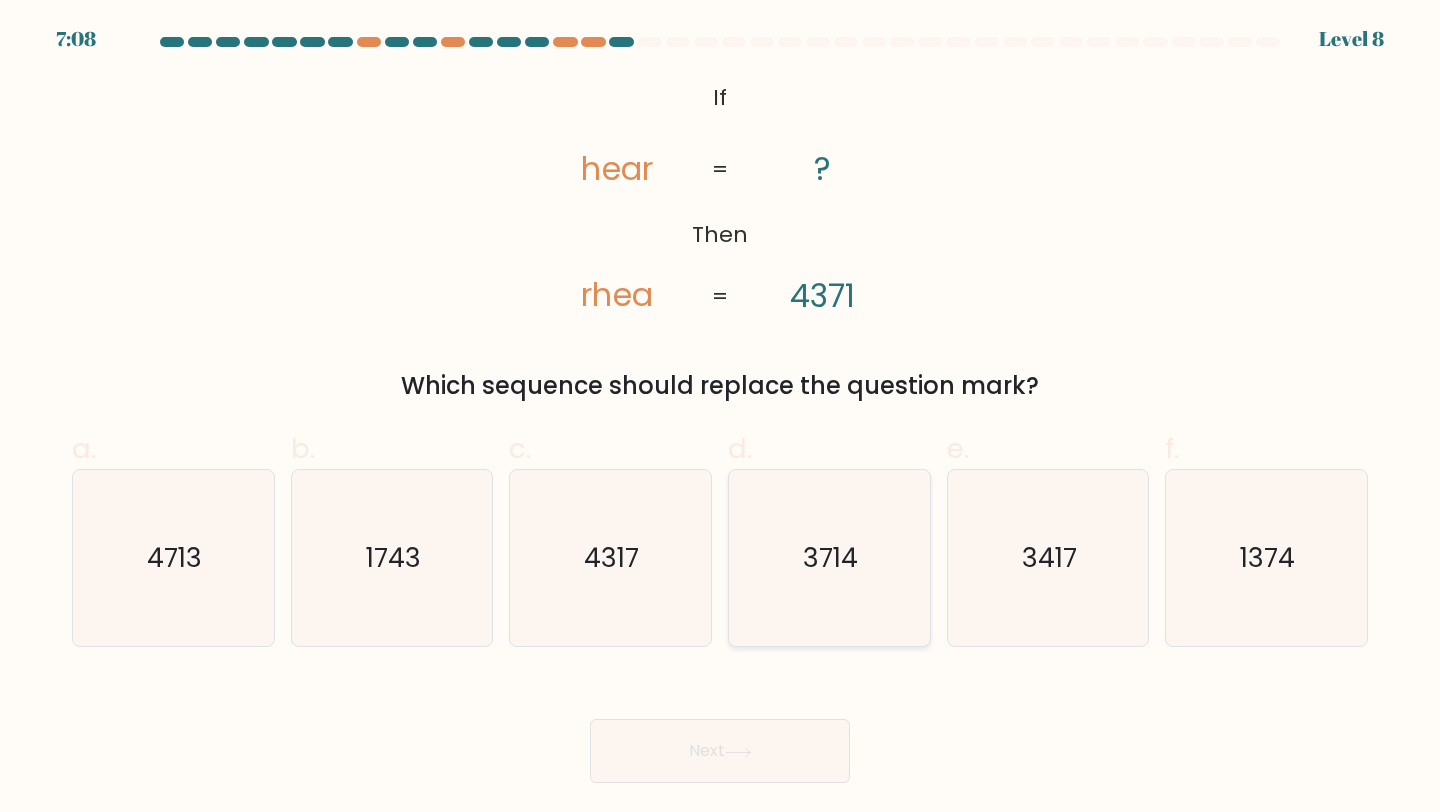 click on "3714" 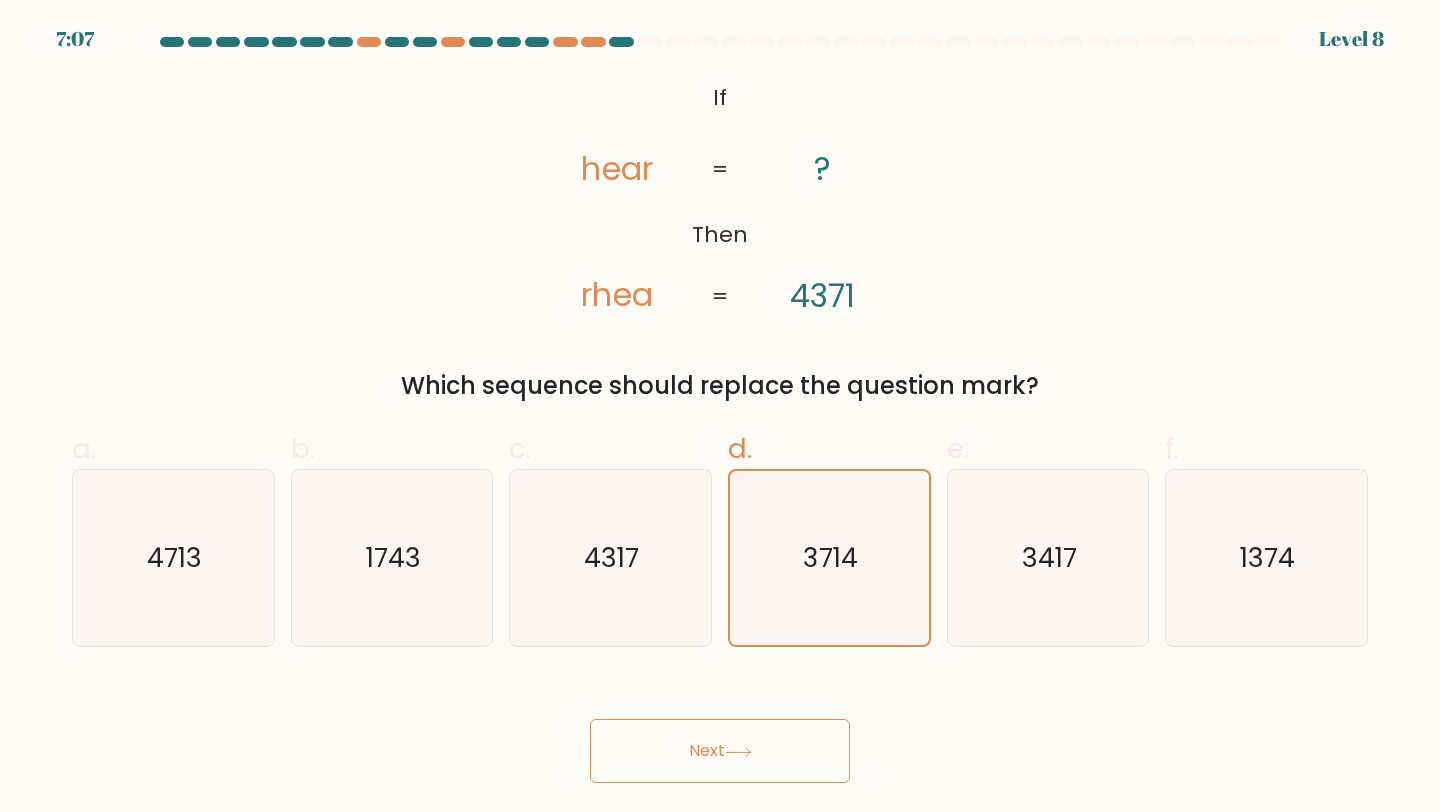 click on "Next" at bounding box center (720, 751) 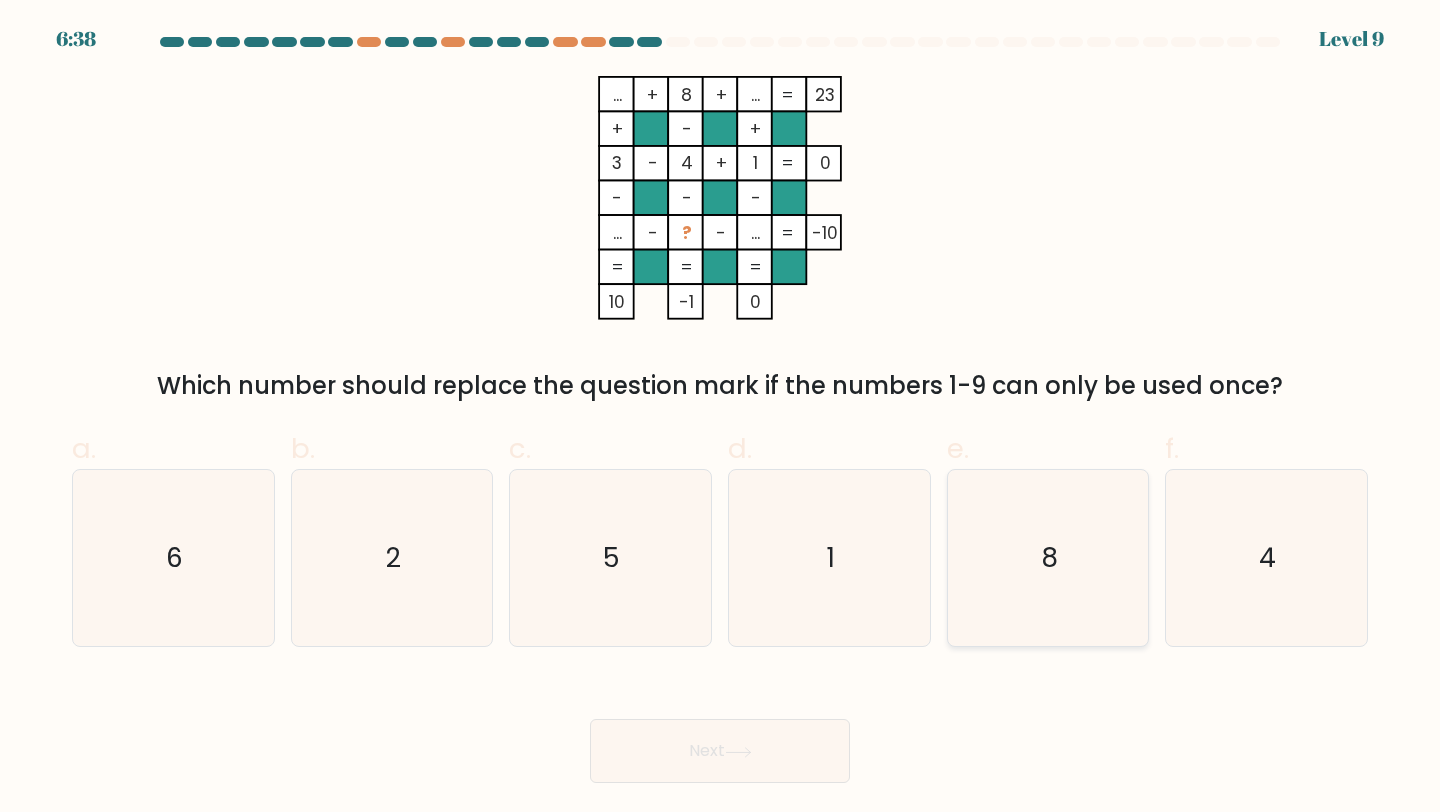 click on "8" 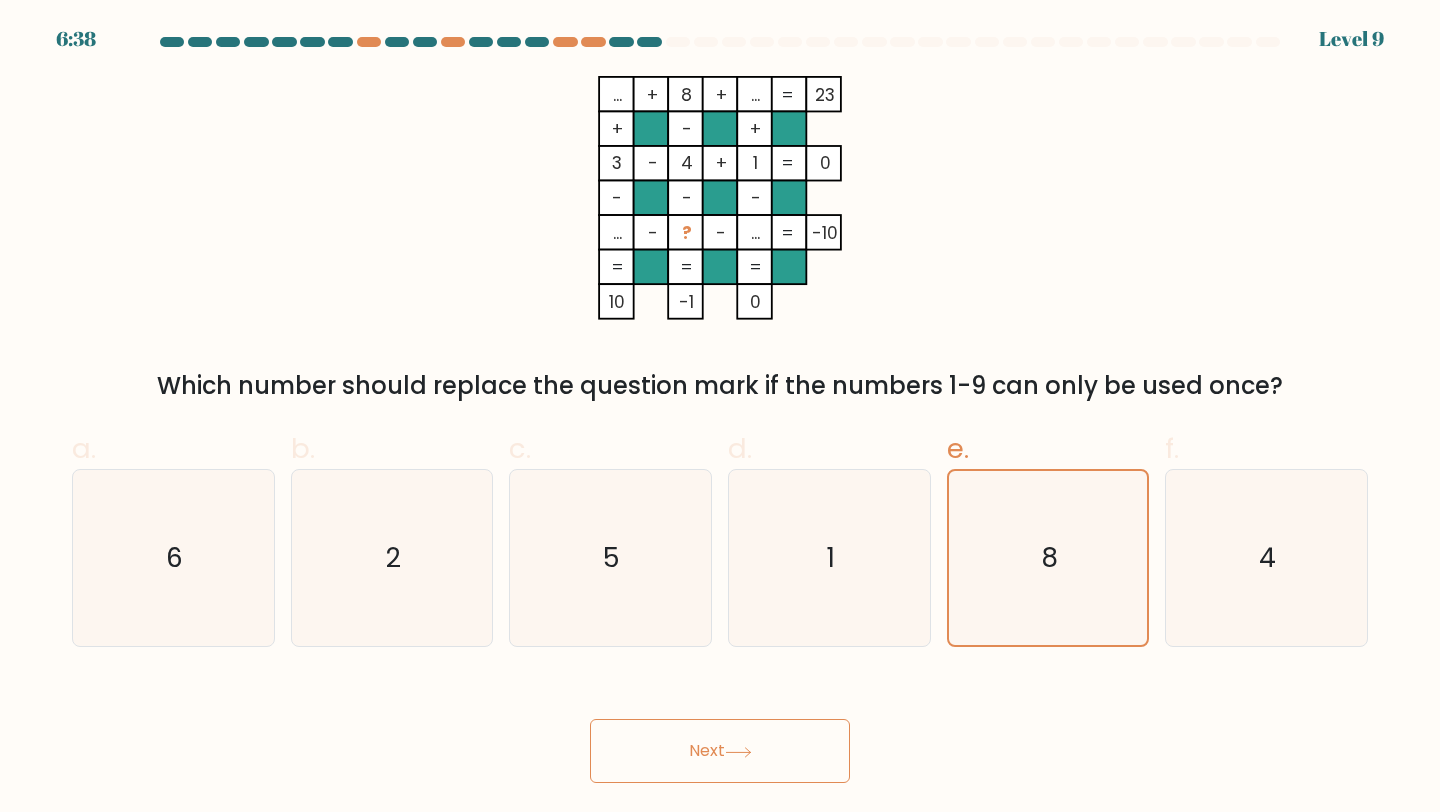 click on "Next" at bounding box center [720, 751] 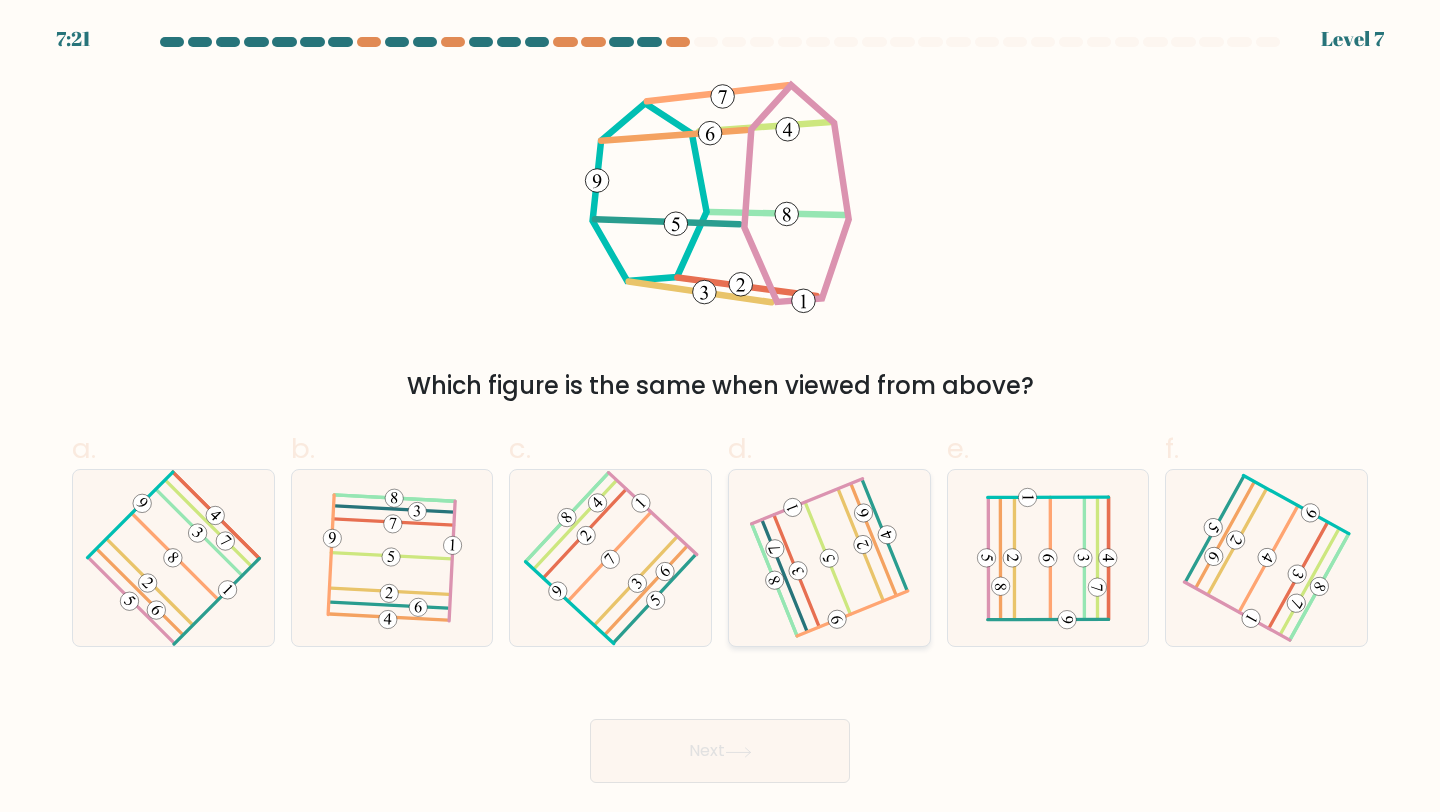 click 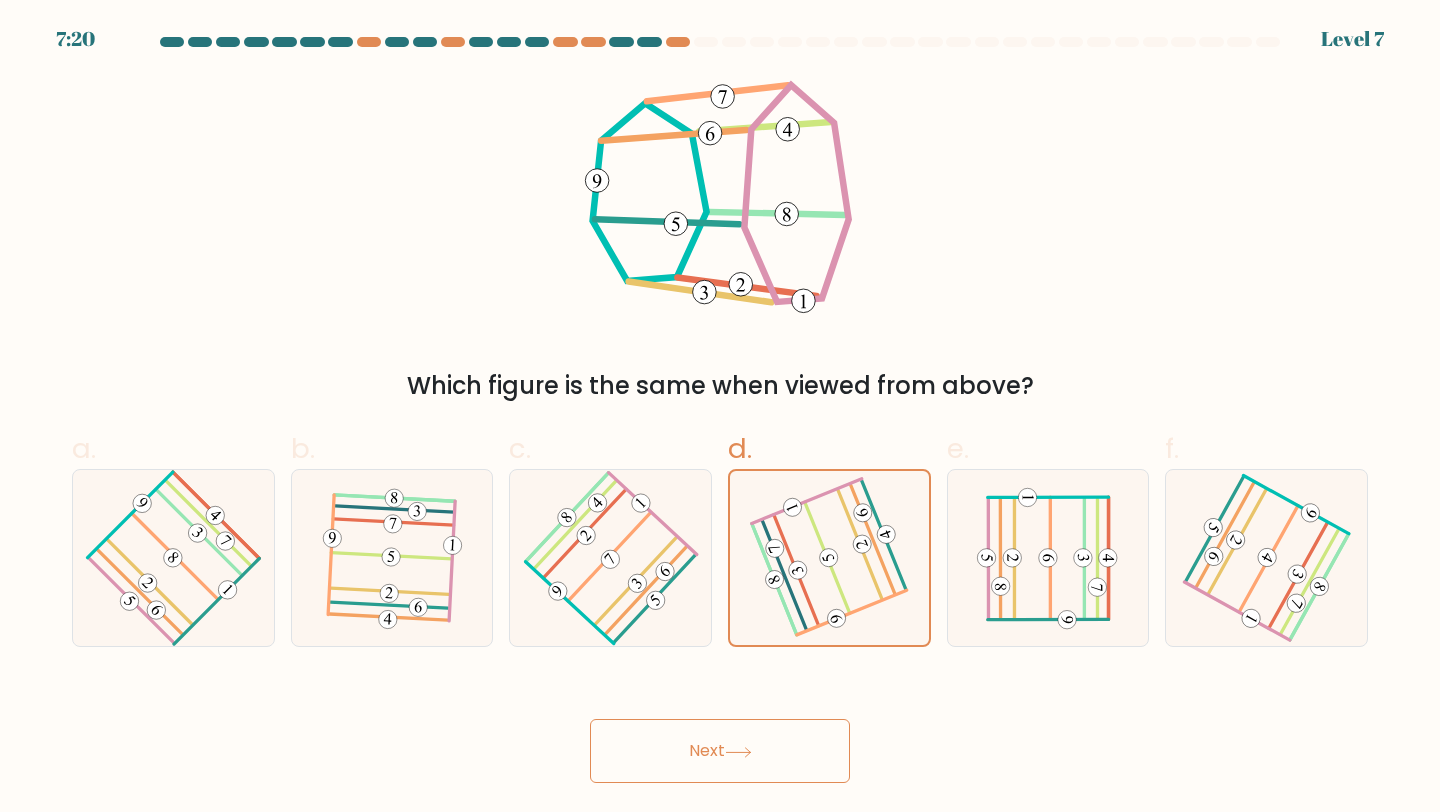 click 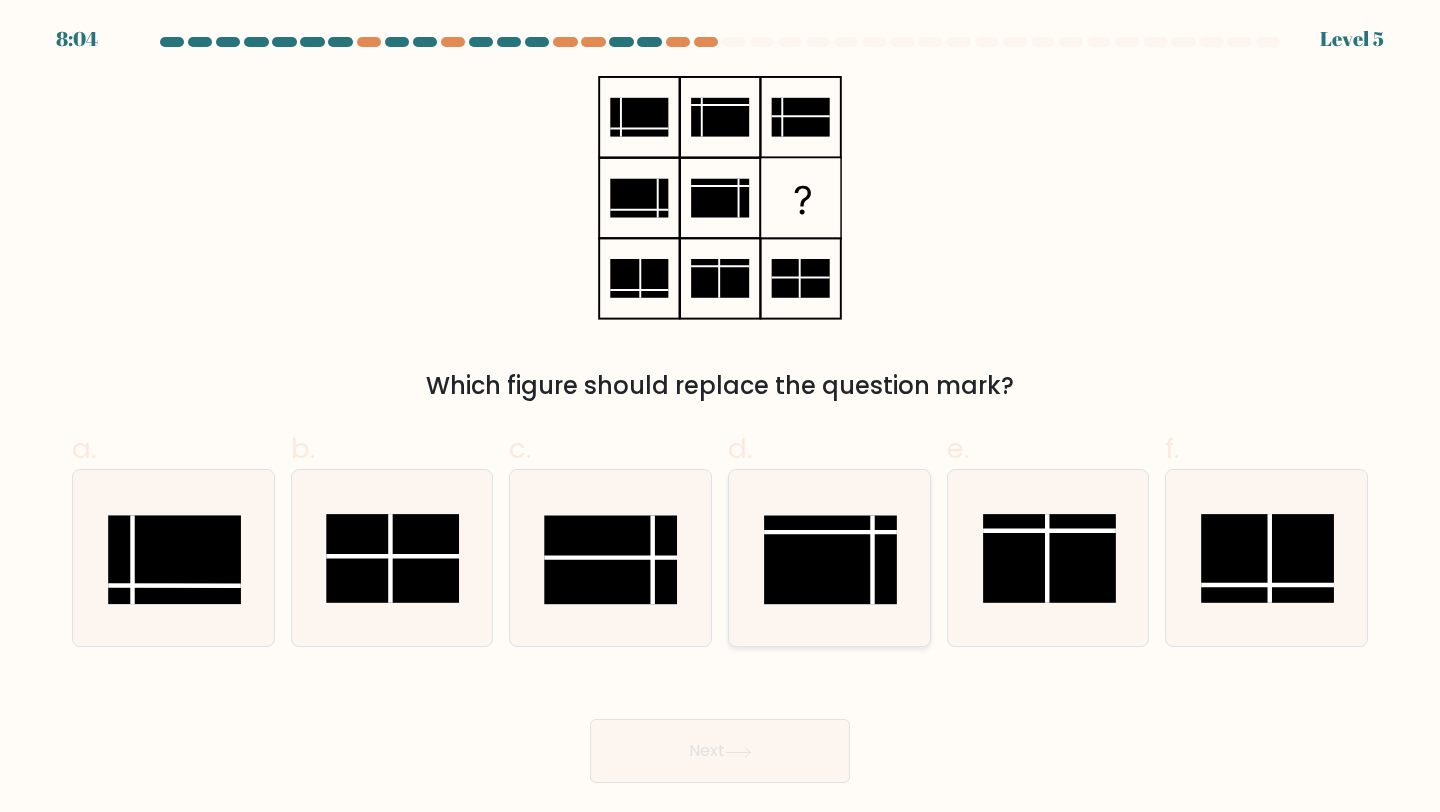 click 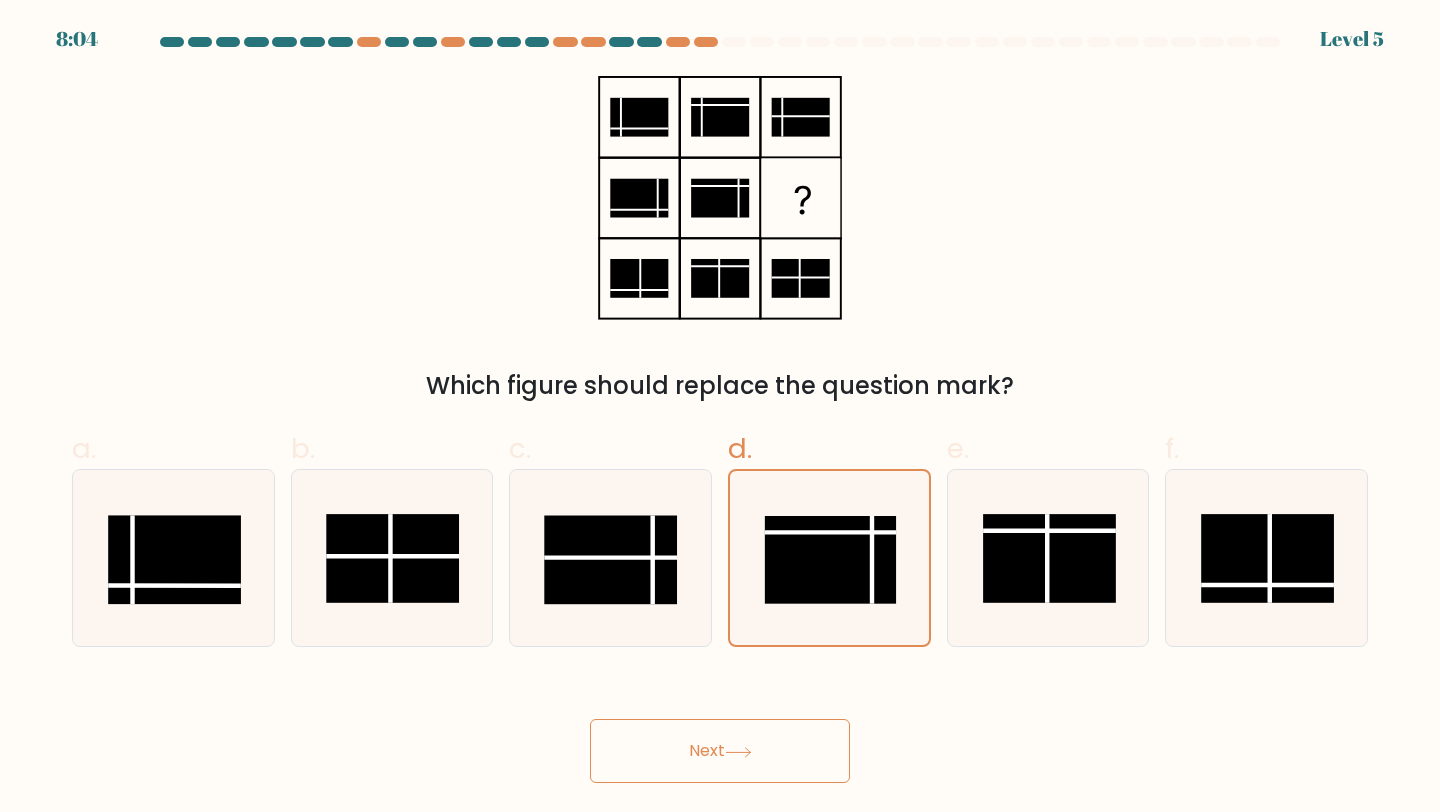 click on "Next" at bounding box center (720, 751) 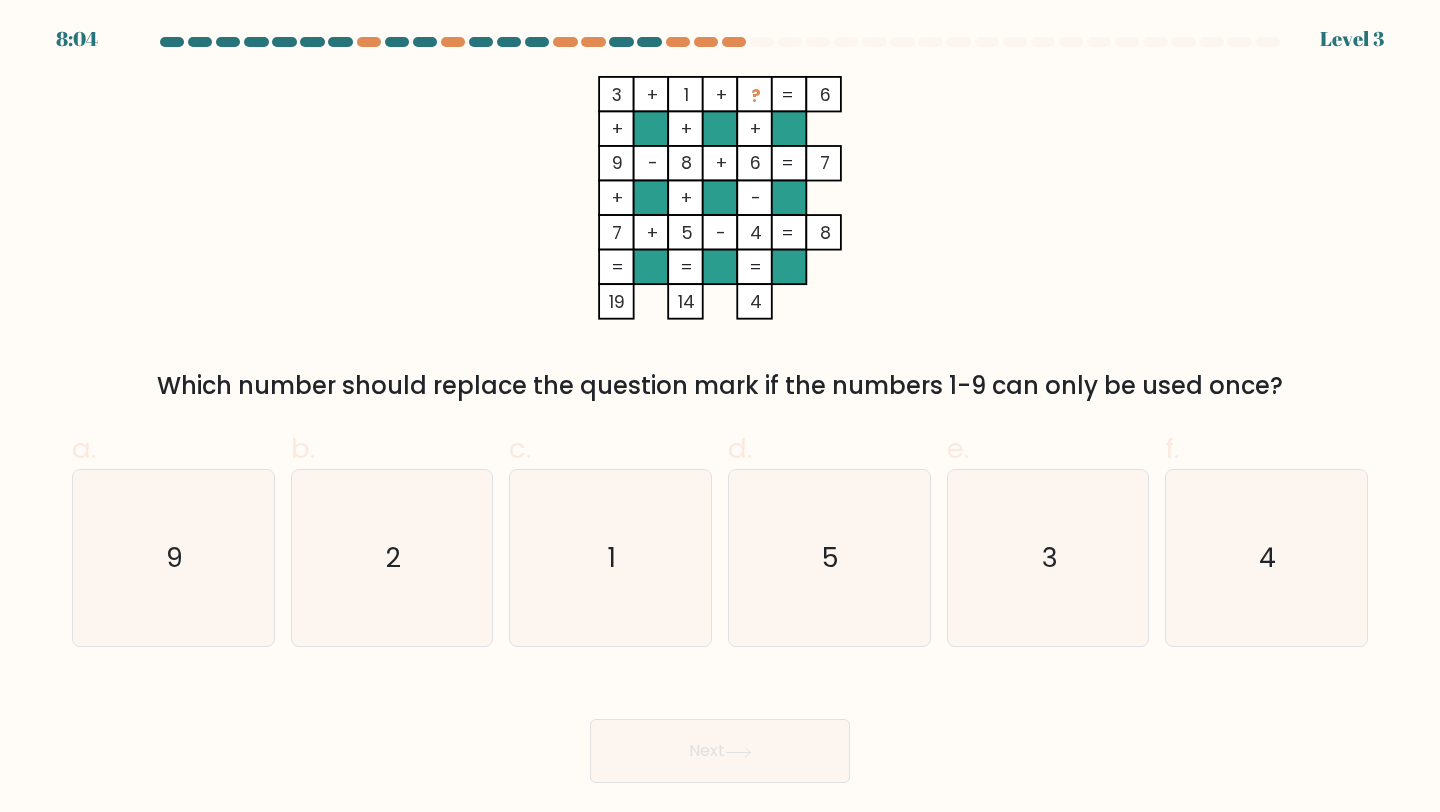 click on "Next" at bounding box center (720, 751) 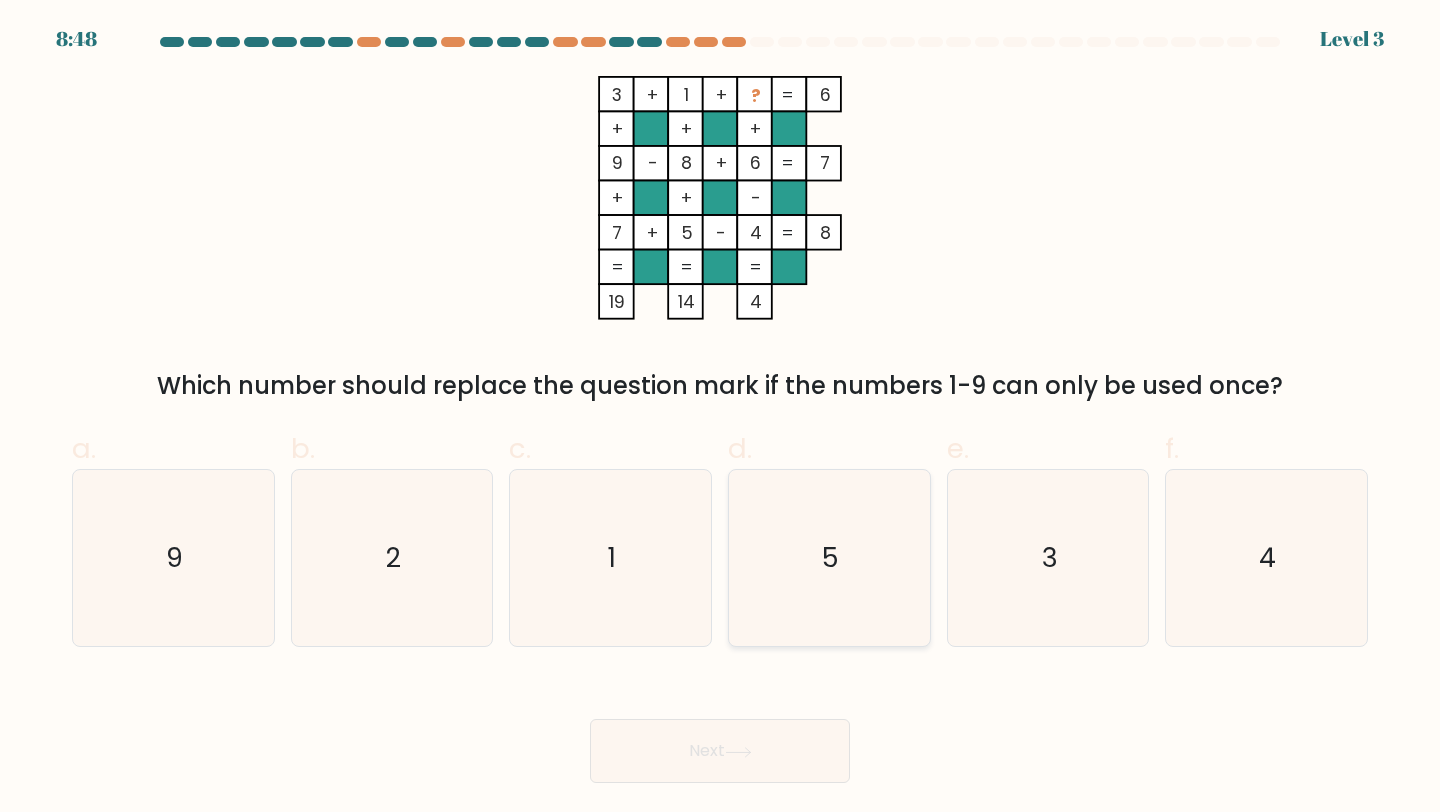 click on "5" 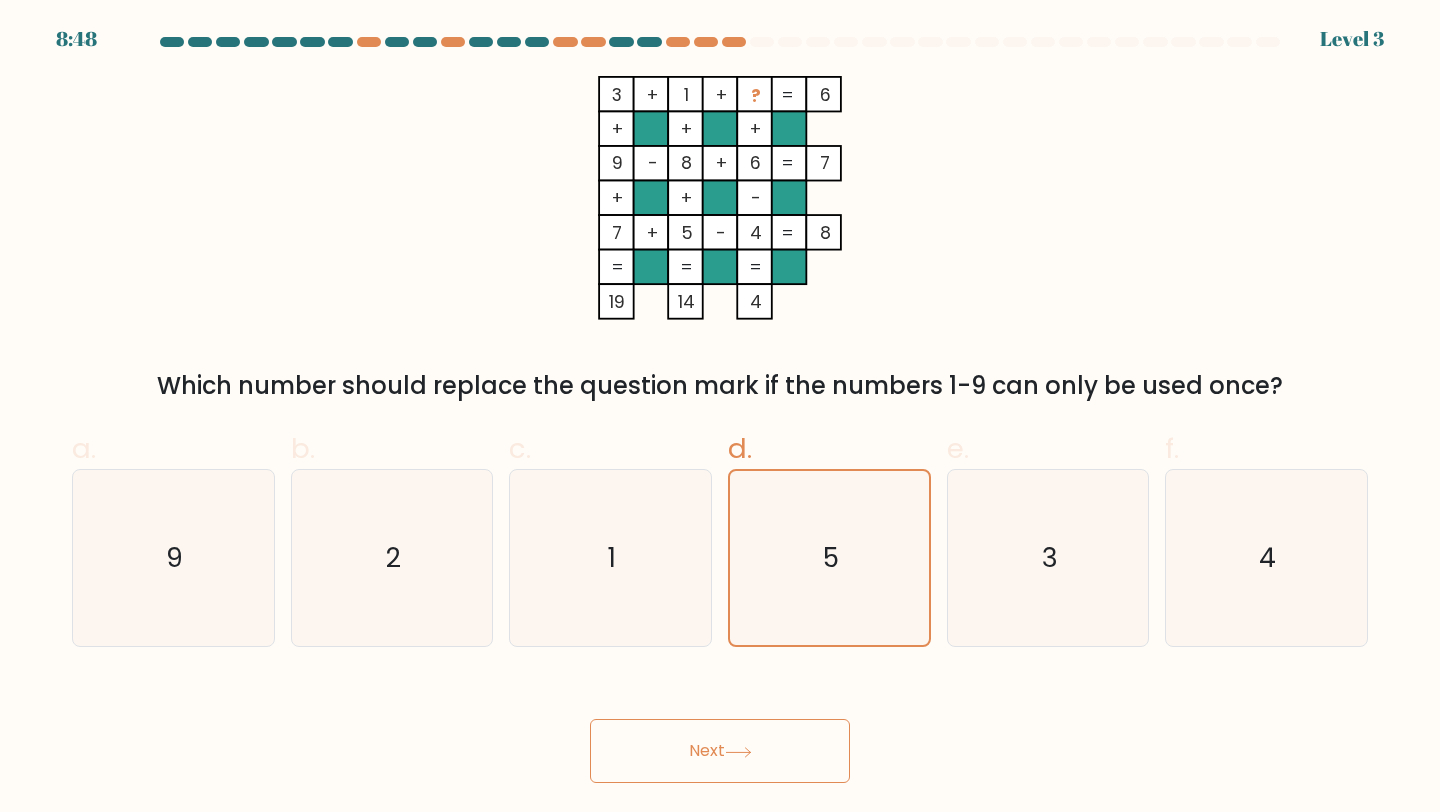 click on "8:48
Level 3" at bounding box center (720, 406) 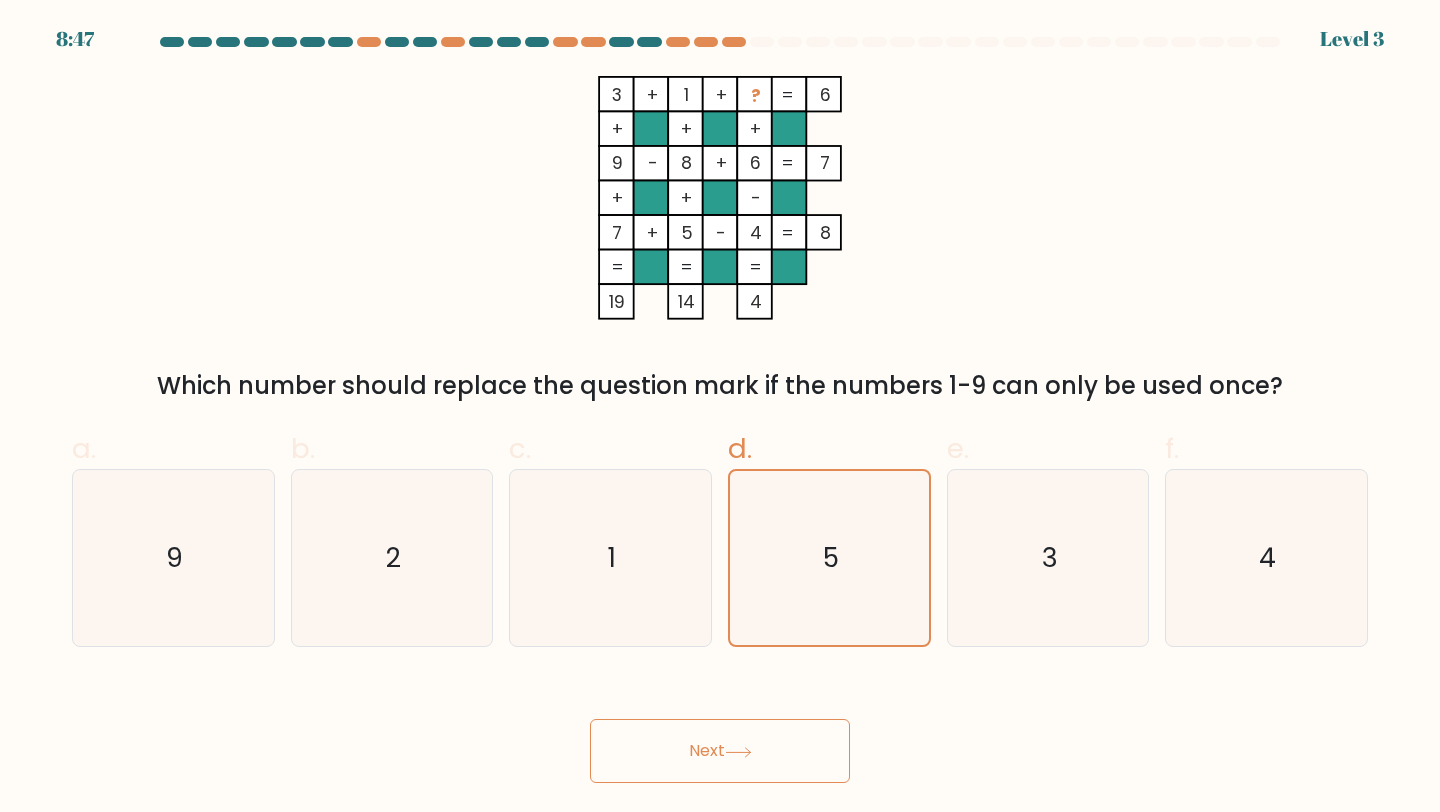 click on "Next" at bounding box center (720, 751) 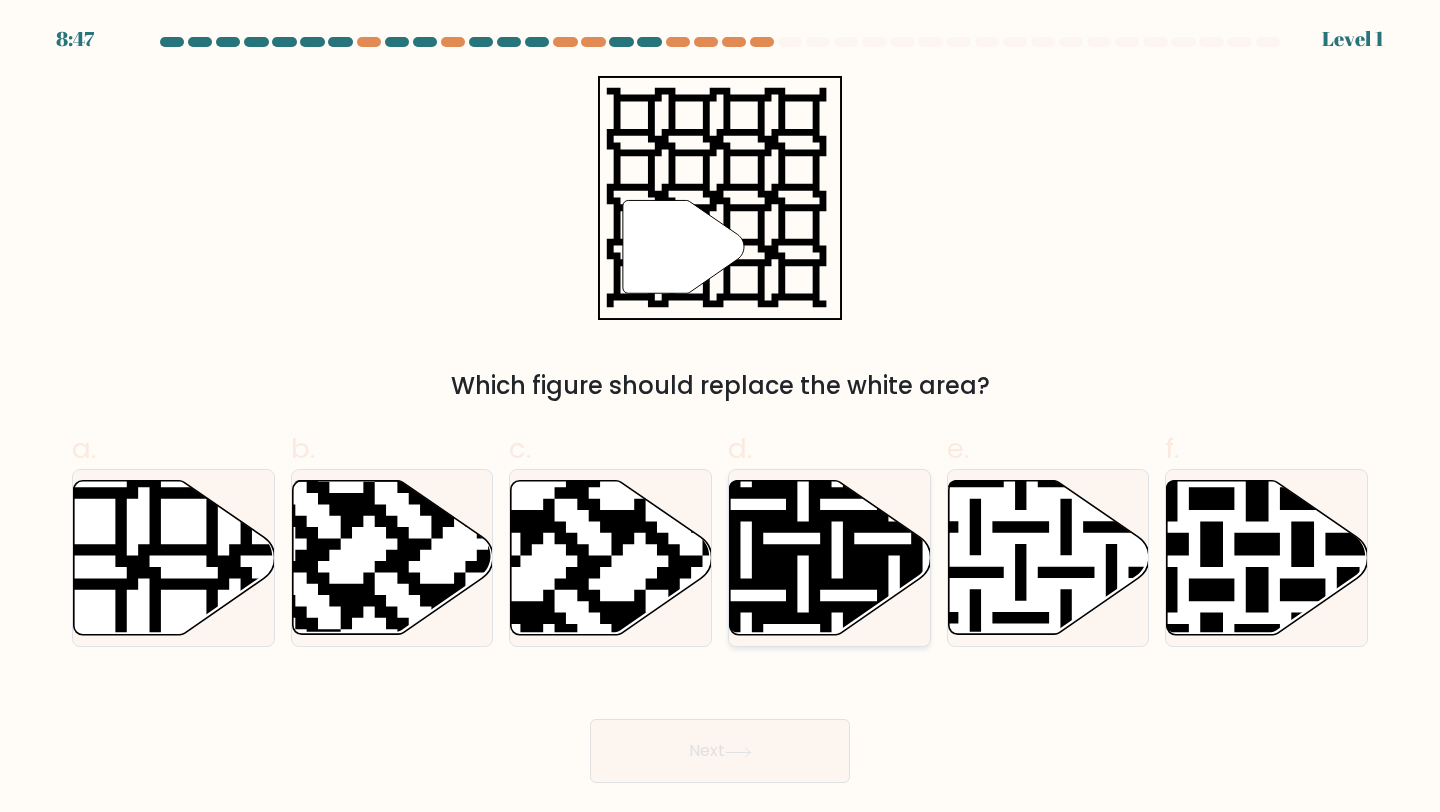 click 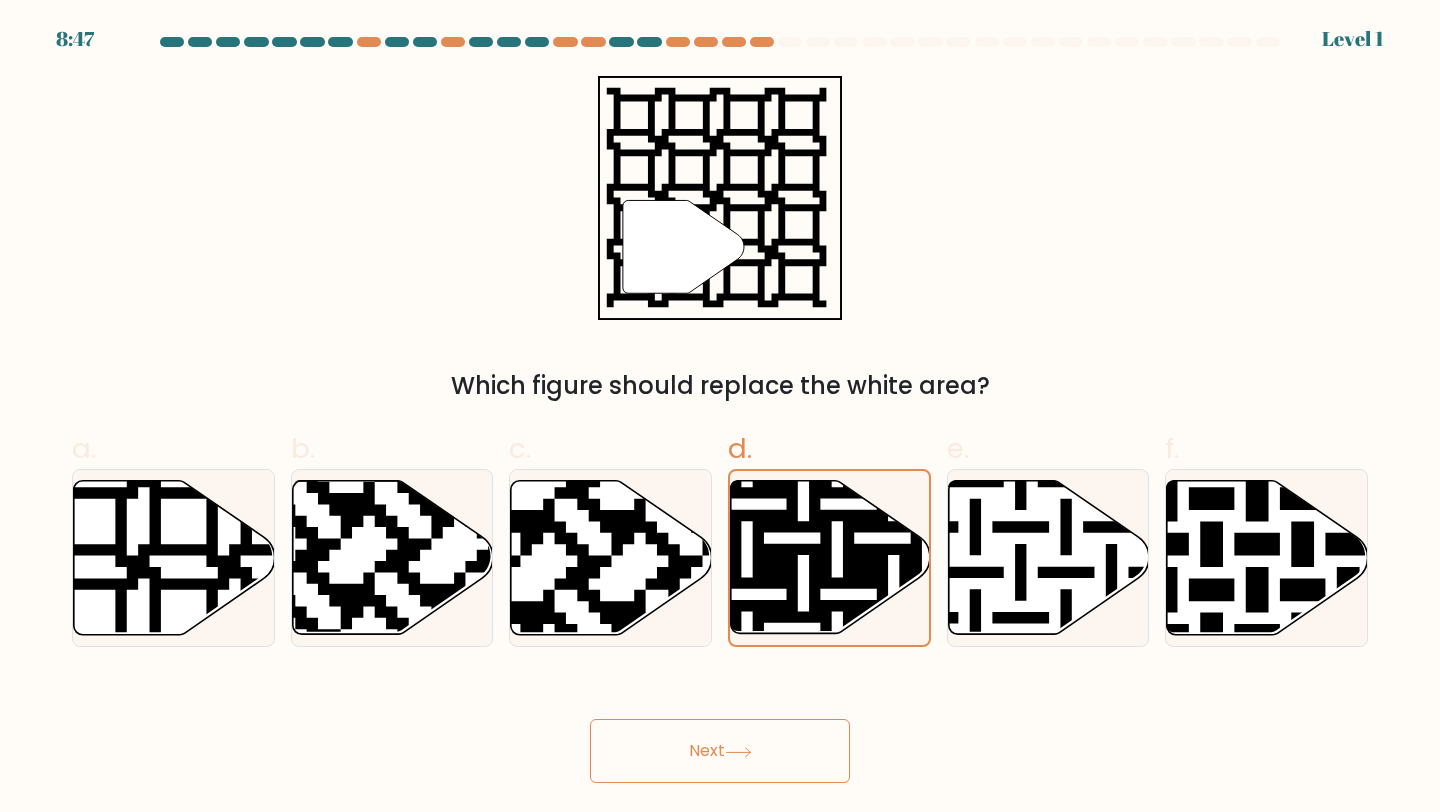 click on "Next" at bounding box center (720, 751) 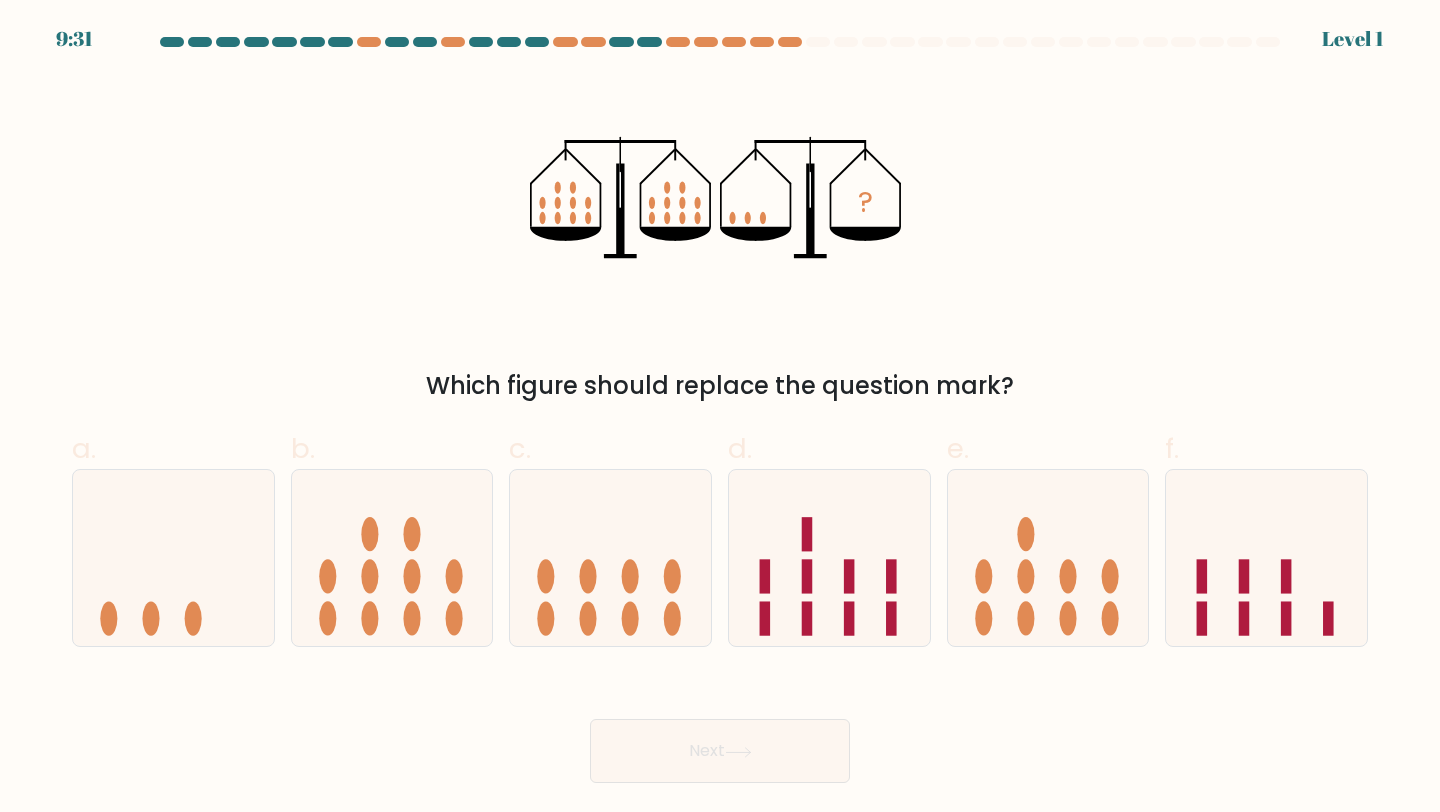 click on "d." at bounding box center [829, 538] 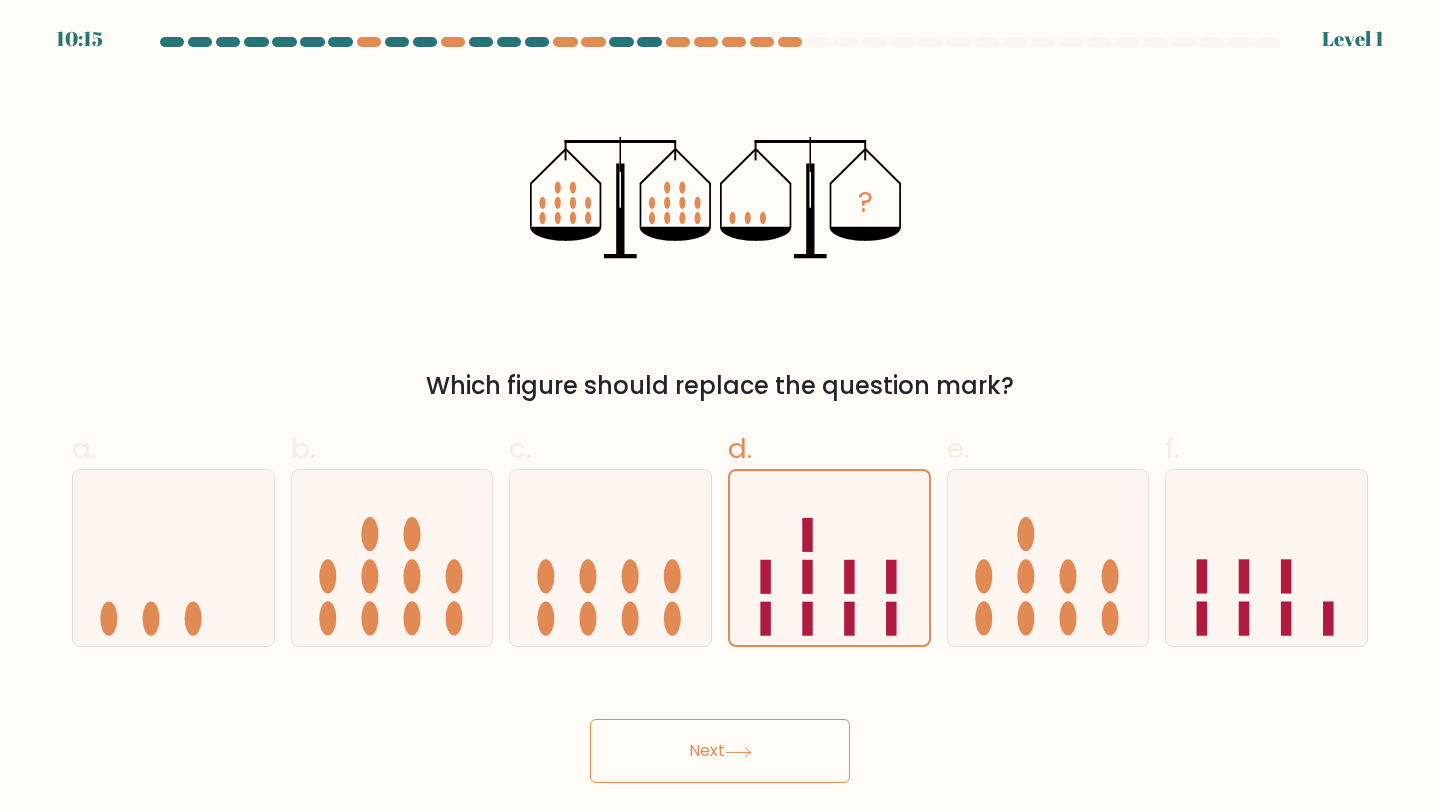 click on "Next" at bounding box center (720, 727) 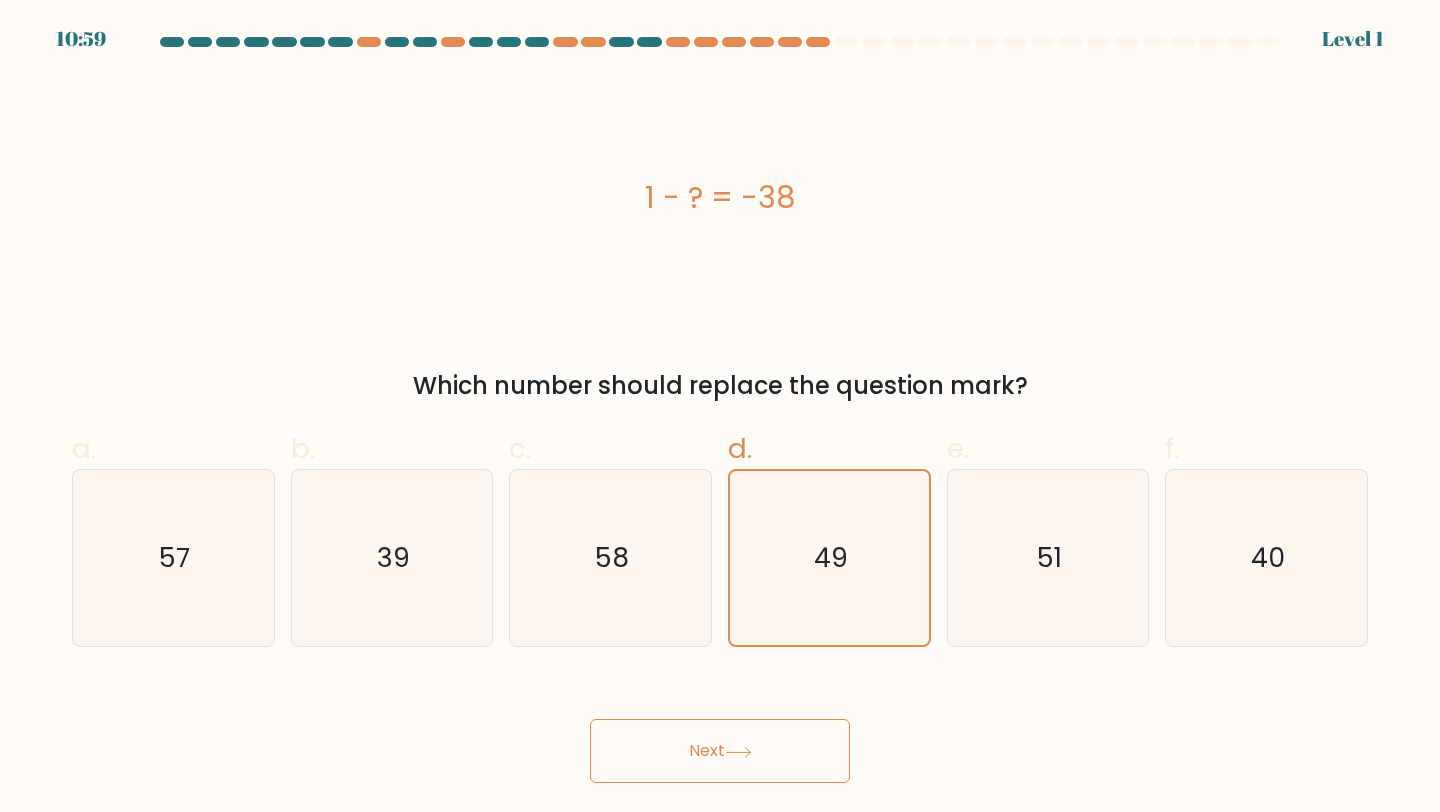 click on "Next" at bounding box center [720, 751] 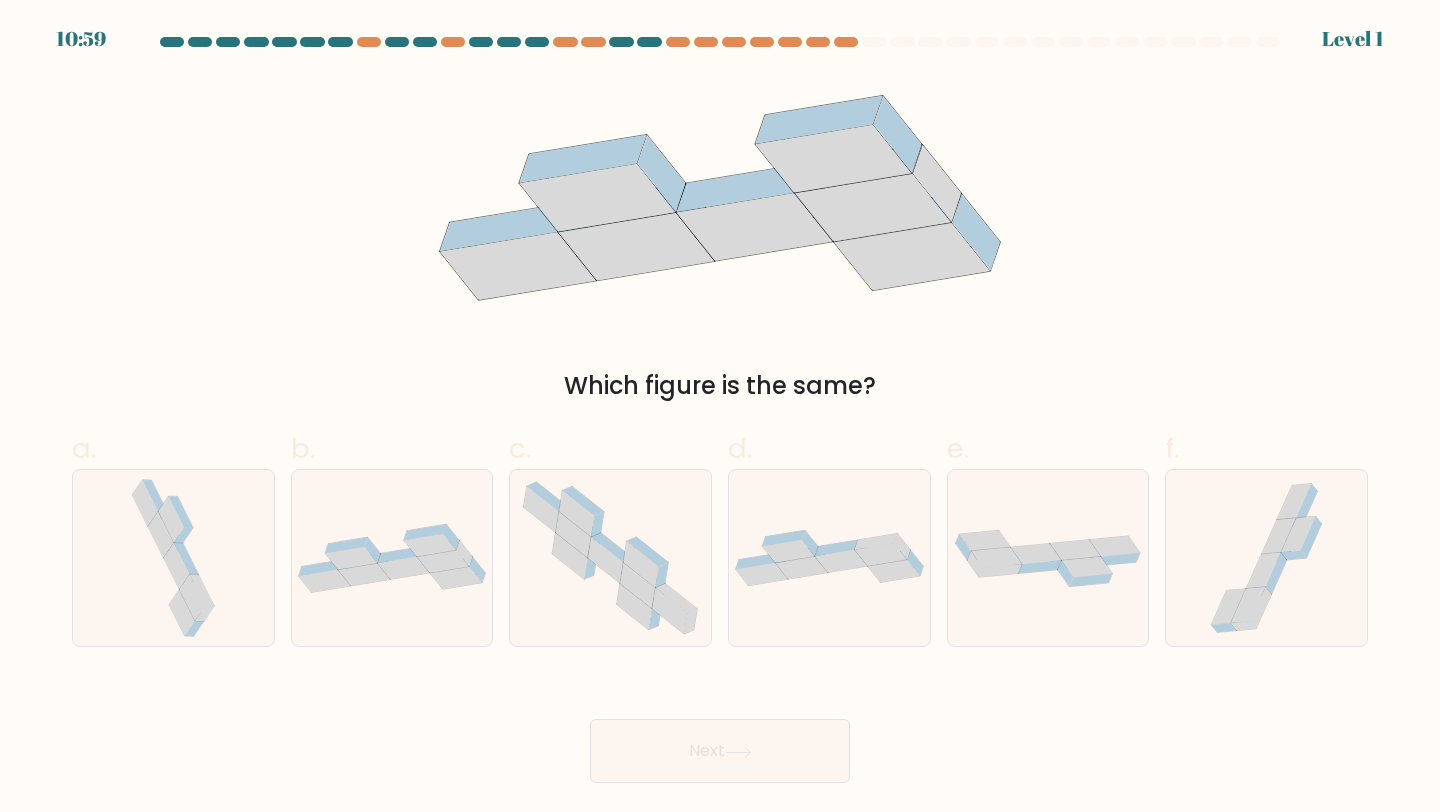 click 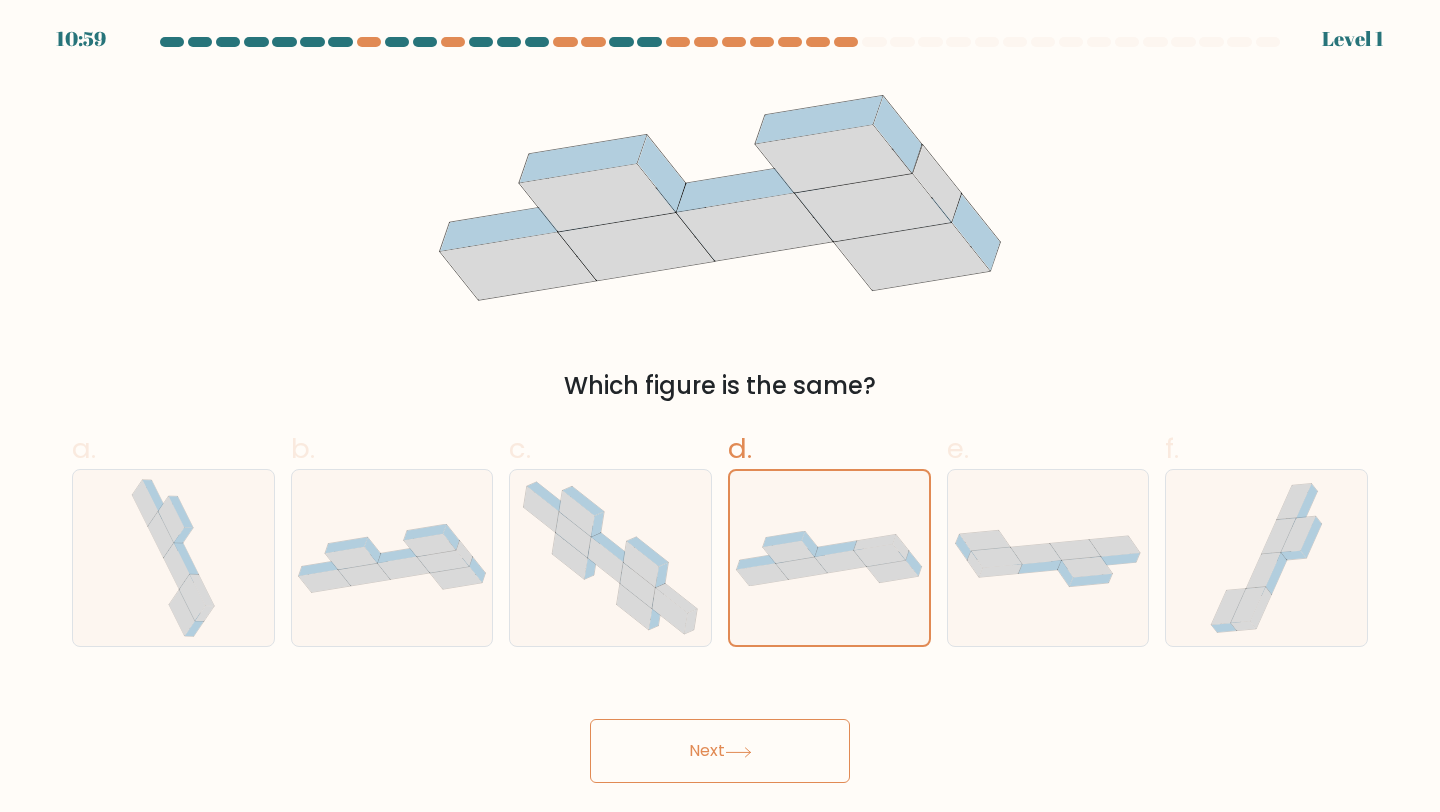 click on "Next" at bounding box center [720, 751] 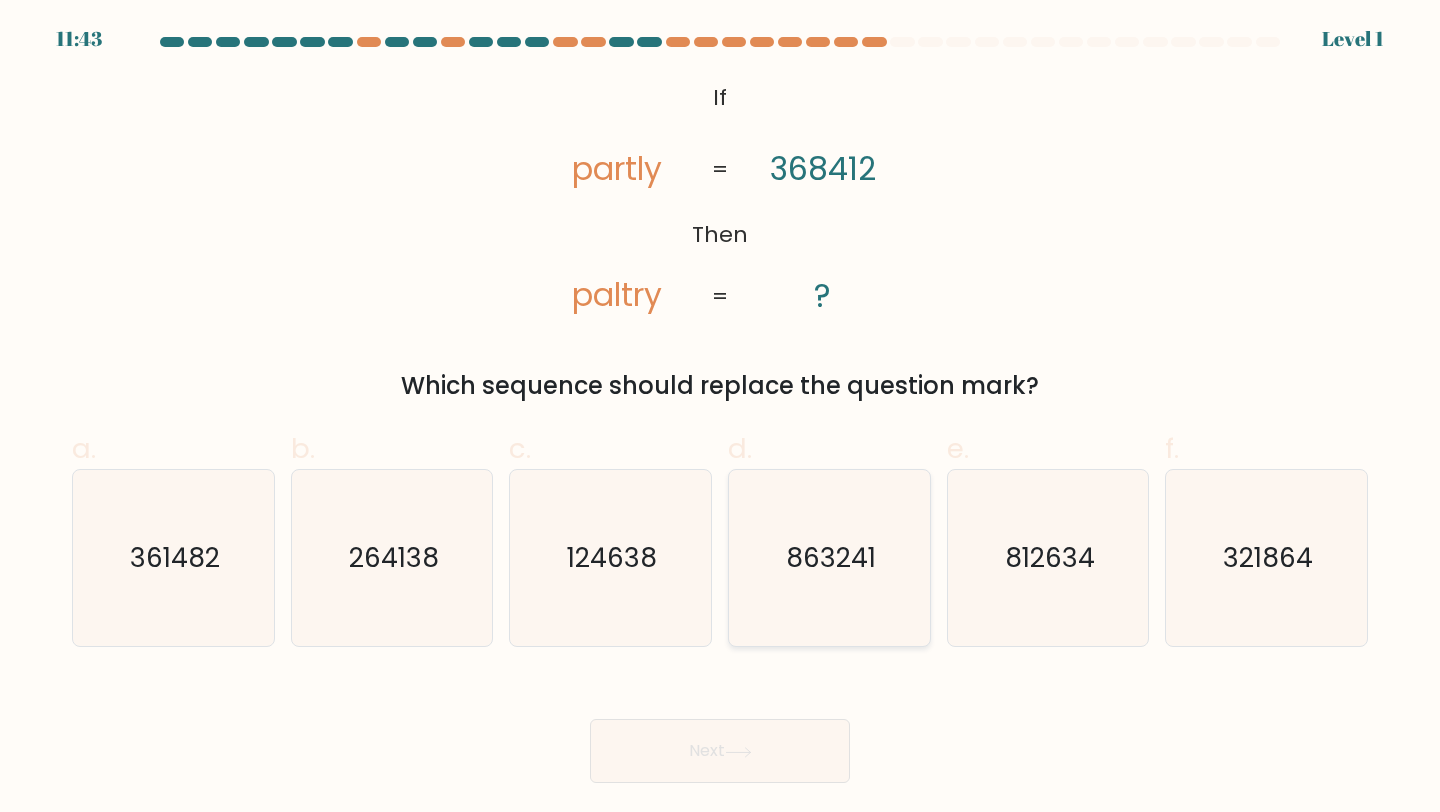 click on "863241" 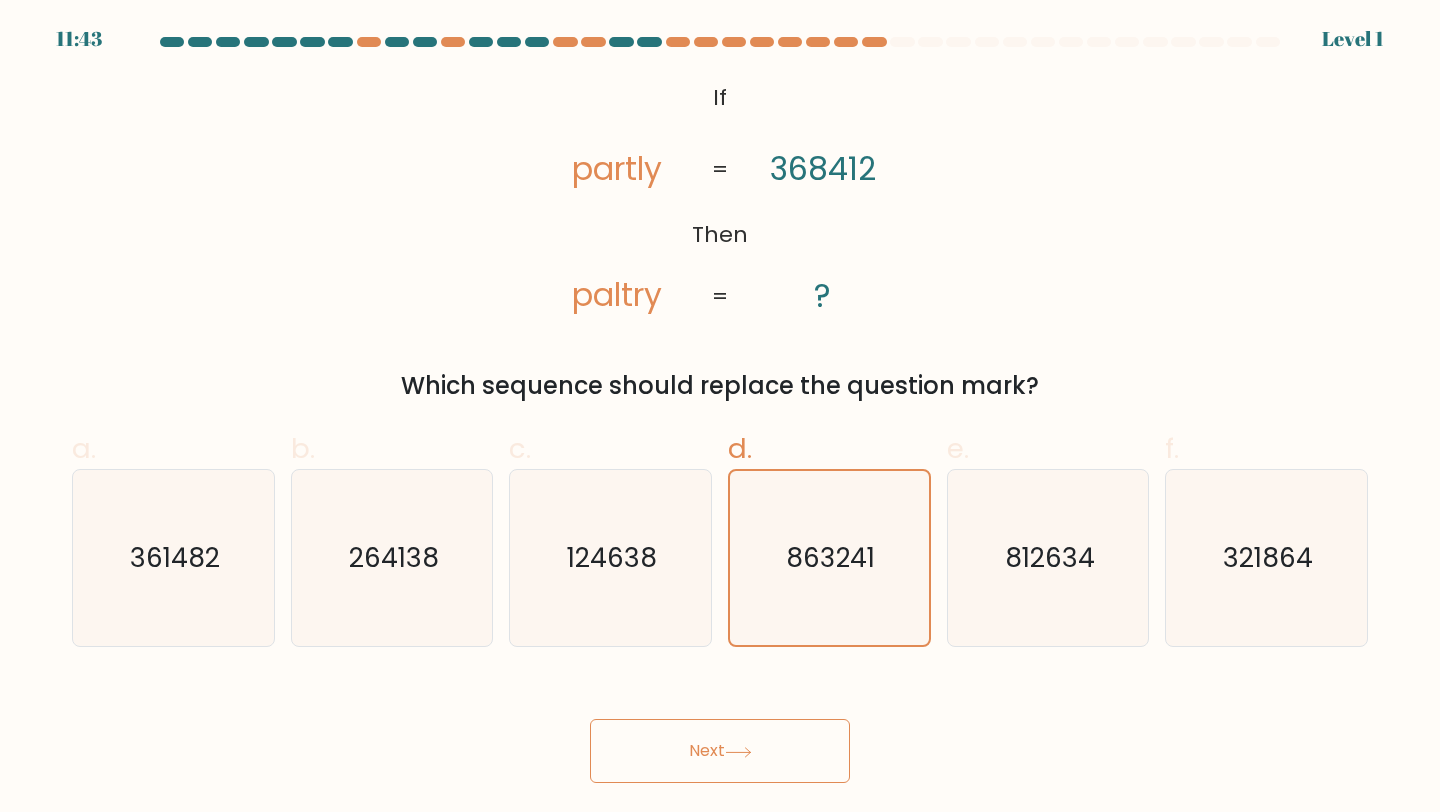 click on "Next" at bounding box center [720, 751] 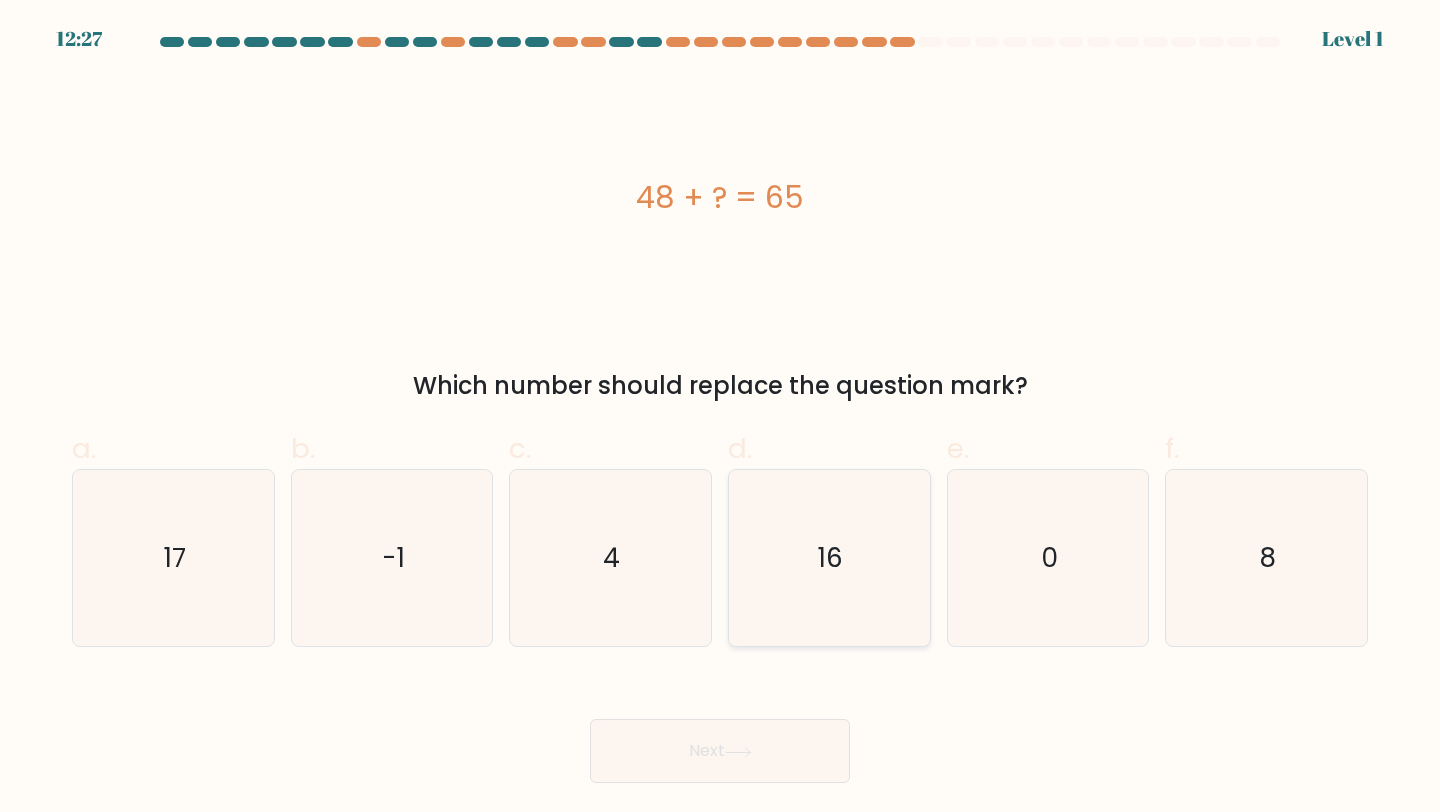 click on "16" 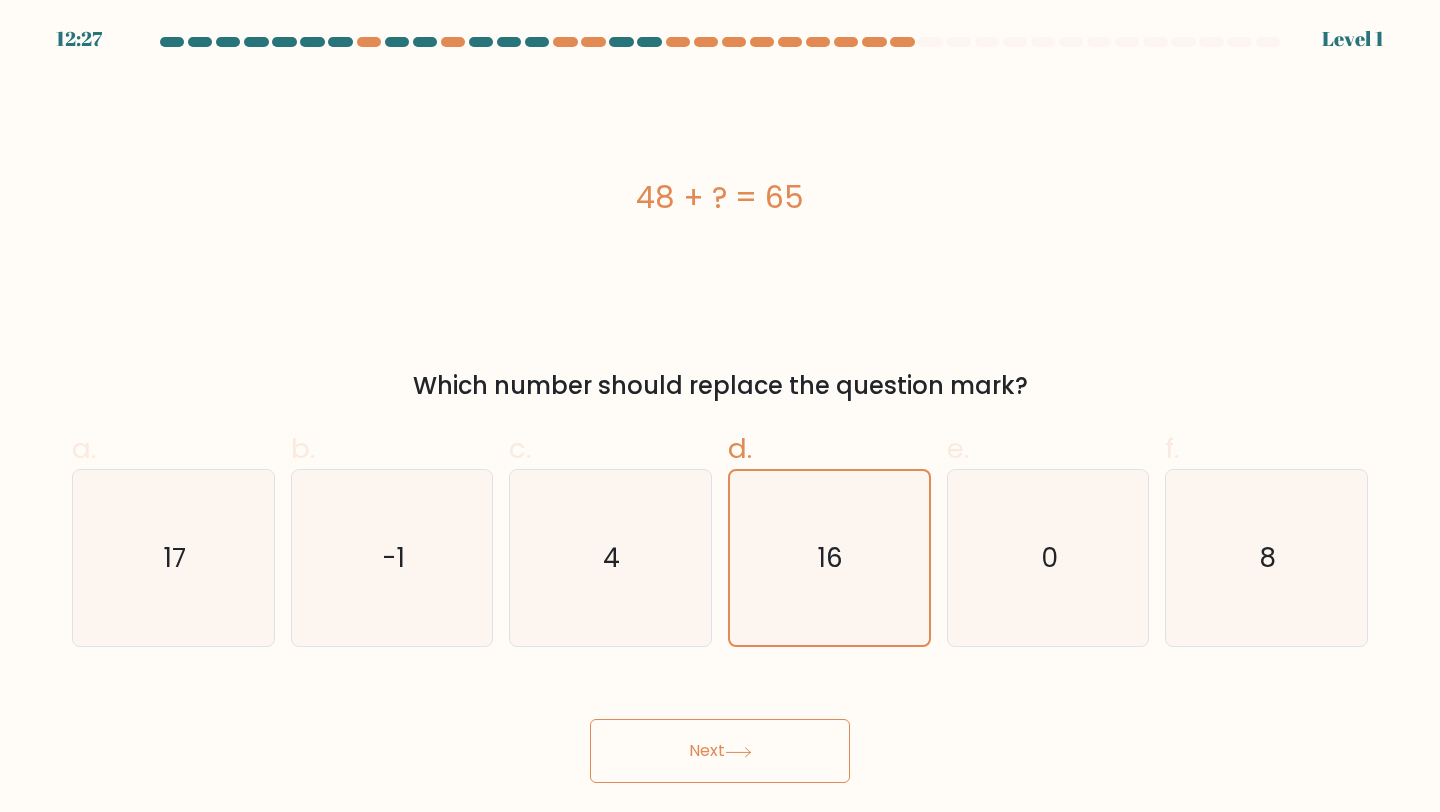 click on "Next" at bounding box center [720, 751] 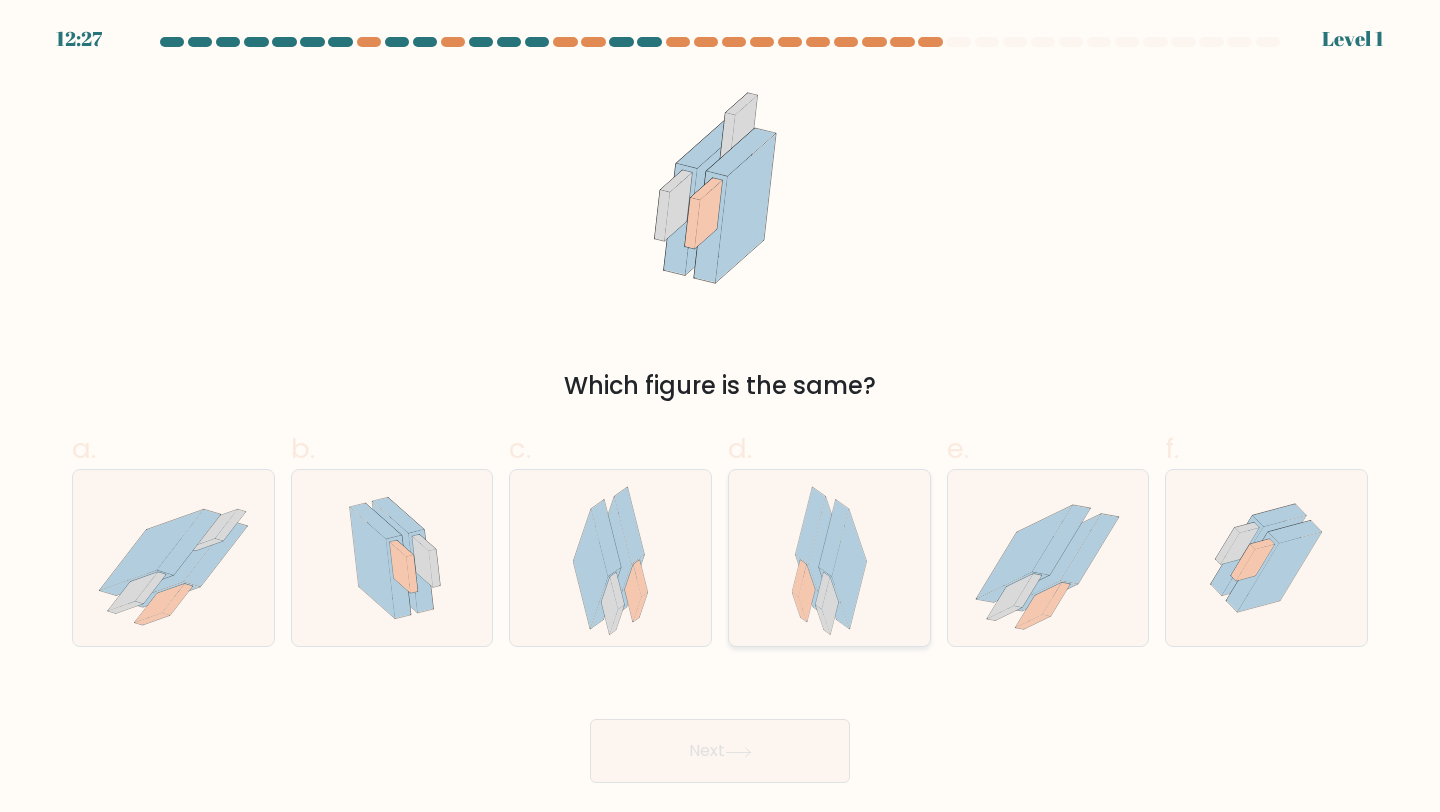 click 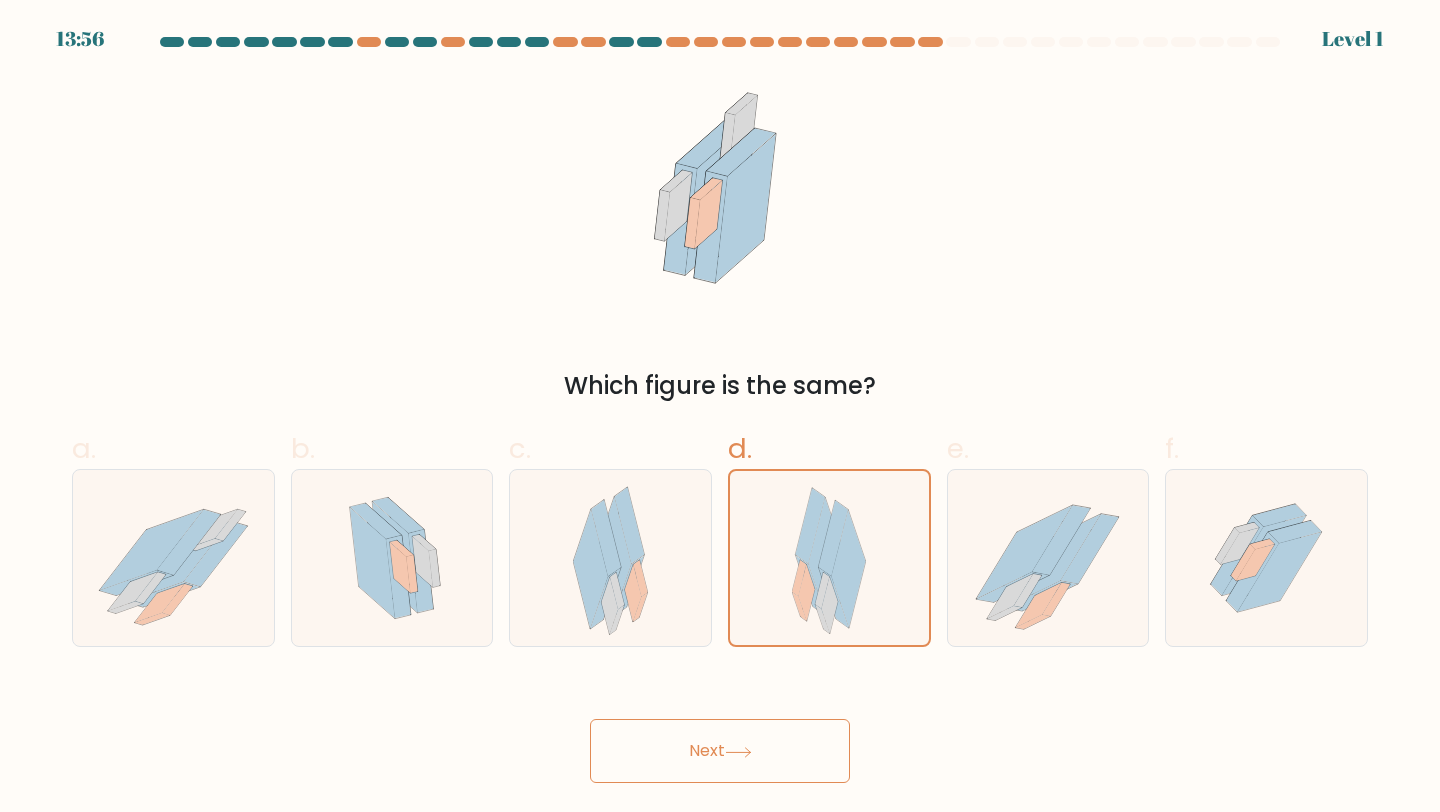 click on "Next" at bounding box center [720, 727] 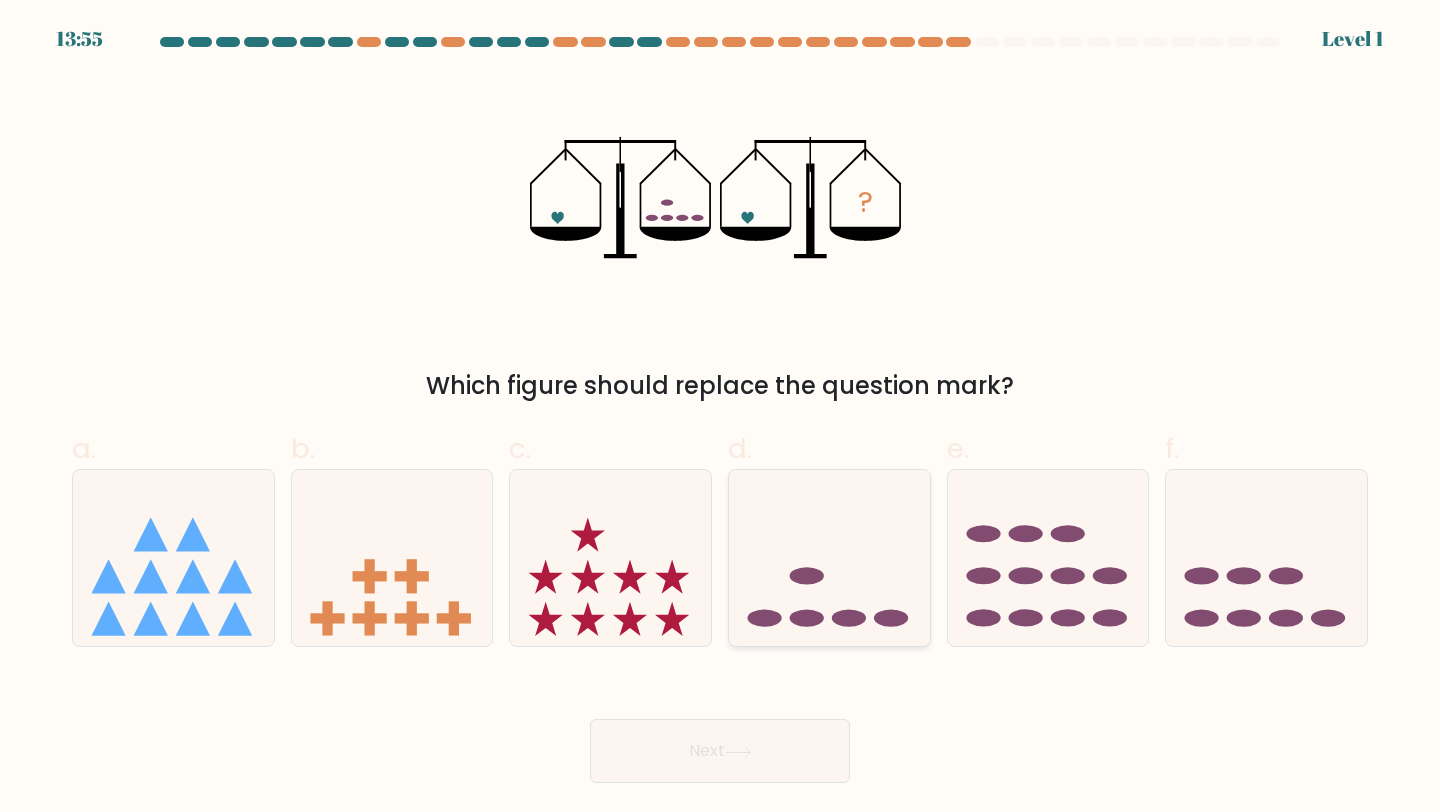 click 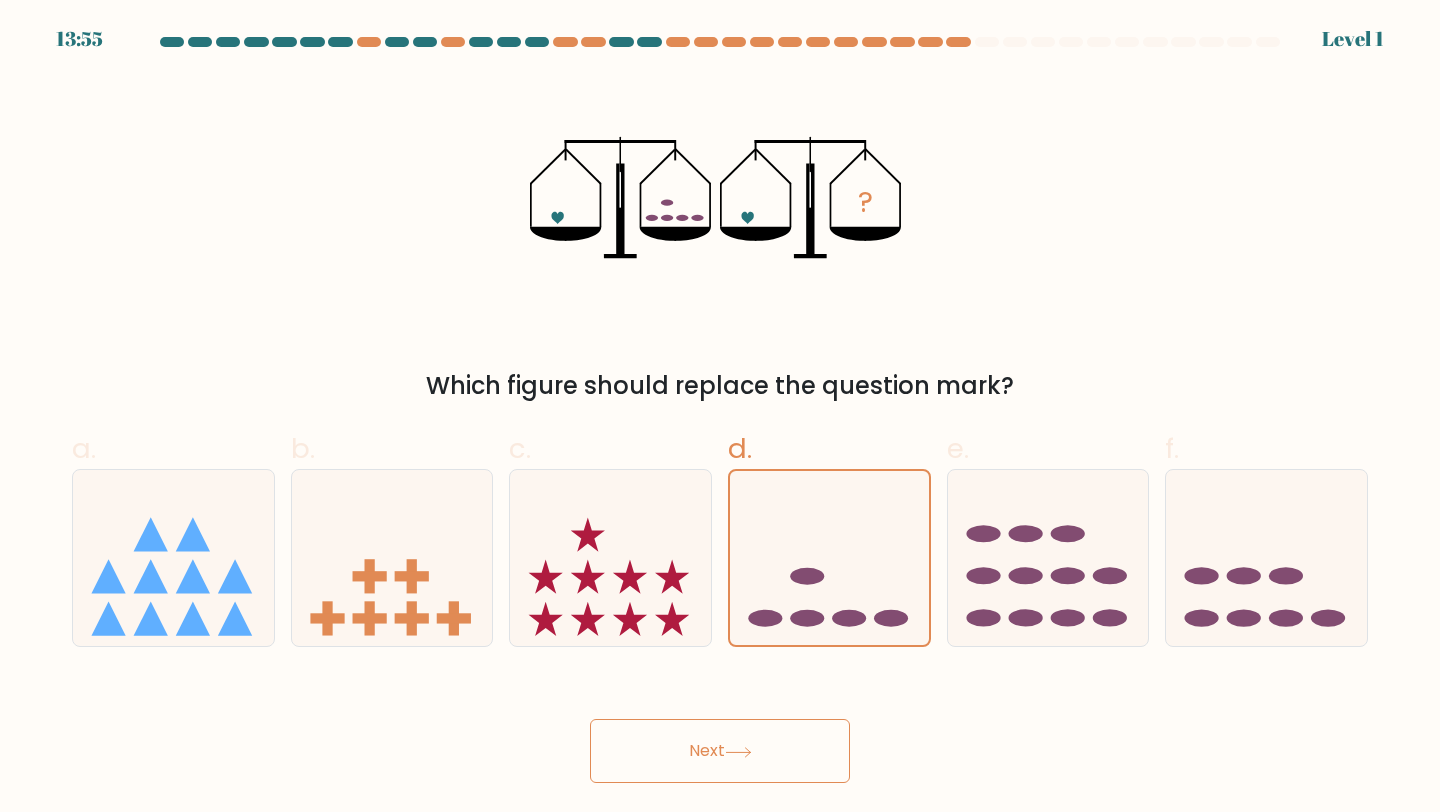 click on "13:55
Level 1" at bounding box center (720, 406) 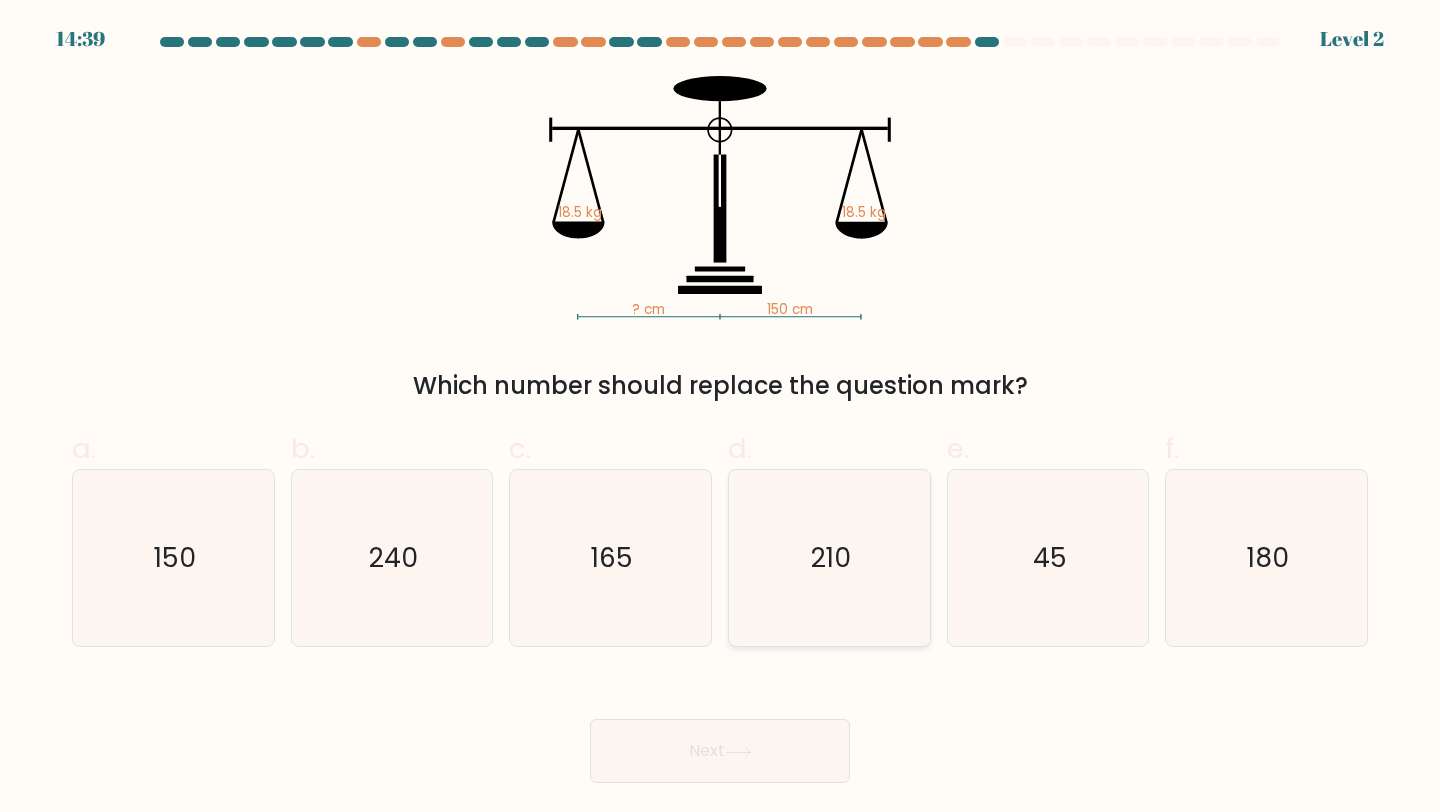 click on "210" 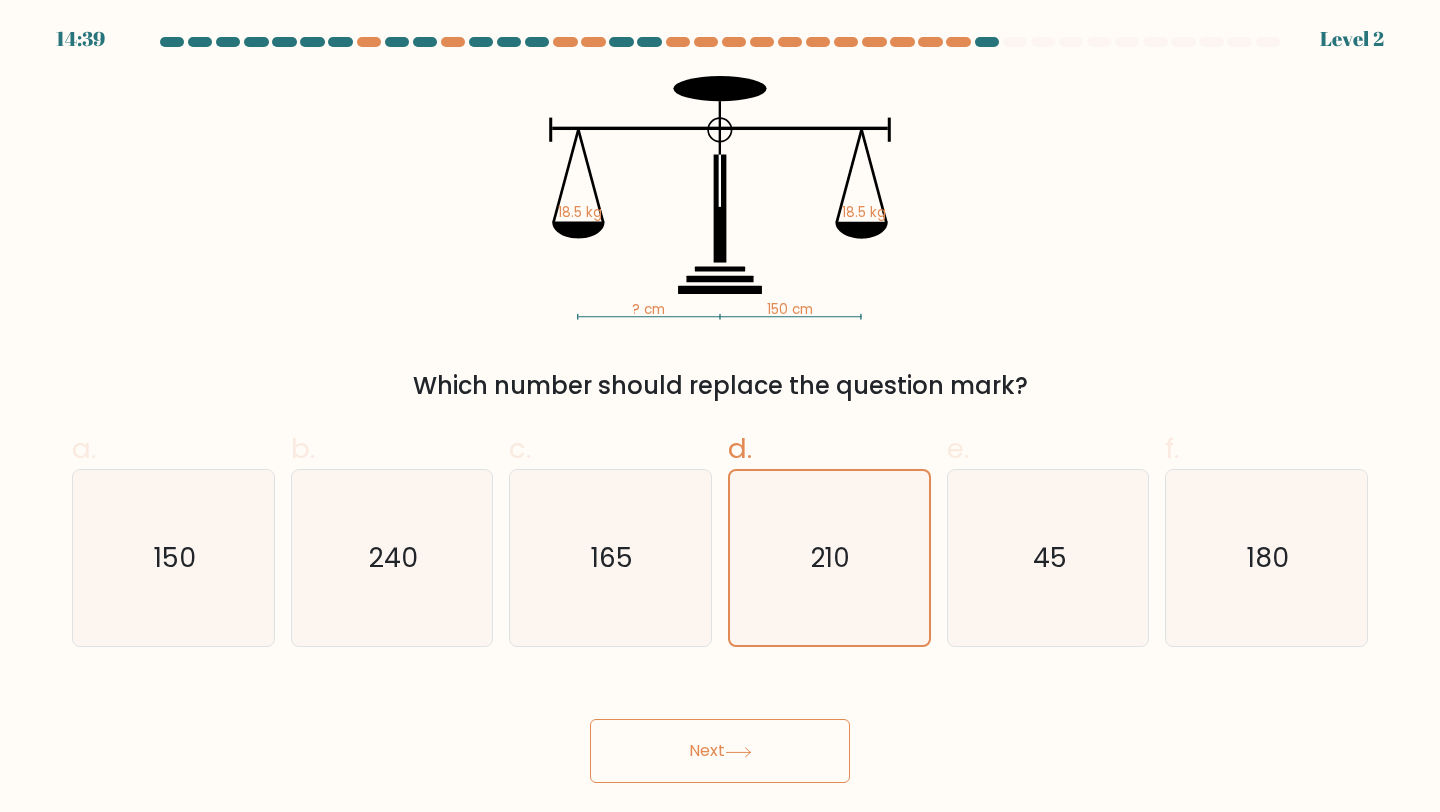 click on "14:39
Level 2" at bounding box center (720, 406) 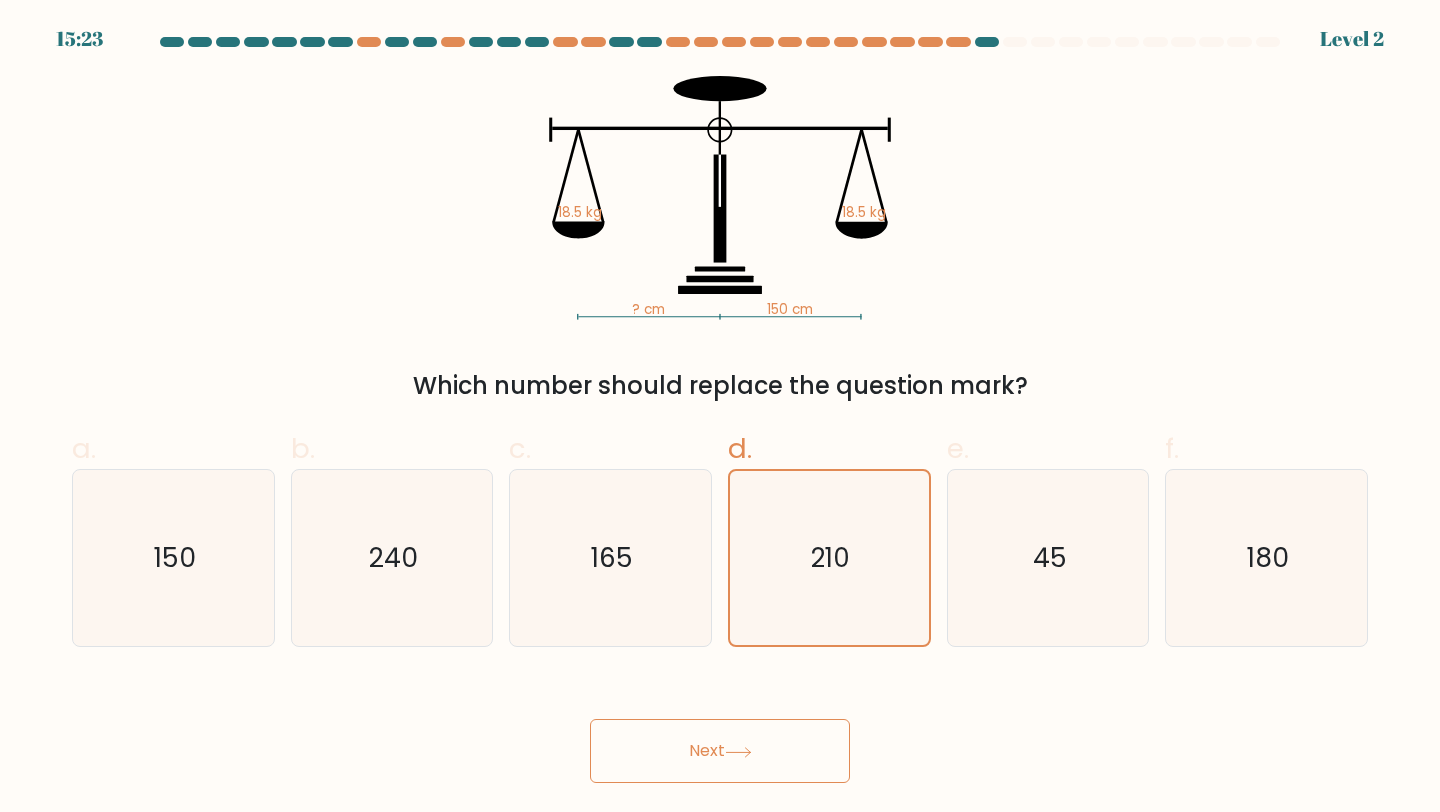 click on "Next" at bounding box center (720, 751) 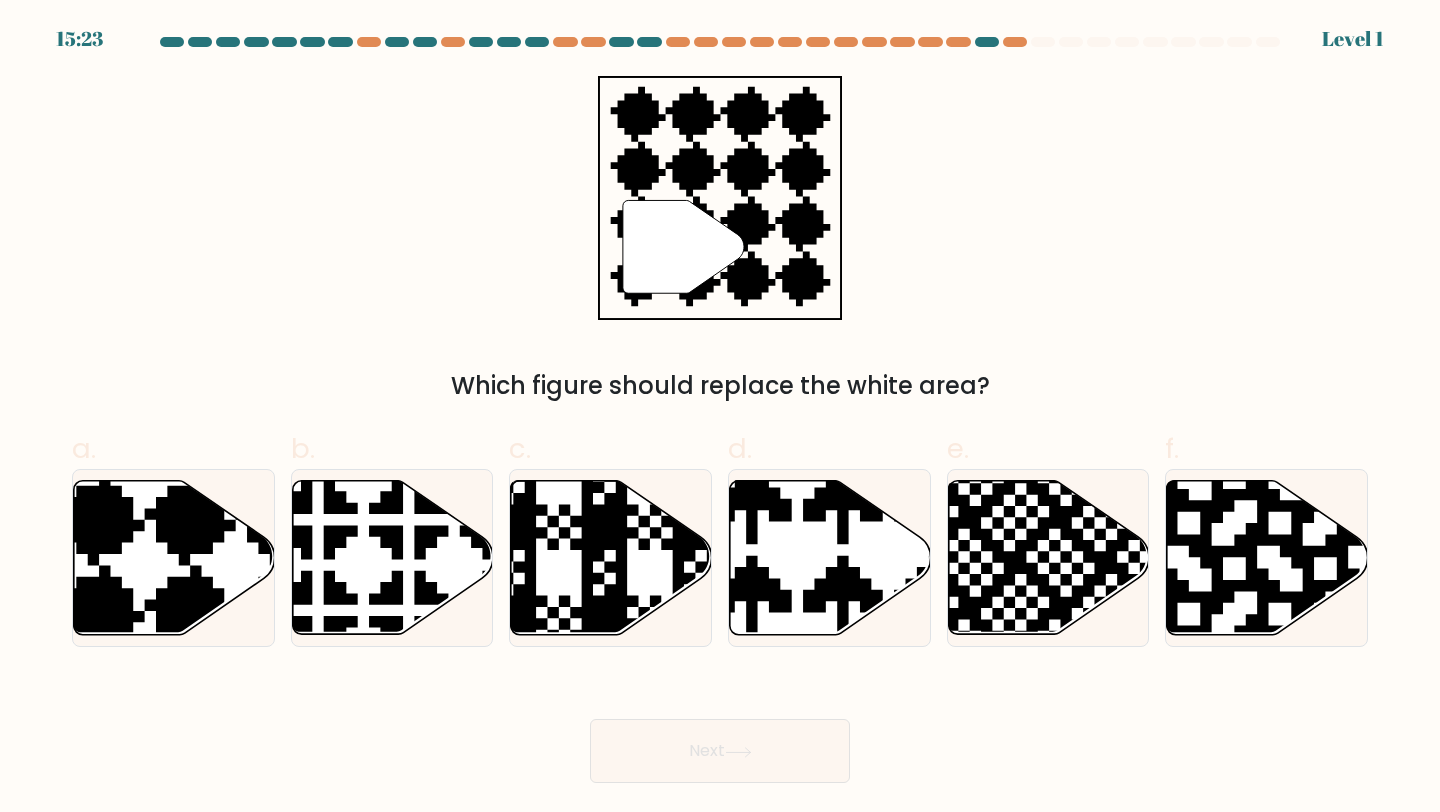 click 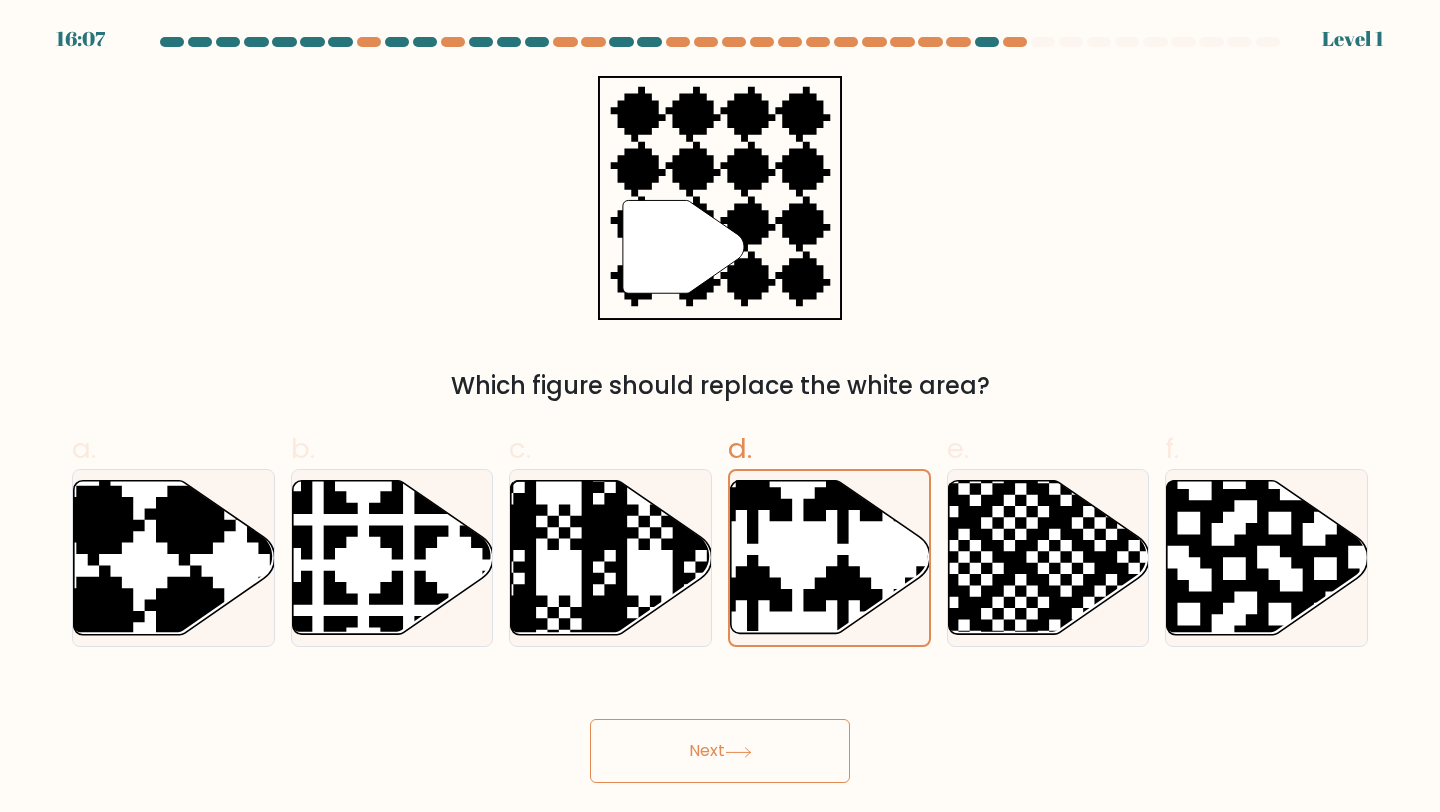 click on "Next" at bounding box center [720, 727] 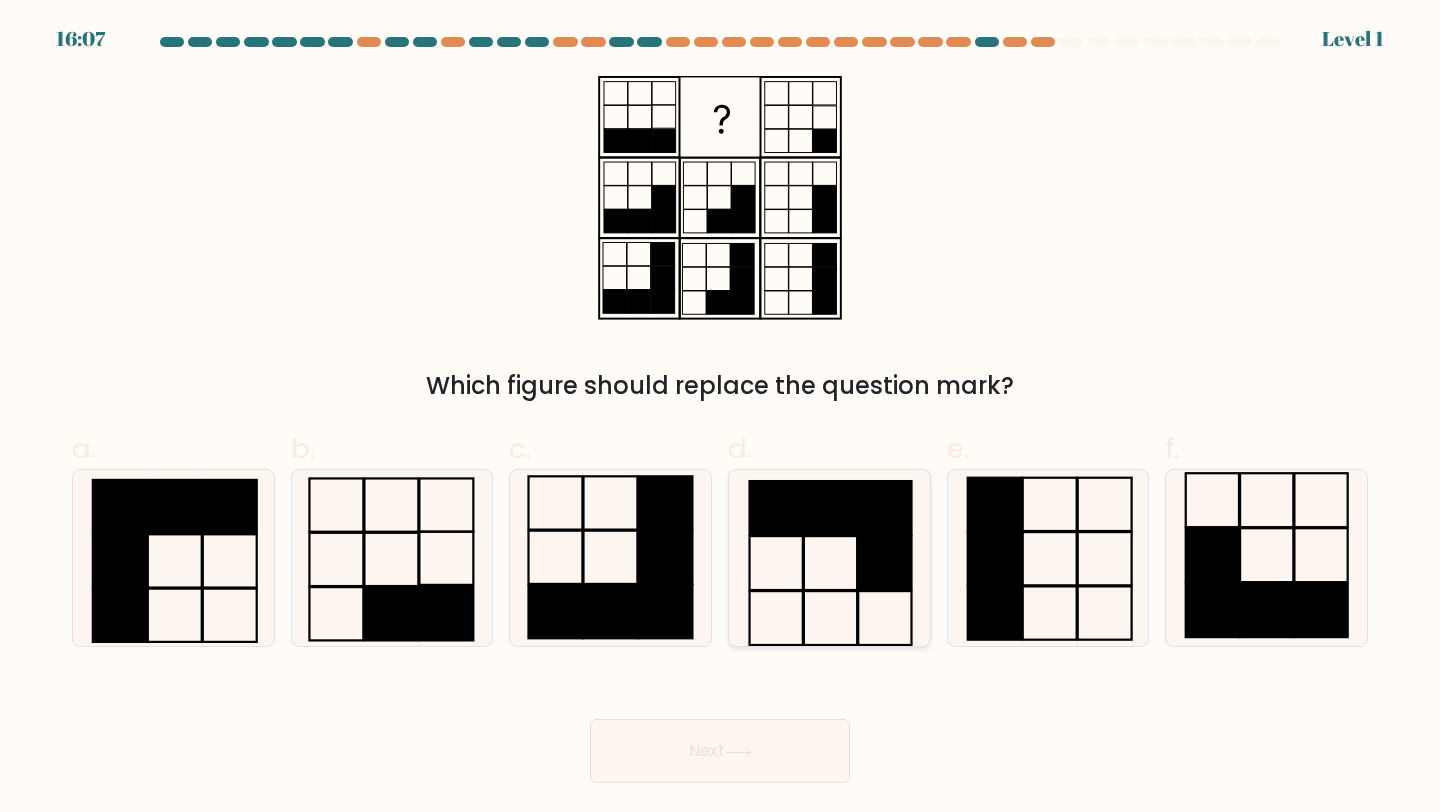 click 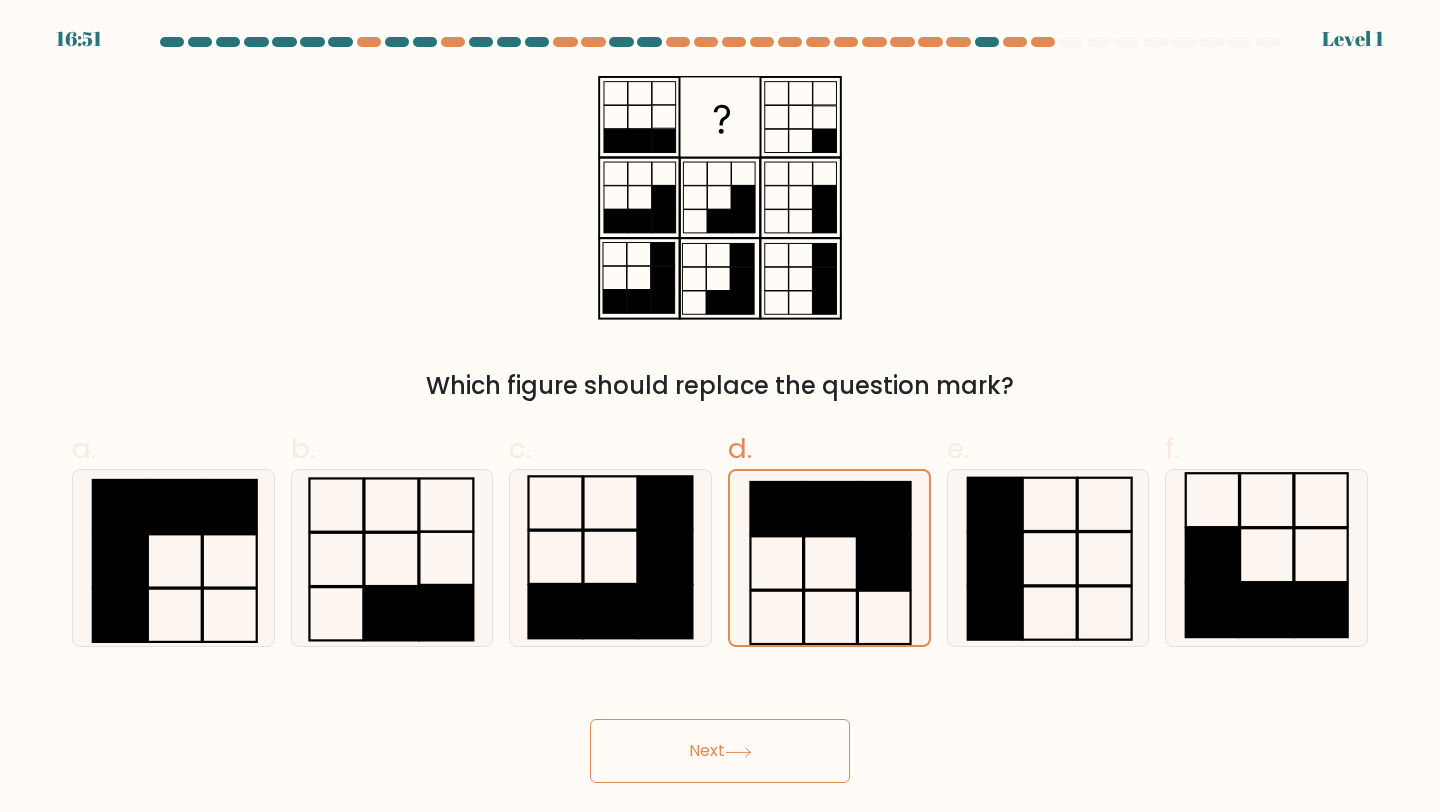 click on "16:51
Level 1" at bounding box center [720, 406] 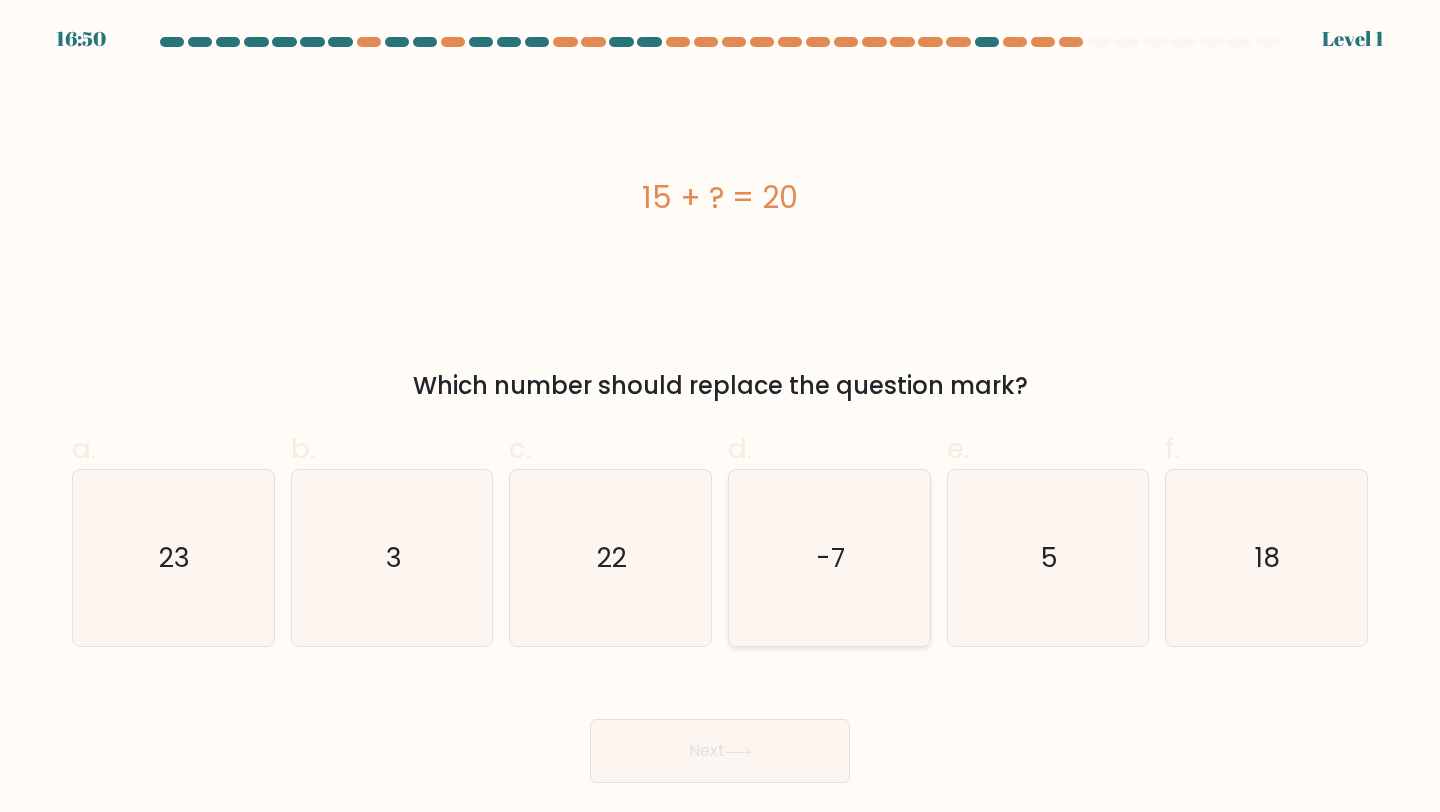 click on "-7" 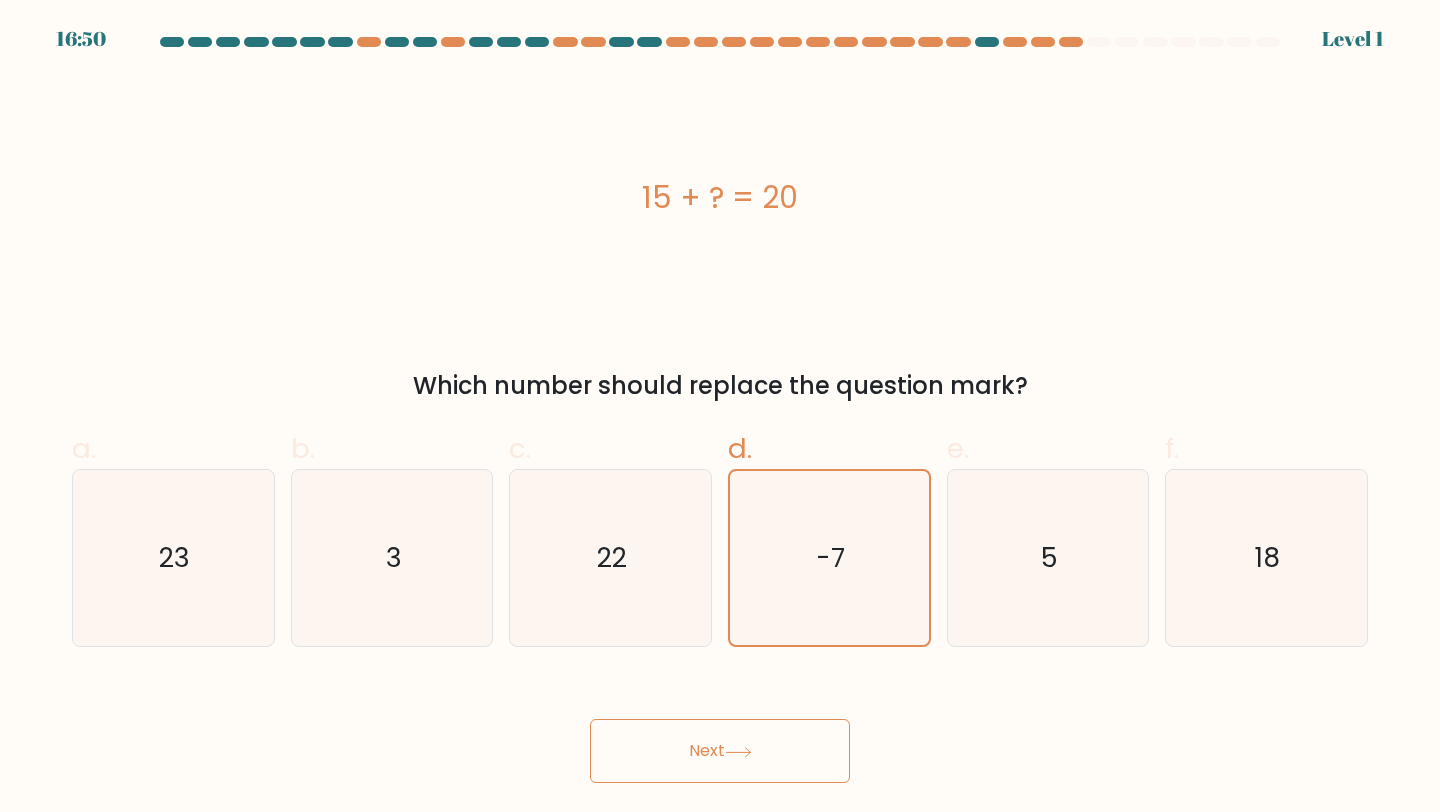 click on "Next" at bounding box center (720, 751) 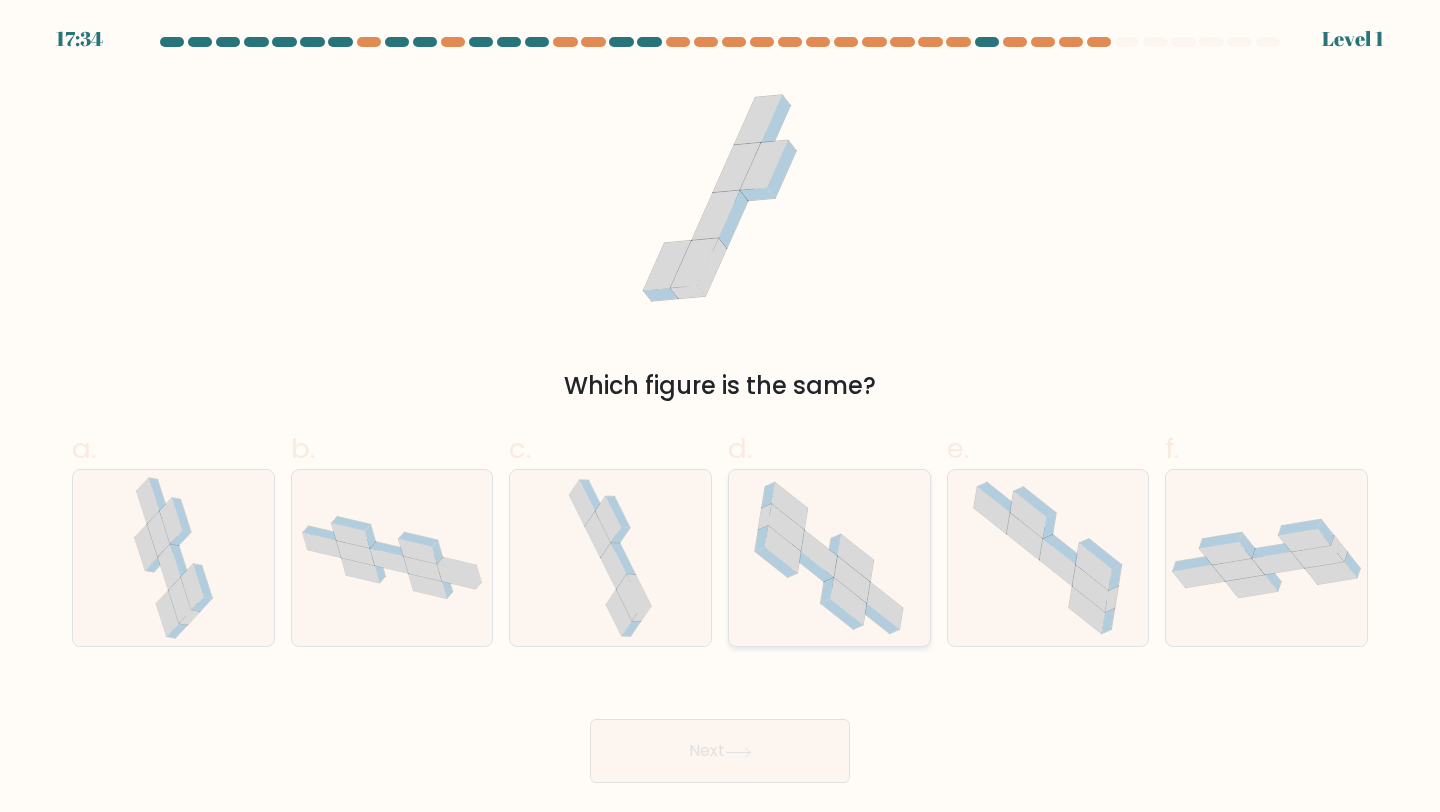 click 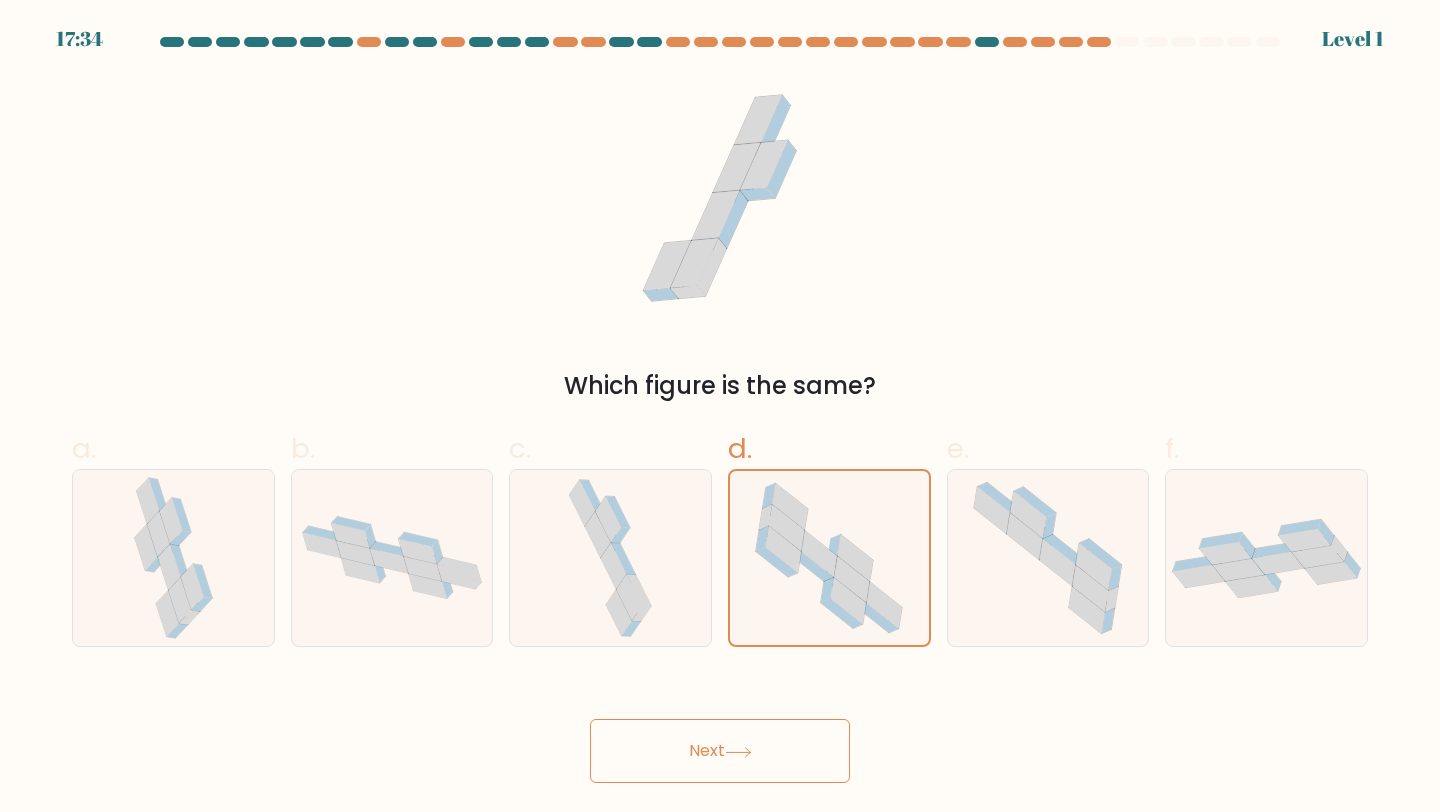 click on "Next" at bounding box center [720, 751] 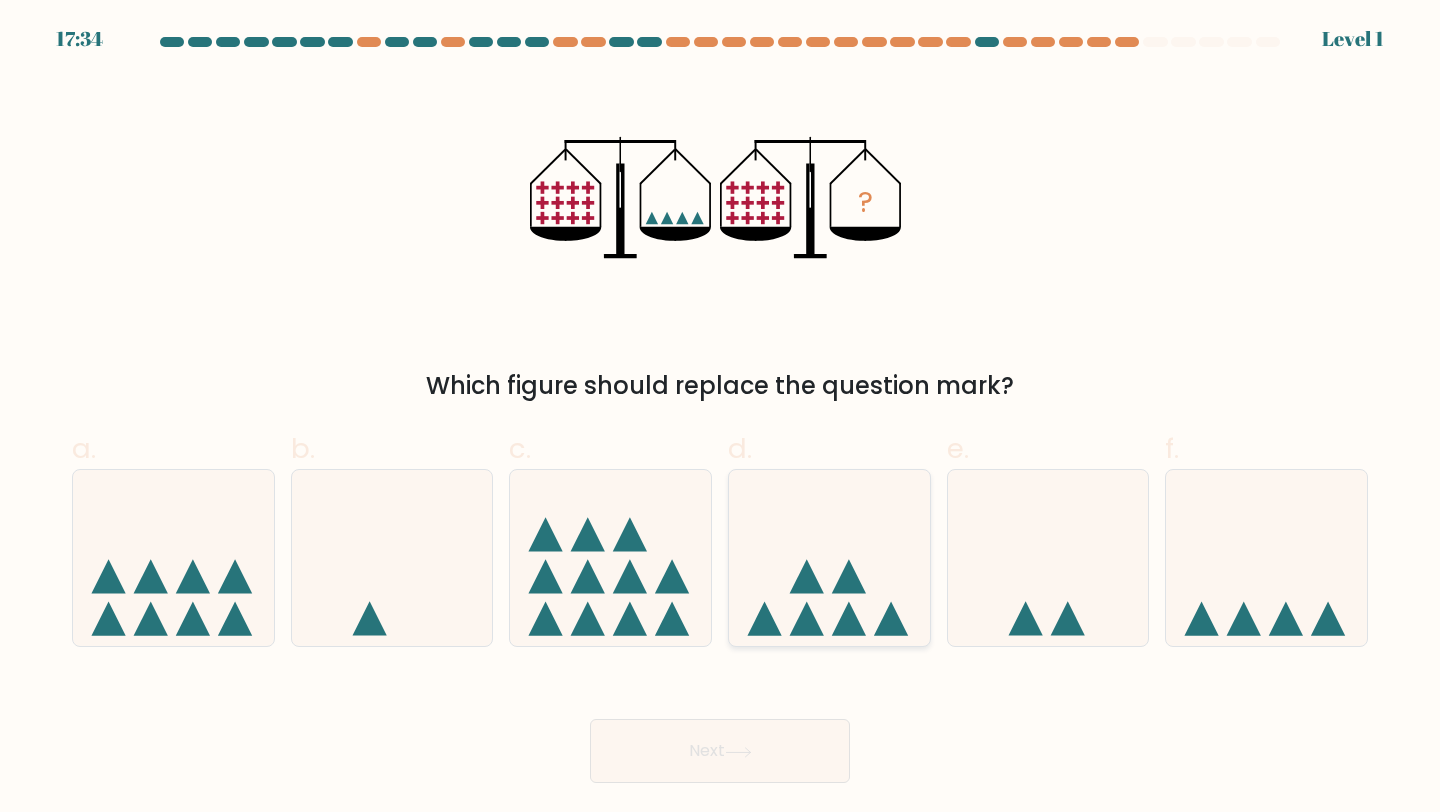 click 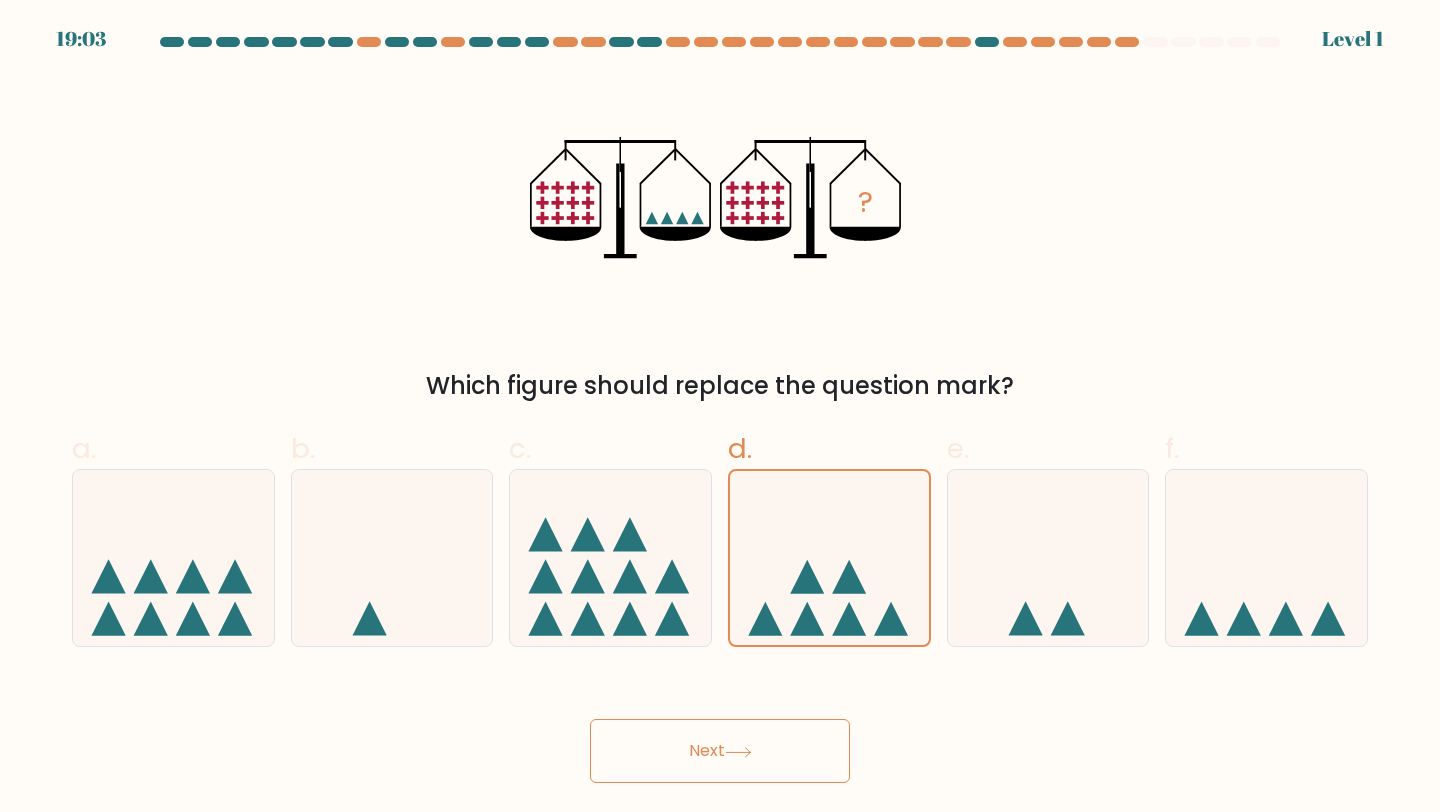click on "19:03
Level 1" at bounding box center [720, 406] 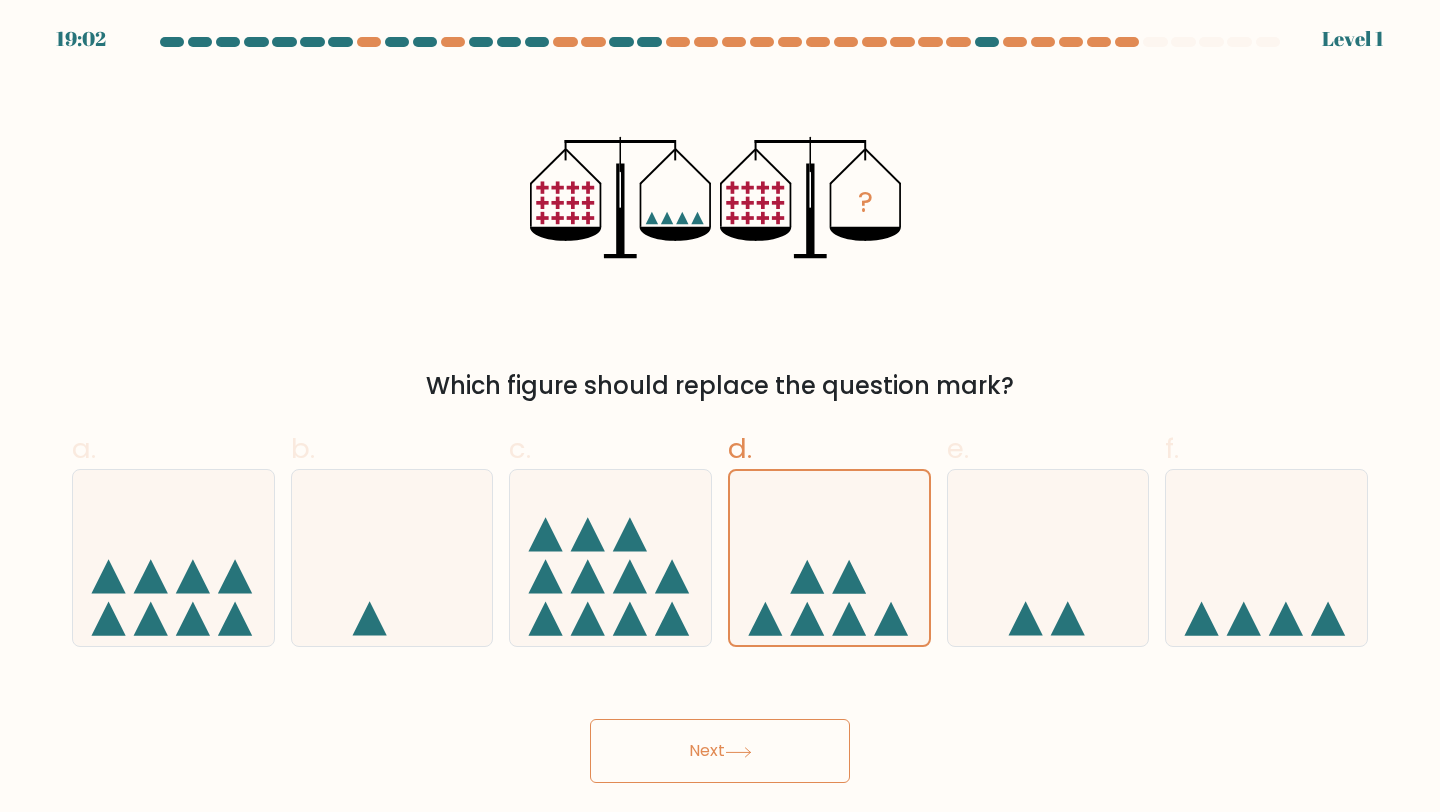 click on "Next" at bounding box center [720, 751] 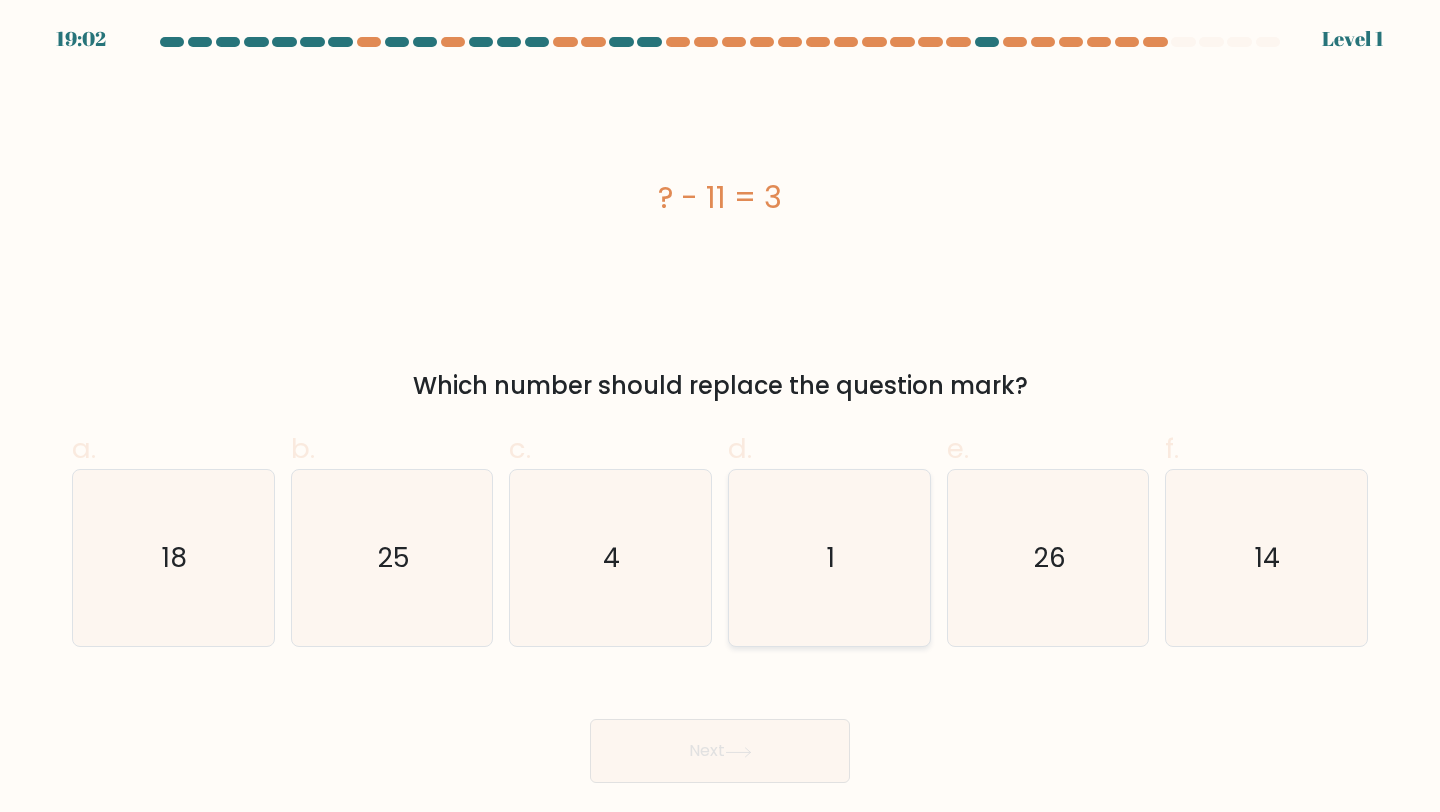 click on "1" 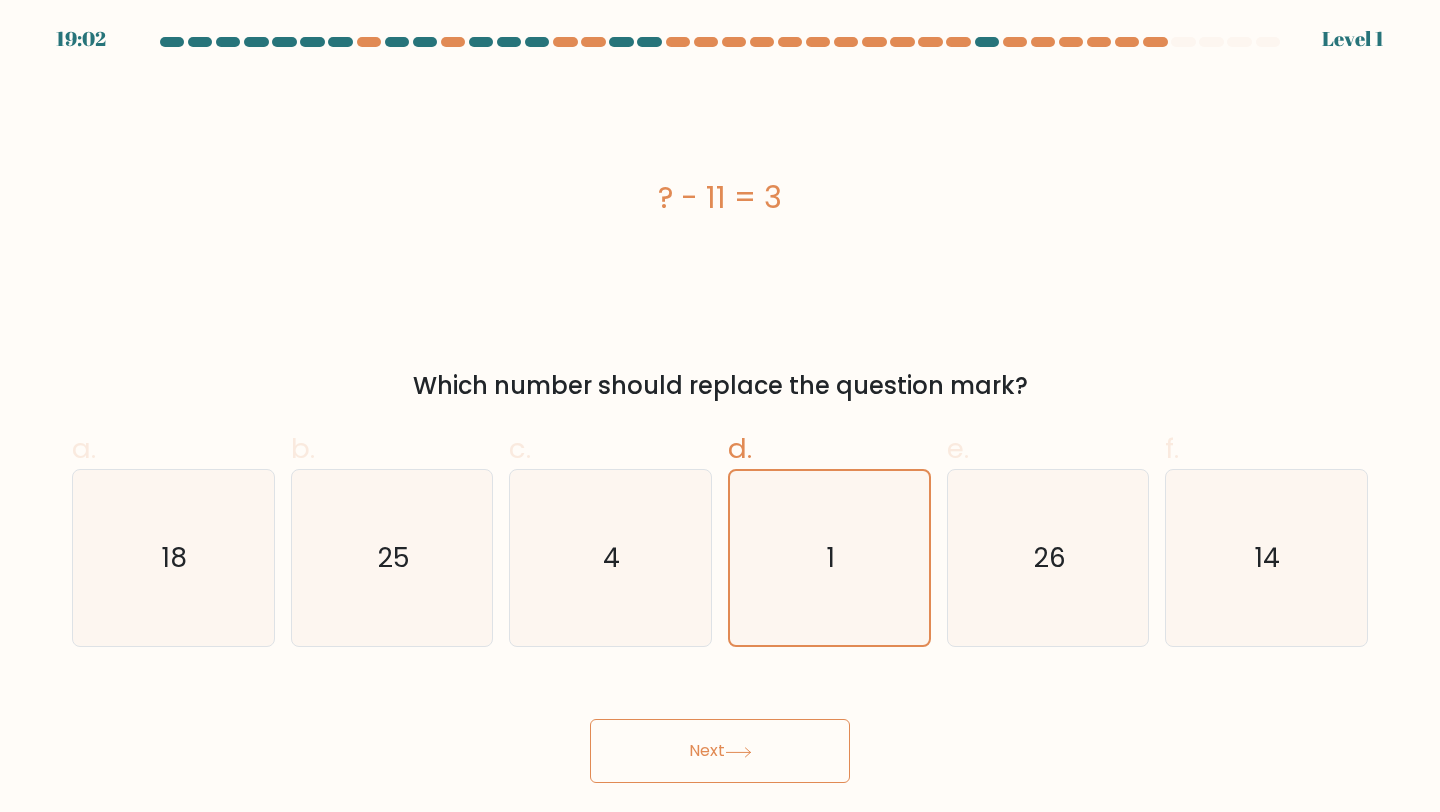 click on "Next" at bounding box center (720, 751) 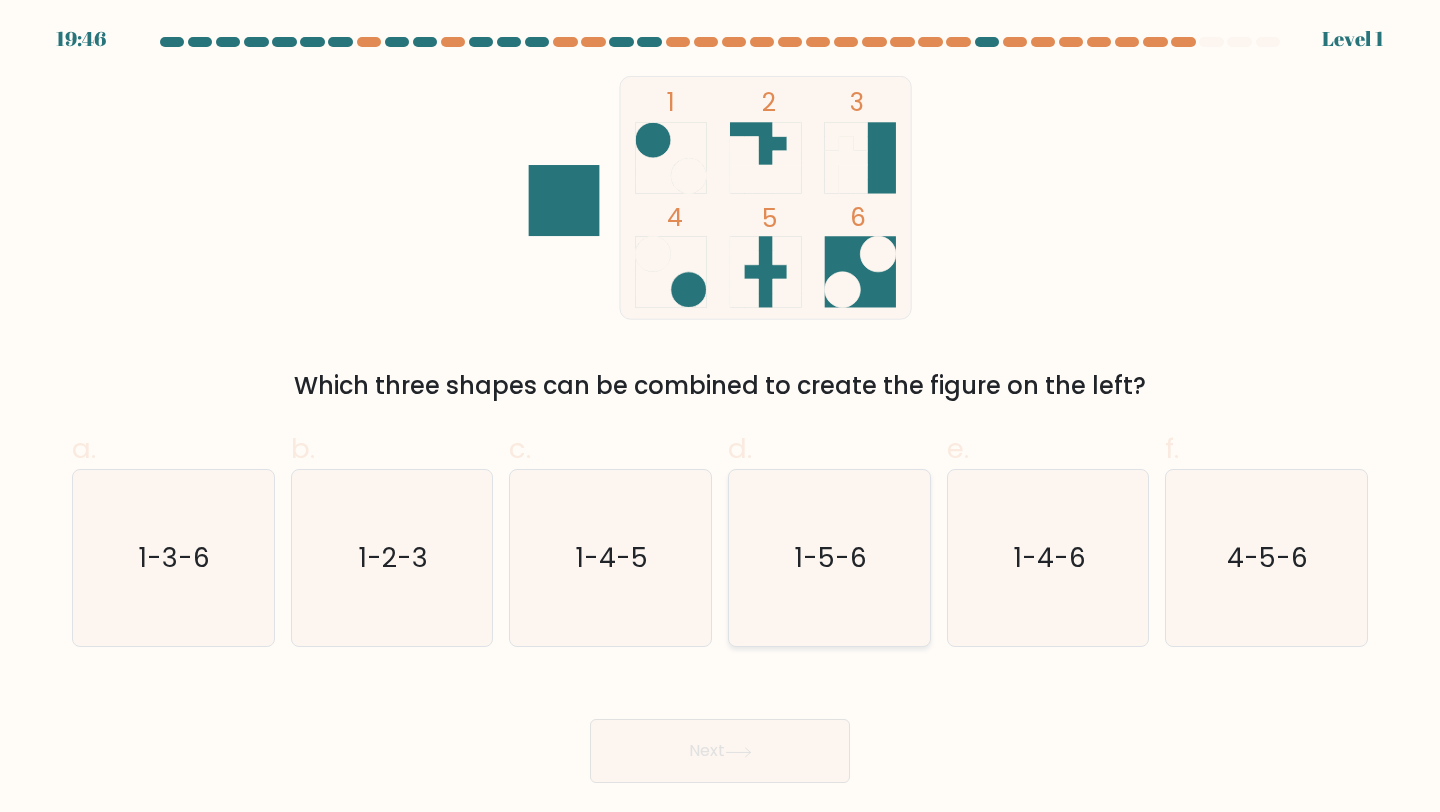 click on "1-5-6" 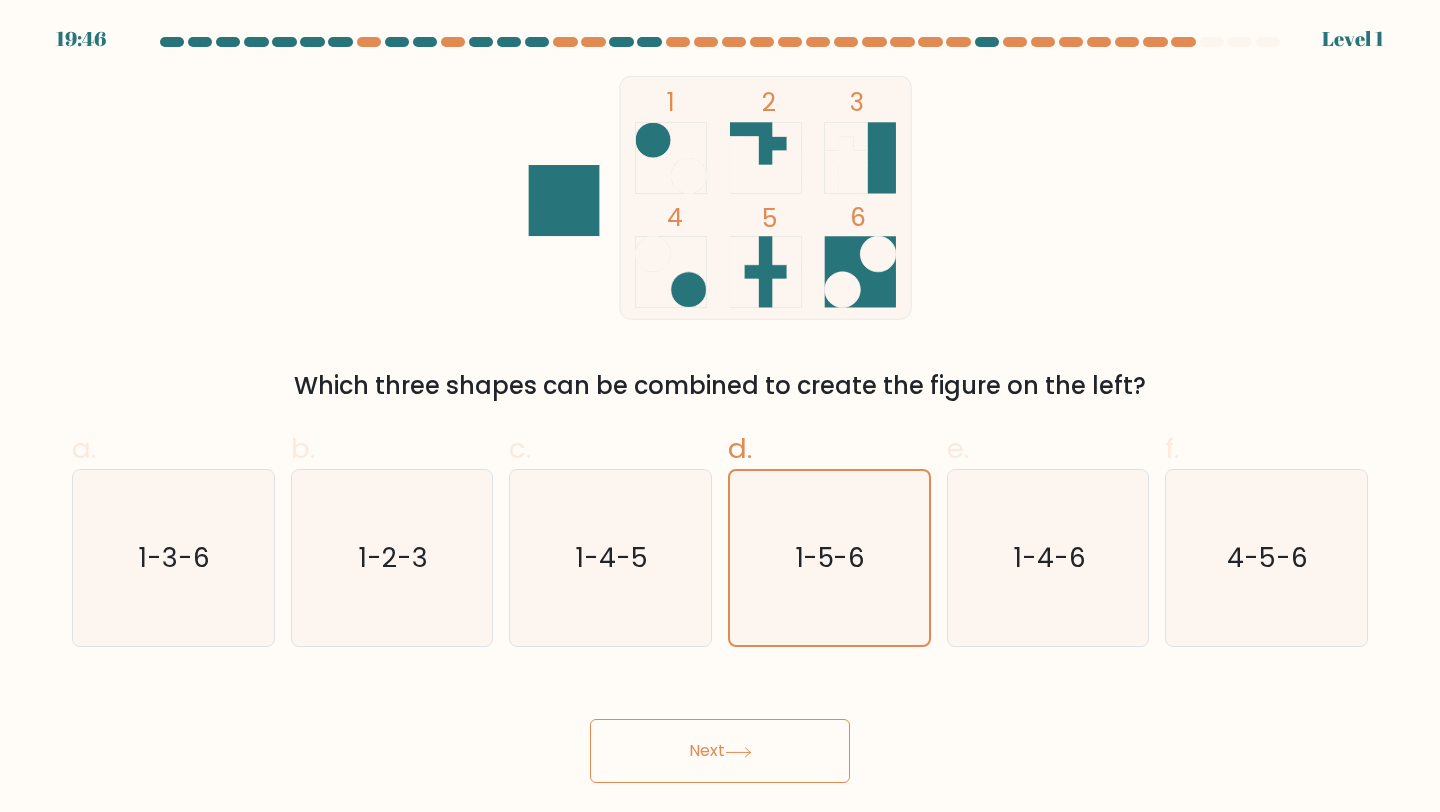 click on "19:46
Level 1" at bounding box center (720, 406) 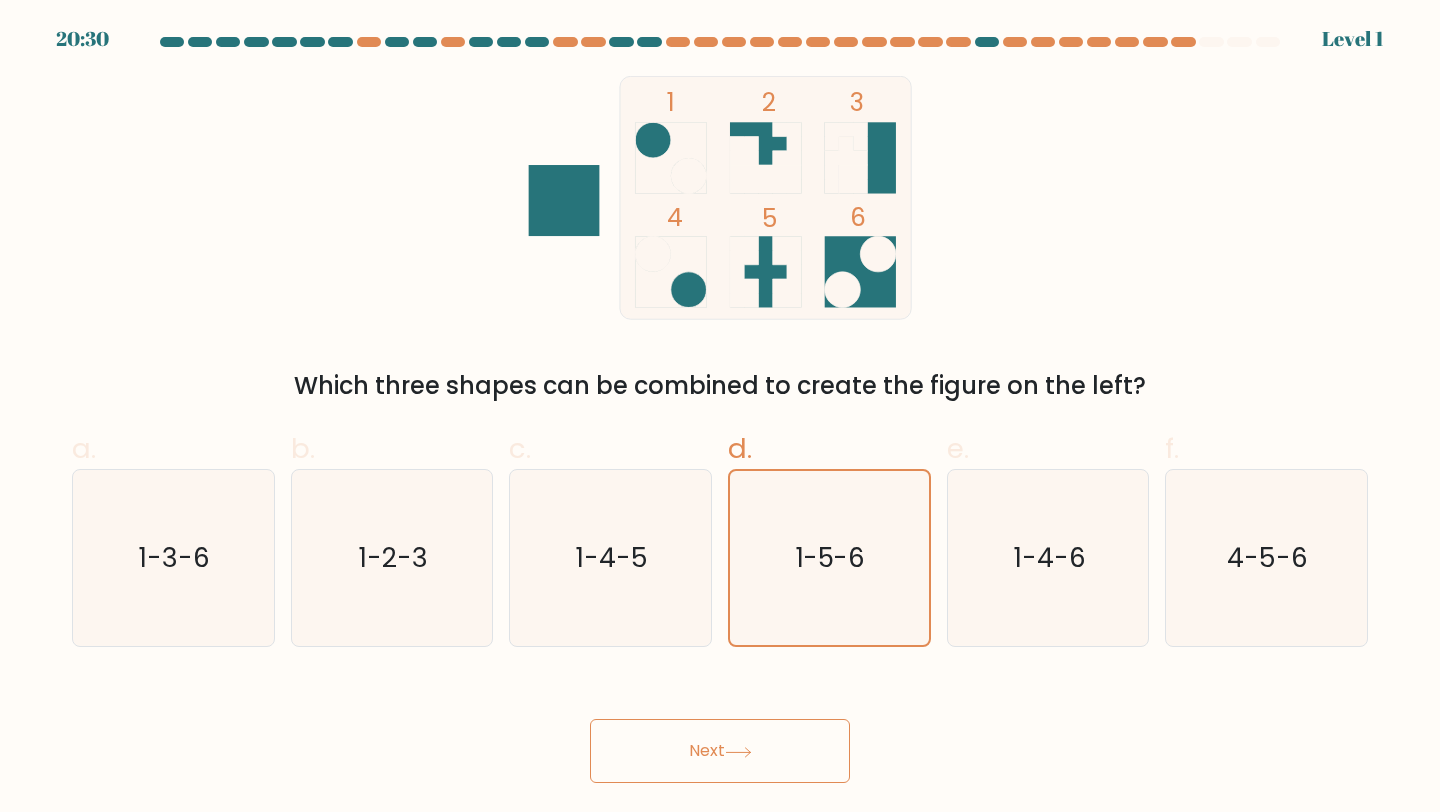 click on "Next" at bounding box center [720, 751] 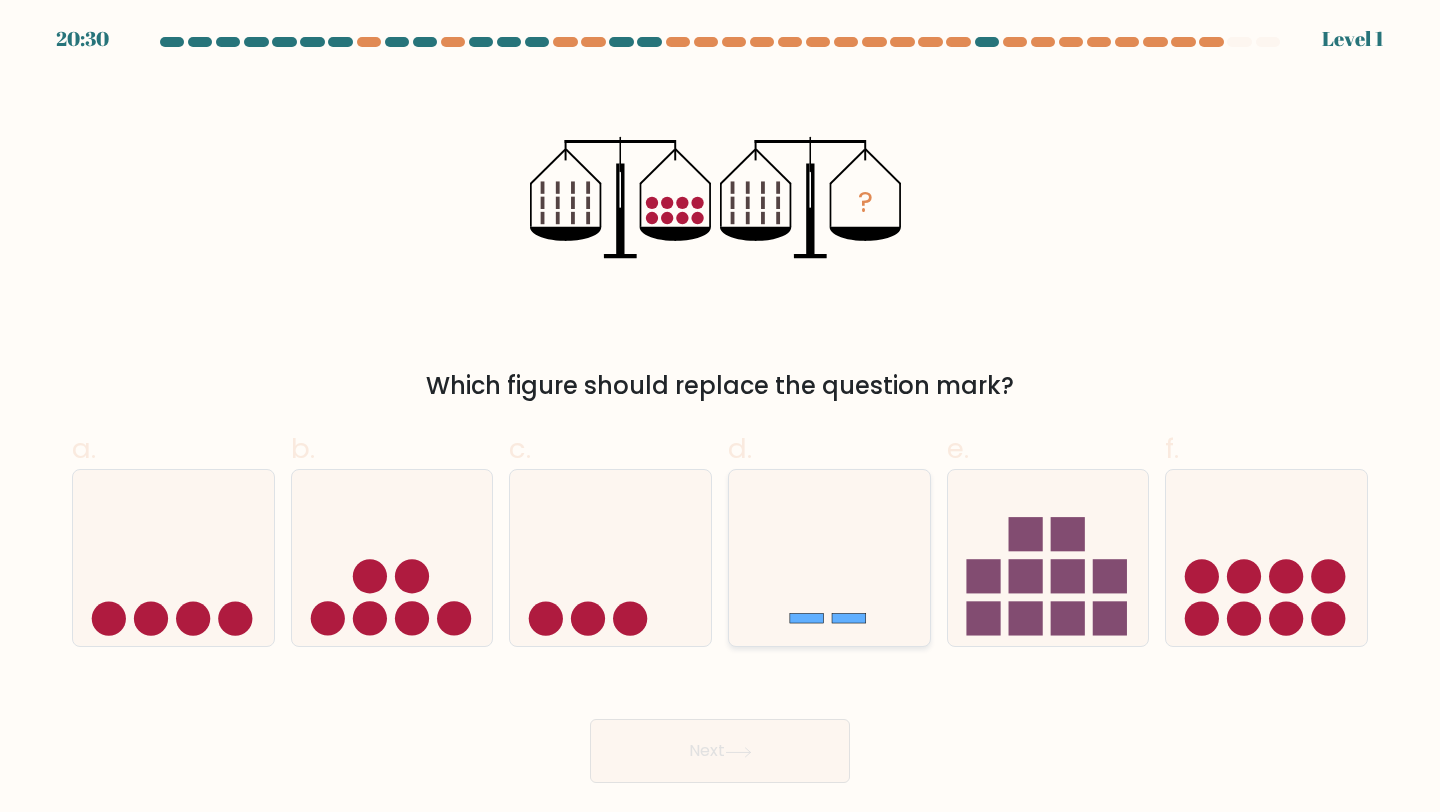 click 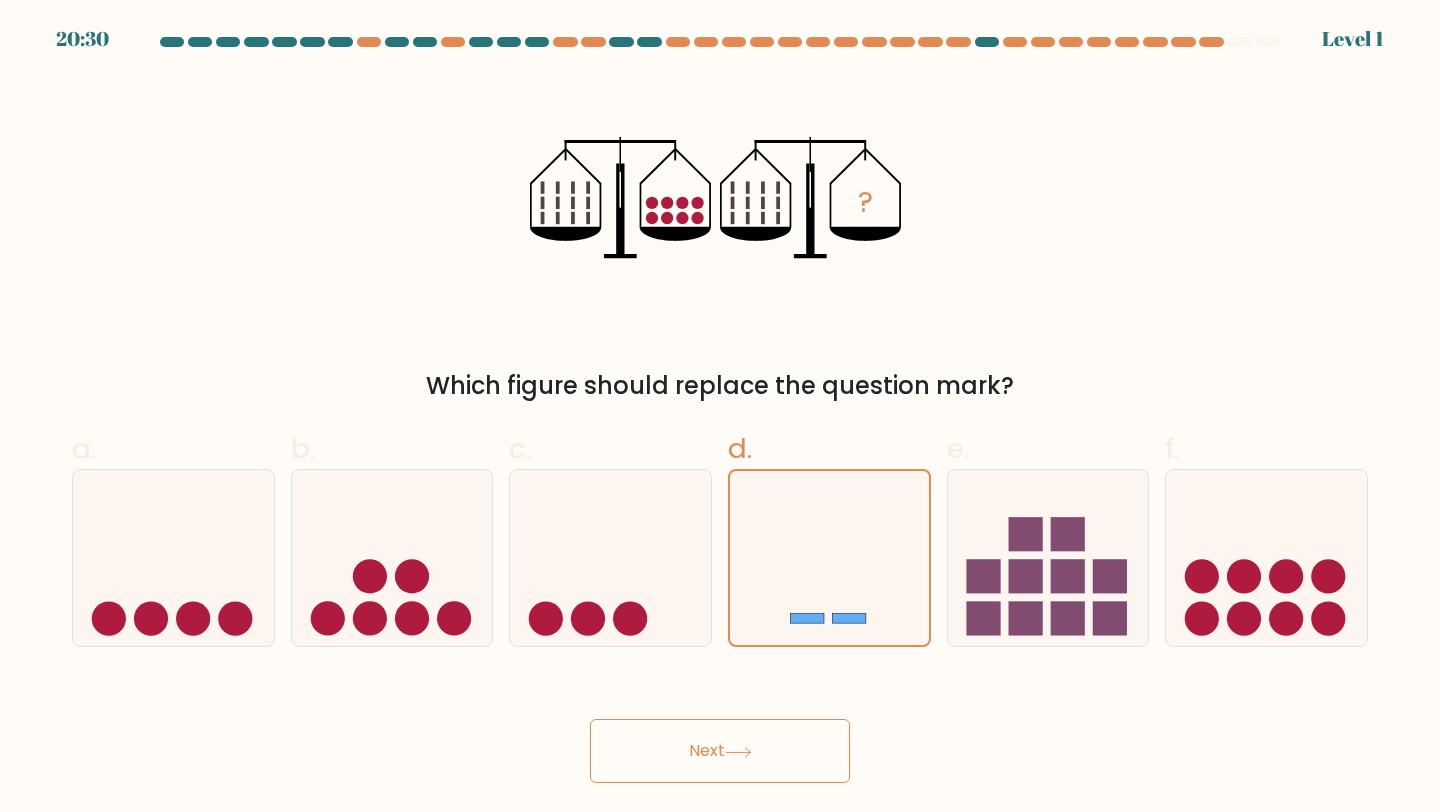 click on "Next" at bounding box center (720, 751) 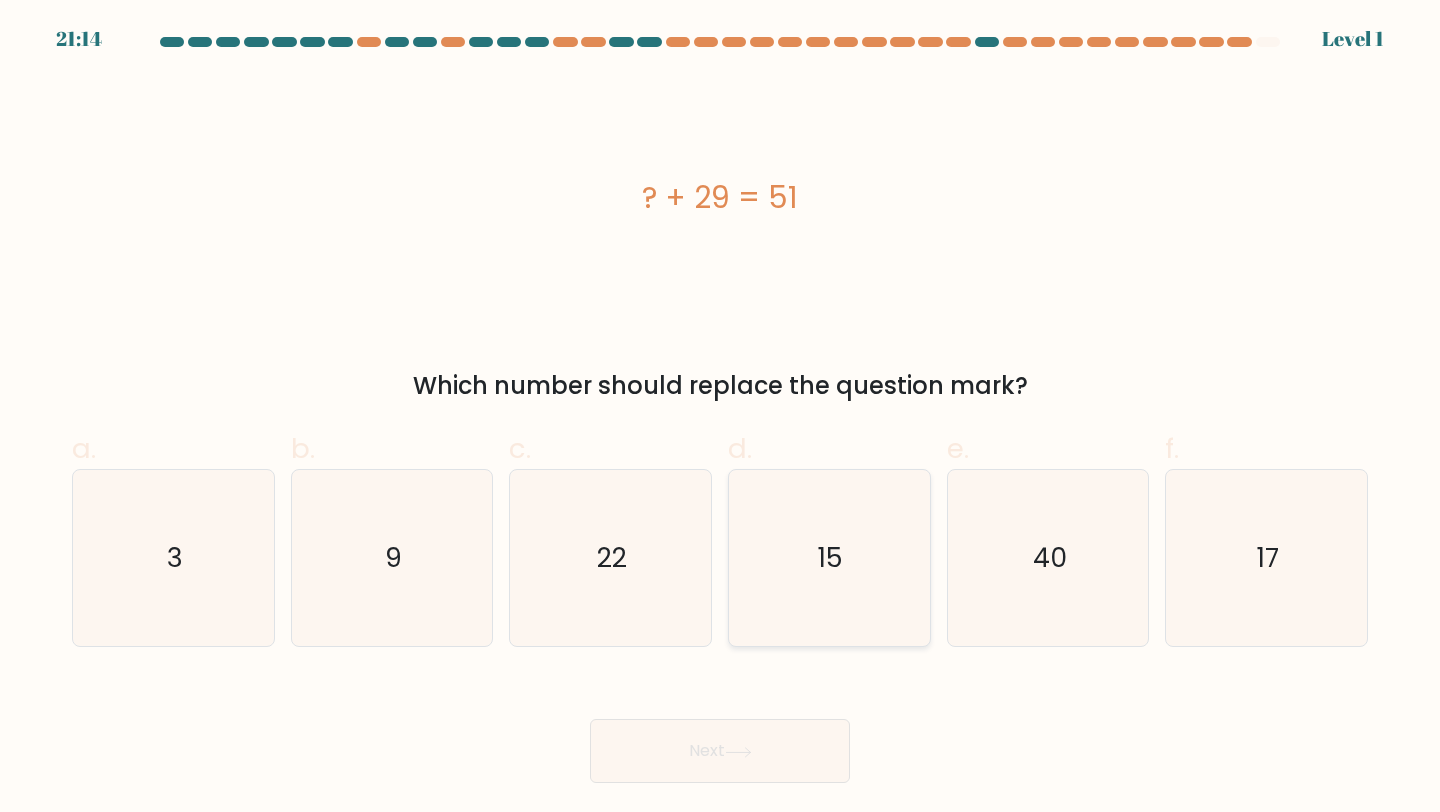 click on "15" 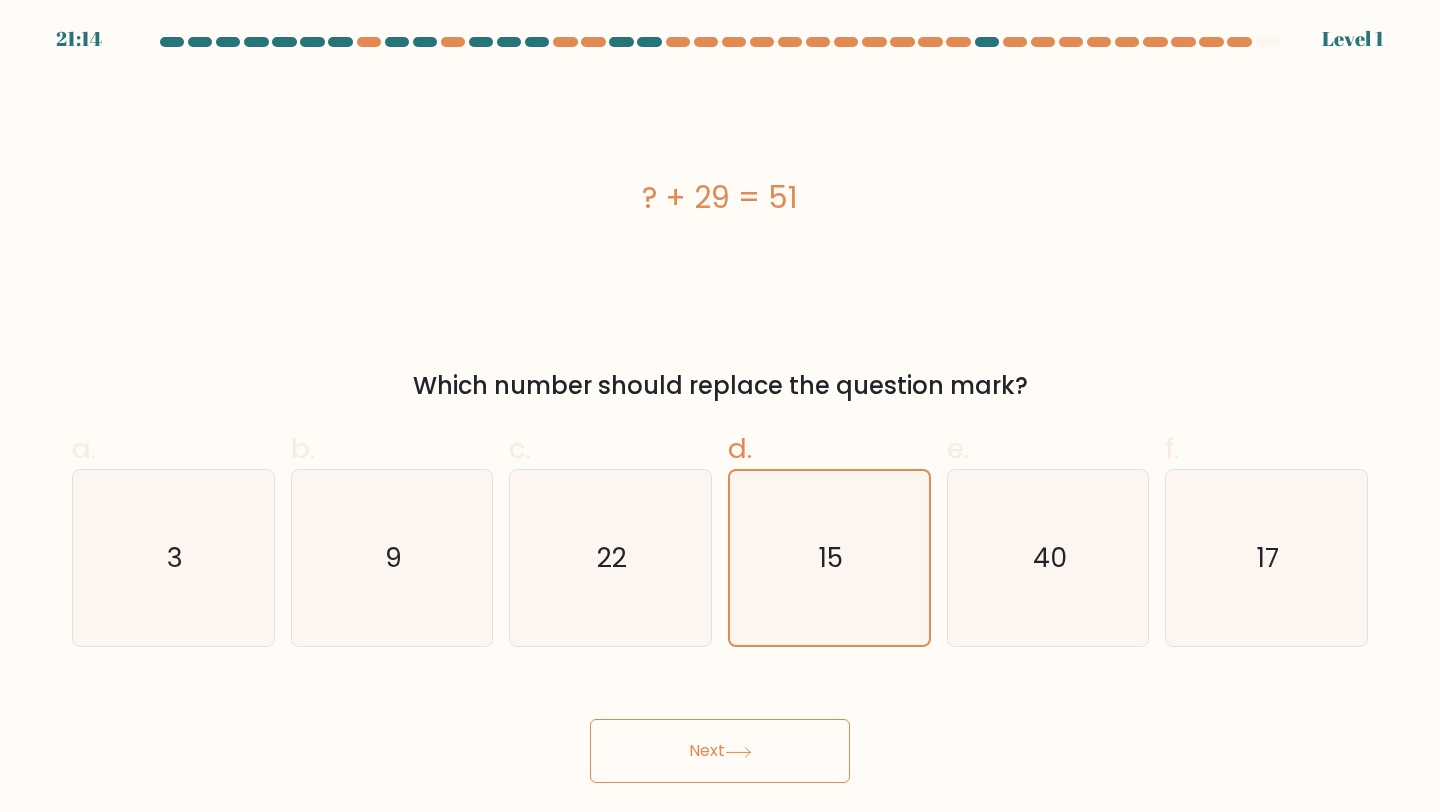 click on "Next" at bounding box center (720, 751) 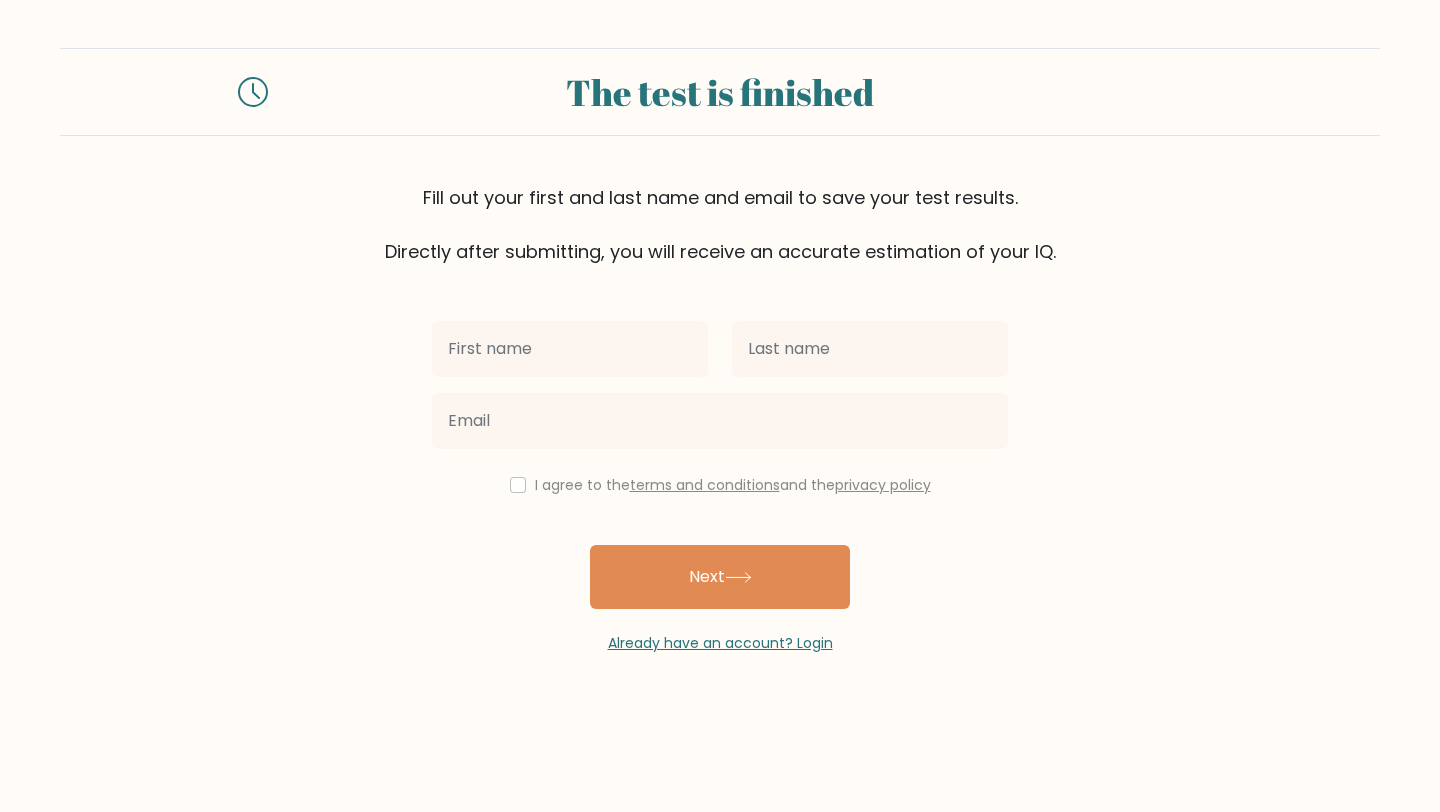 scroll, scrollTop: 0, scrollLeft: 0, axis: both 